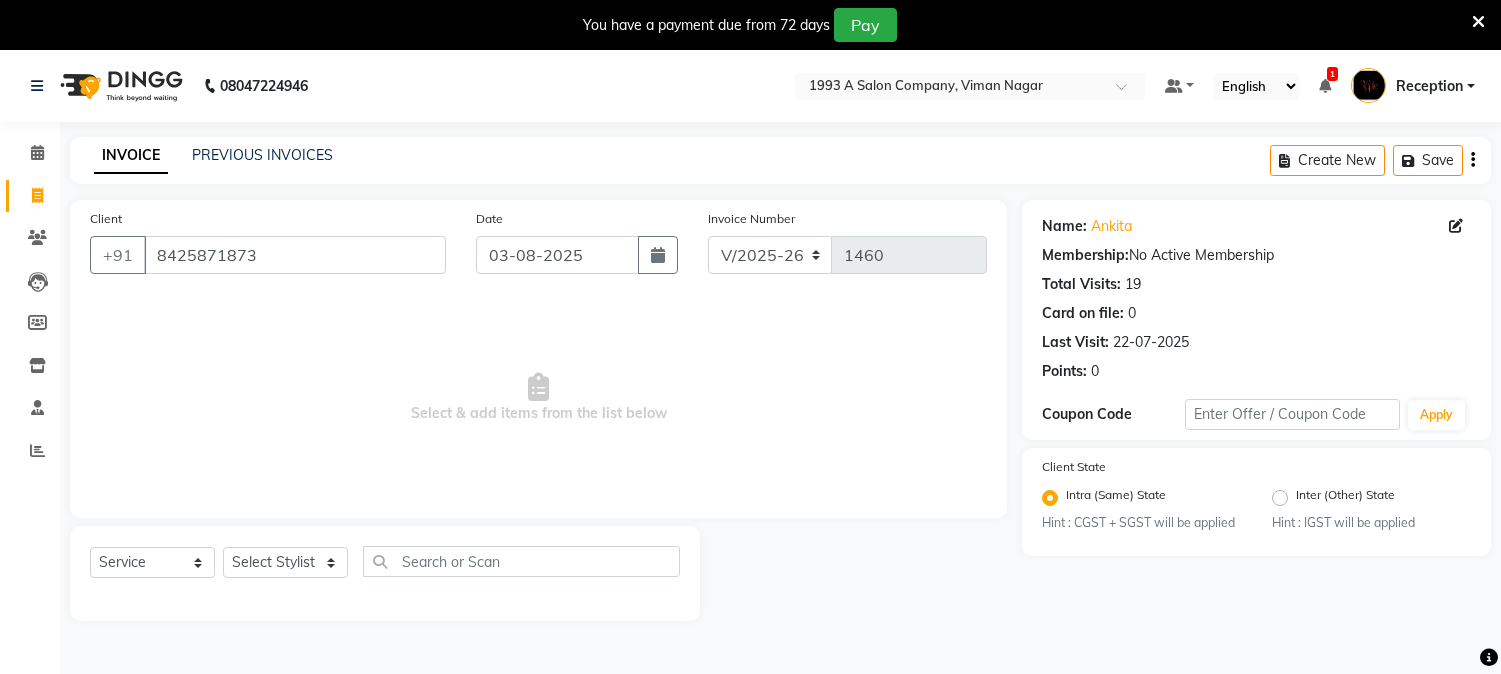 select on "144" 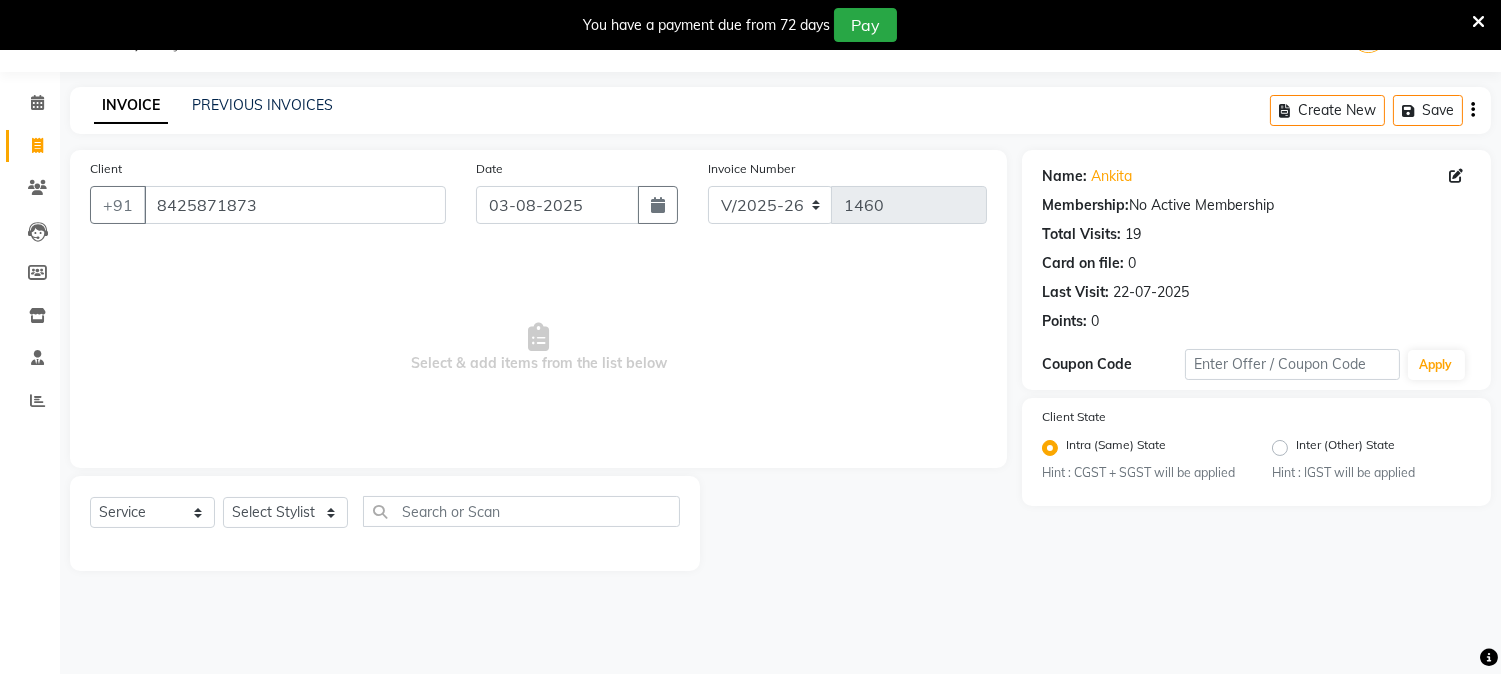 scroll, scrollTop: 0, scrollLeft: 0, axis: both 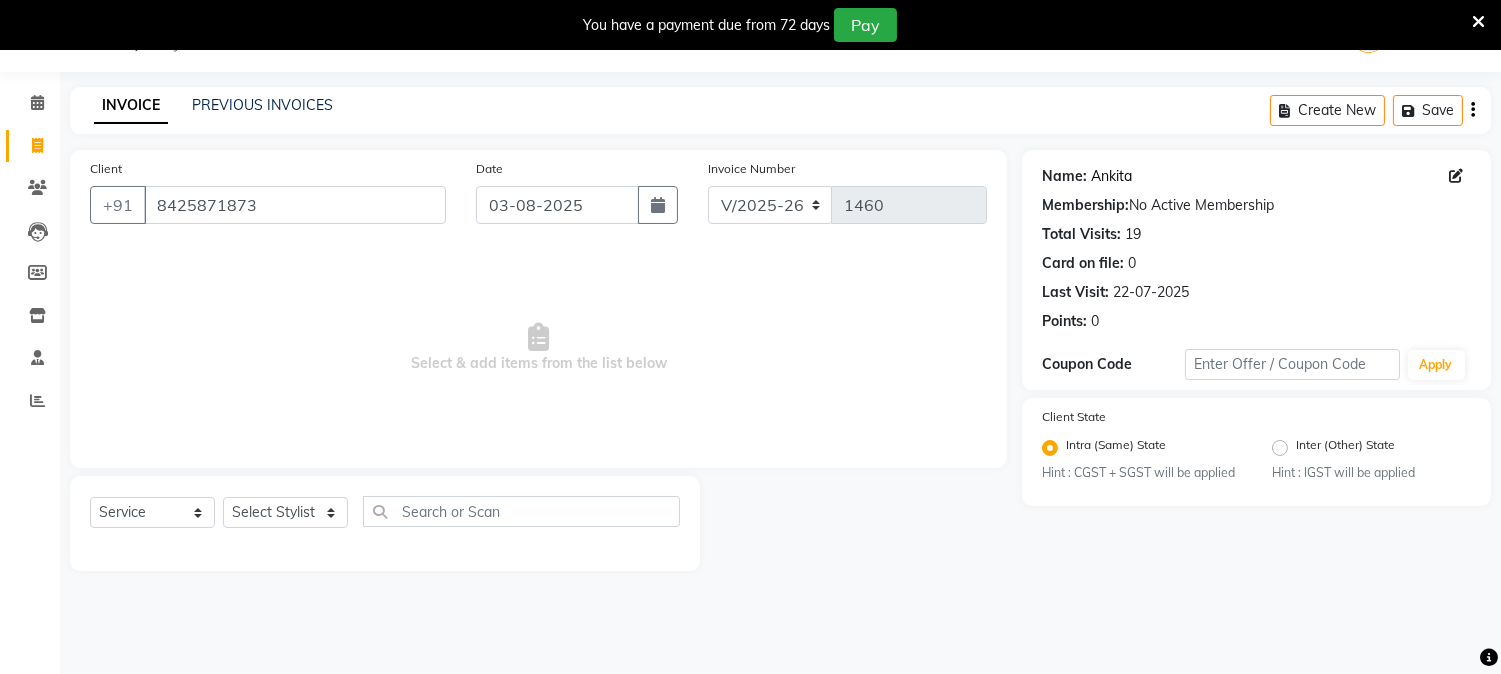 click on "Ankita" 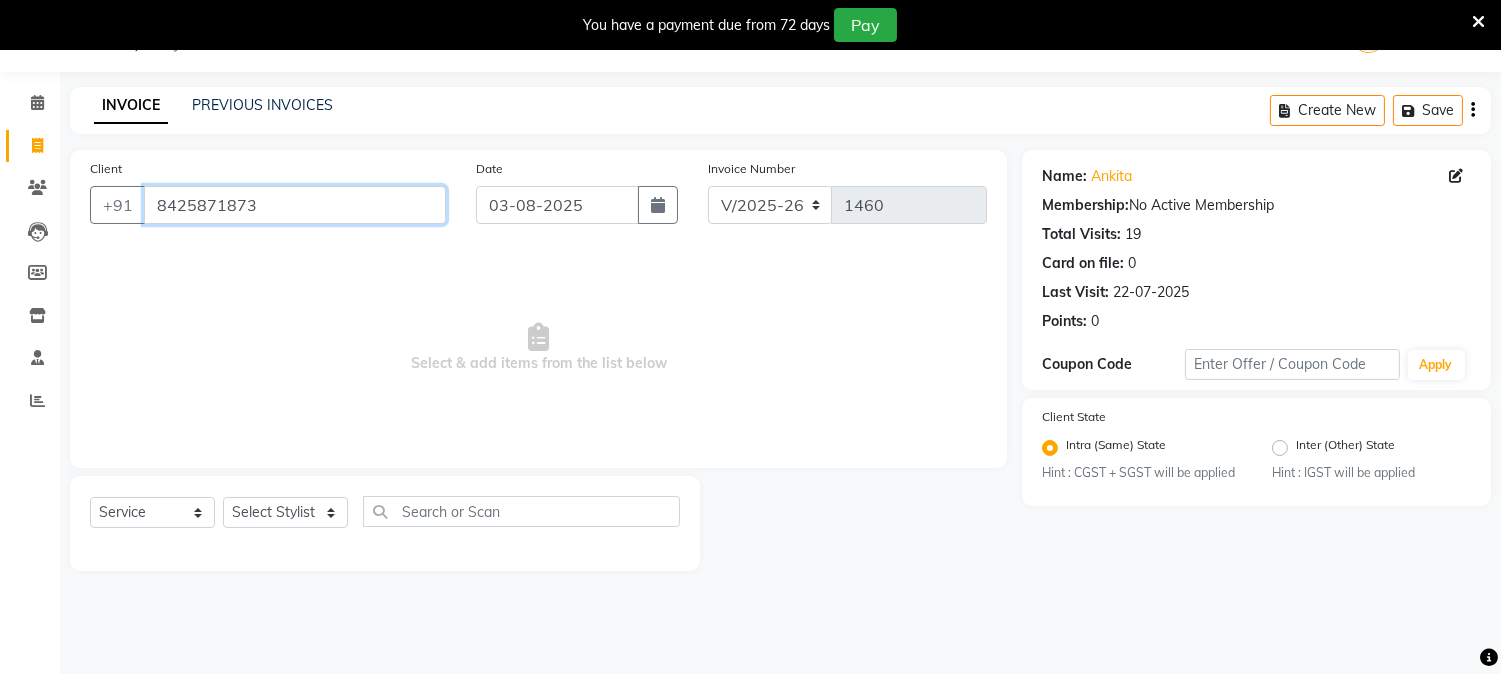 click on "8425871873" at bounding box center [295, 205] 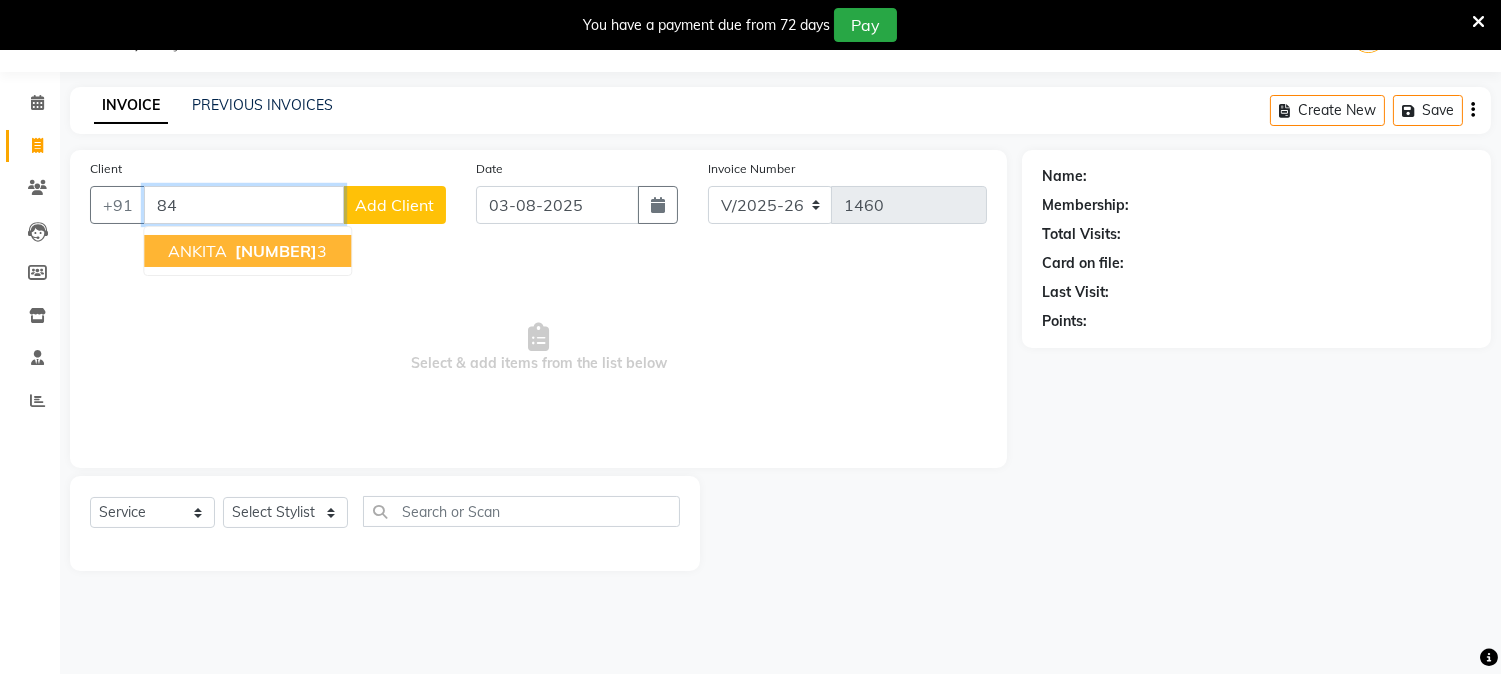 type on "8" 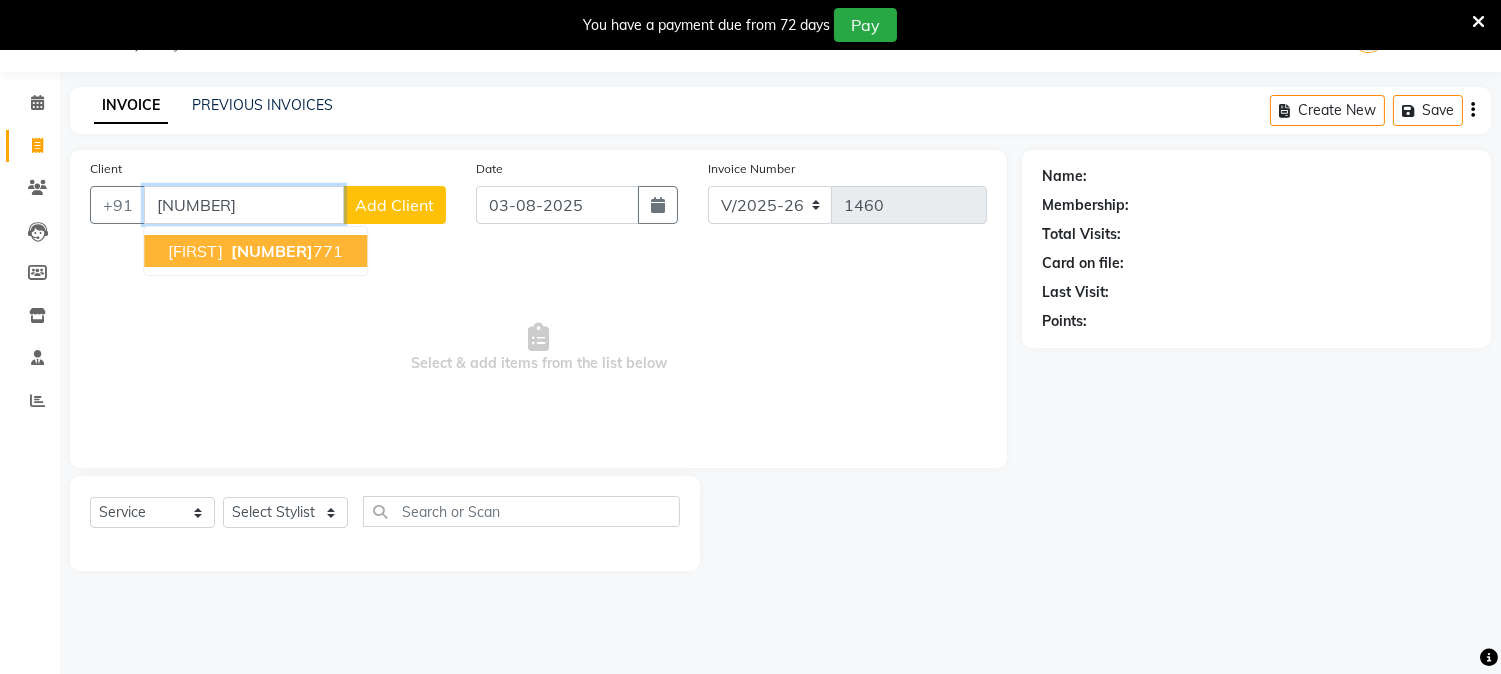 click on "[PHONE]" at bounding box center [285, 251] 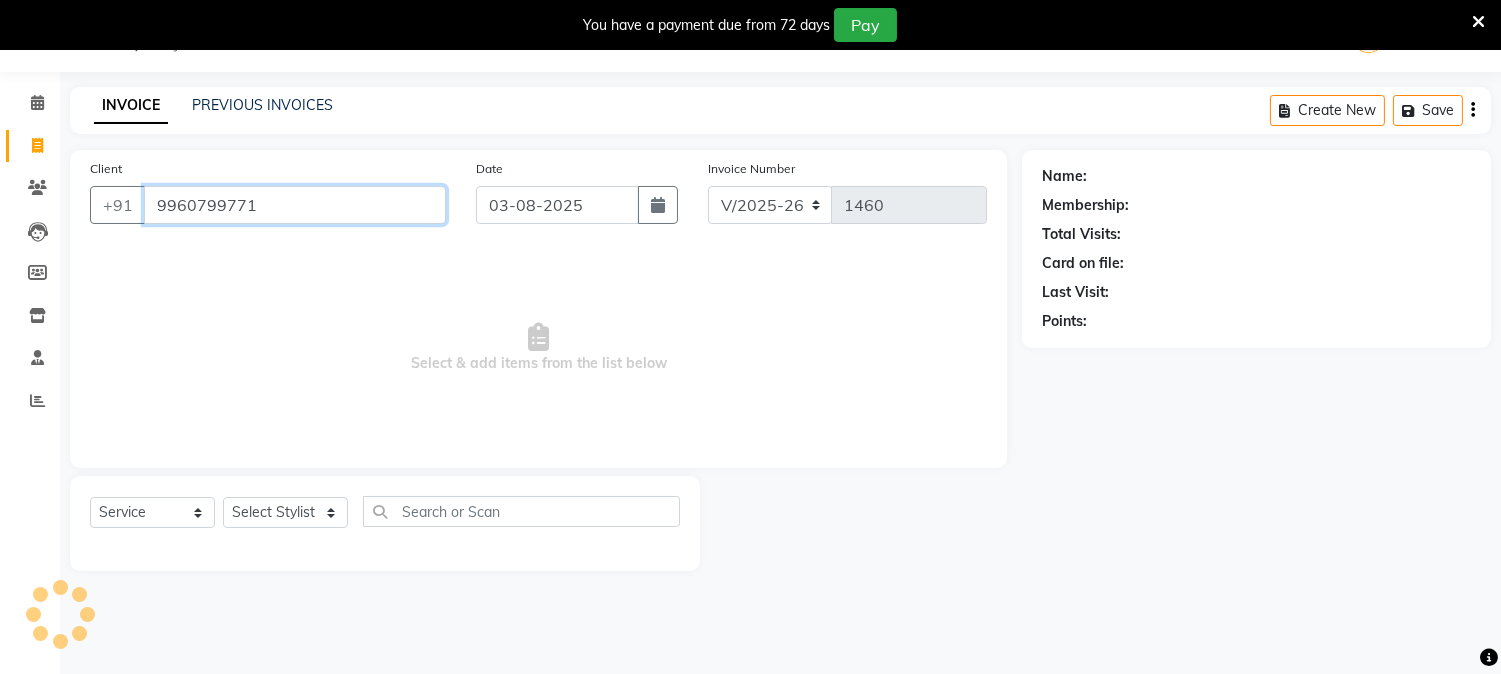 type on "9960799771" 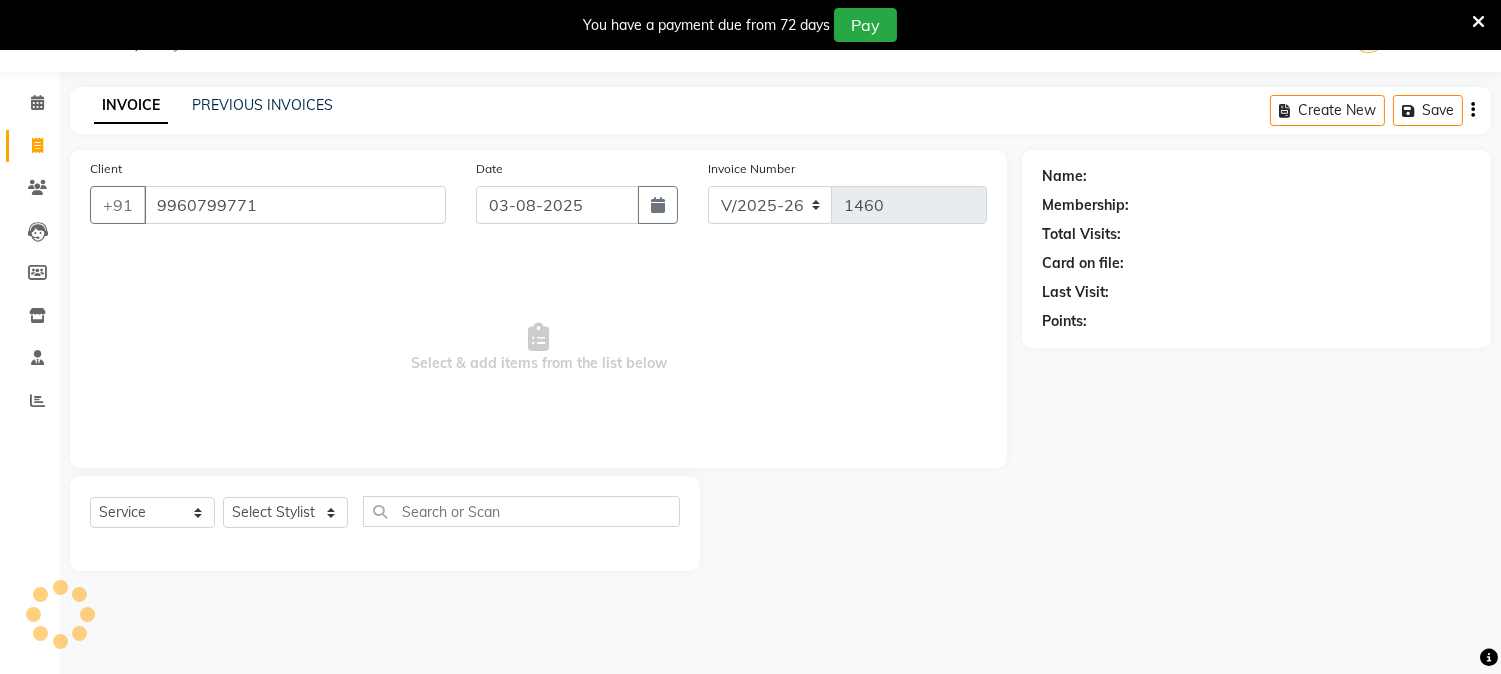 select on "1: Object" 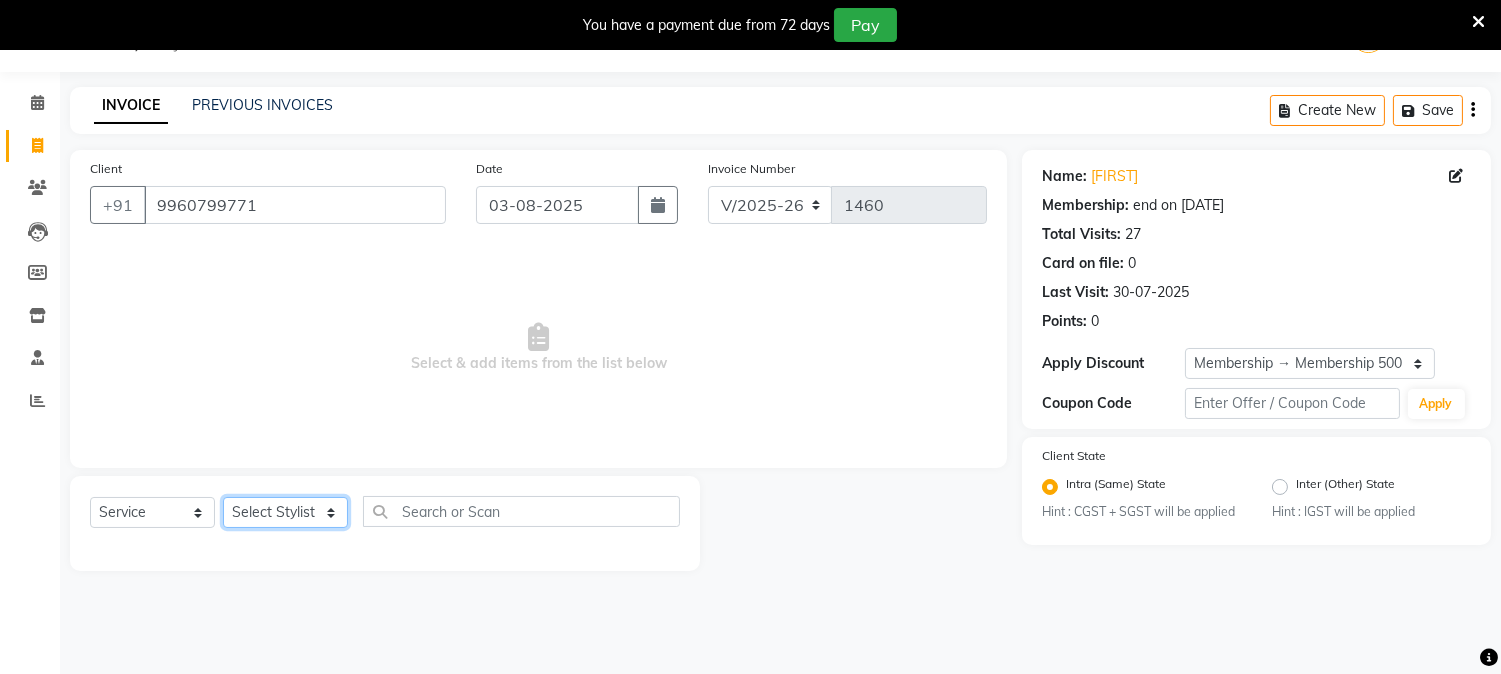 click on "Select Stylist [FIRST] [LAST] [FIRST] [LAST] [FIRST] [LAST]  Reception  [FIRST] [LAST] [FIRST] [LAST] [FIRST] Training Department [FIRST] [LAST] [FIRST] Sir" 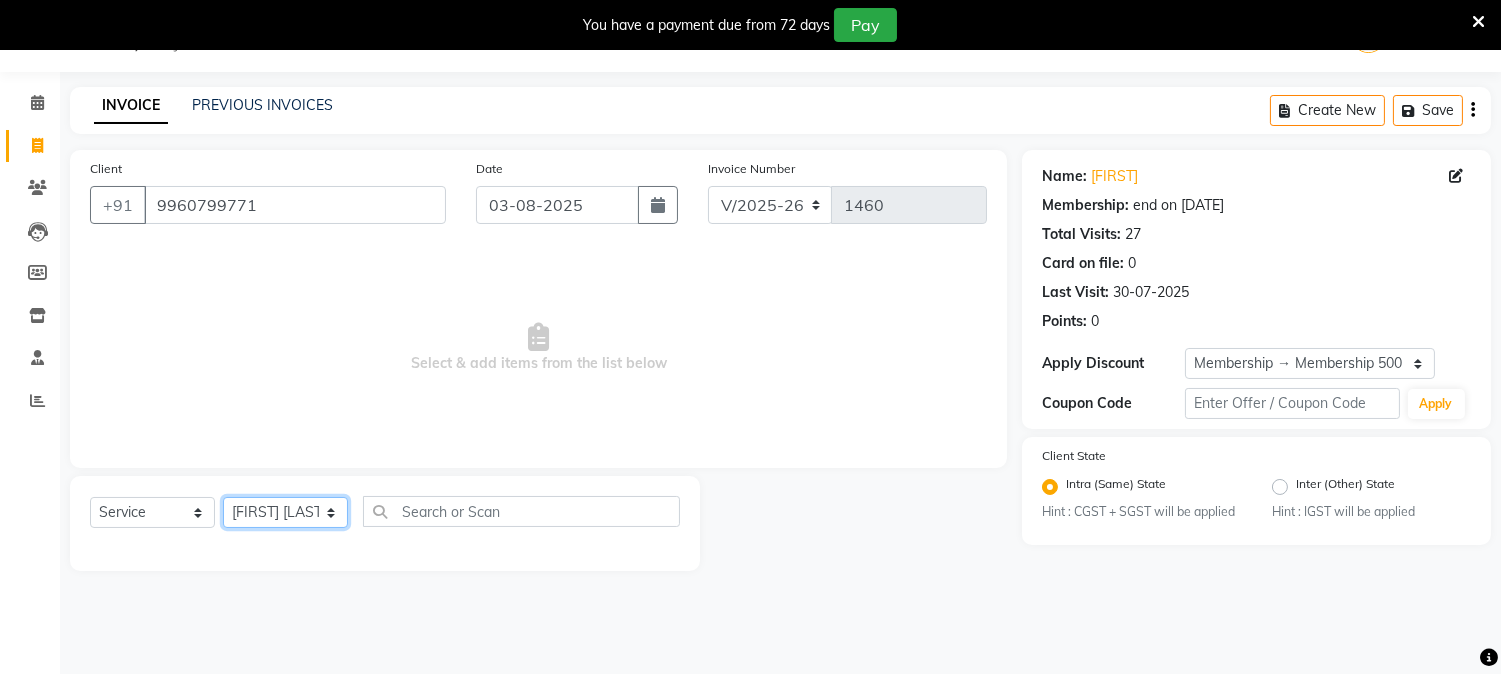 click on "Select Stylist [FIRST] [LAST] [FIRST] [LAST] [FIRST] [LAST]  Reception  [FIRST] [LAST] [FIRST] [LAST] [FIRST] Training Department [FIRST] [LAST] [FIRST] Sir" 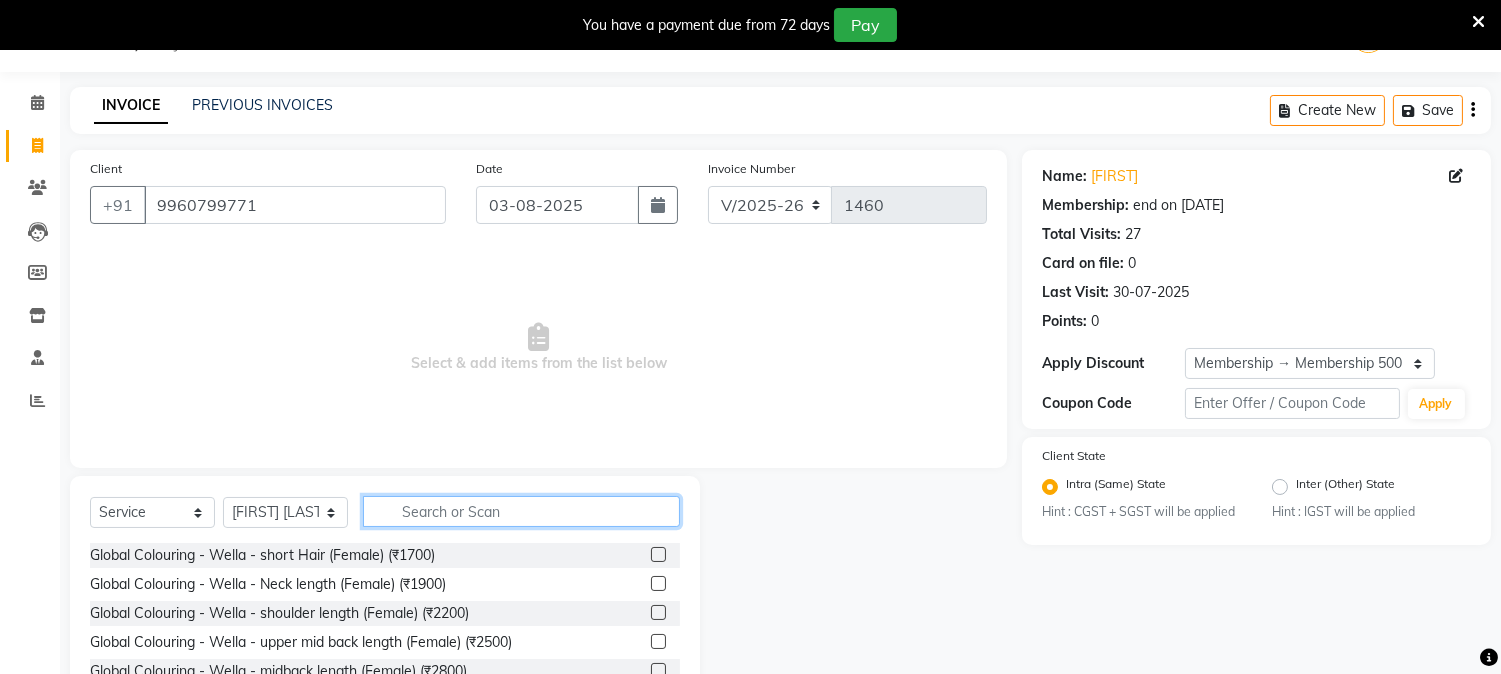 click 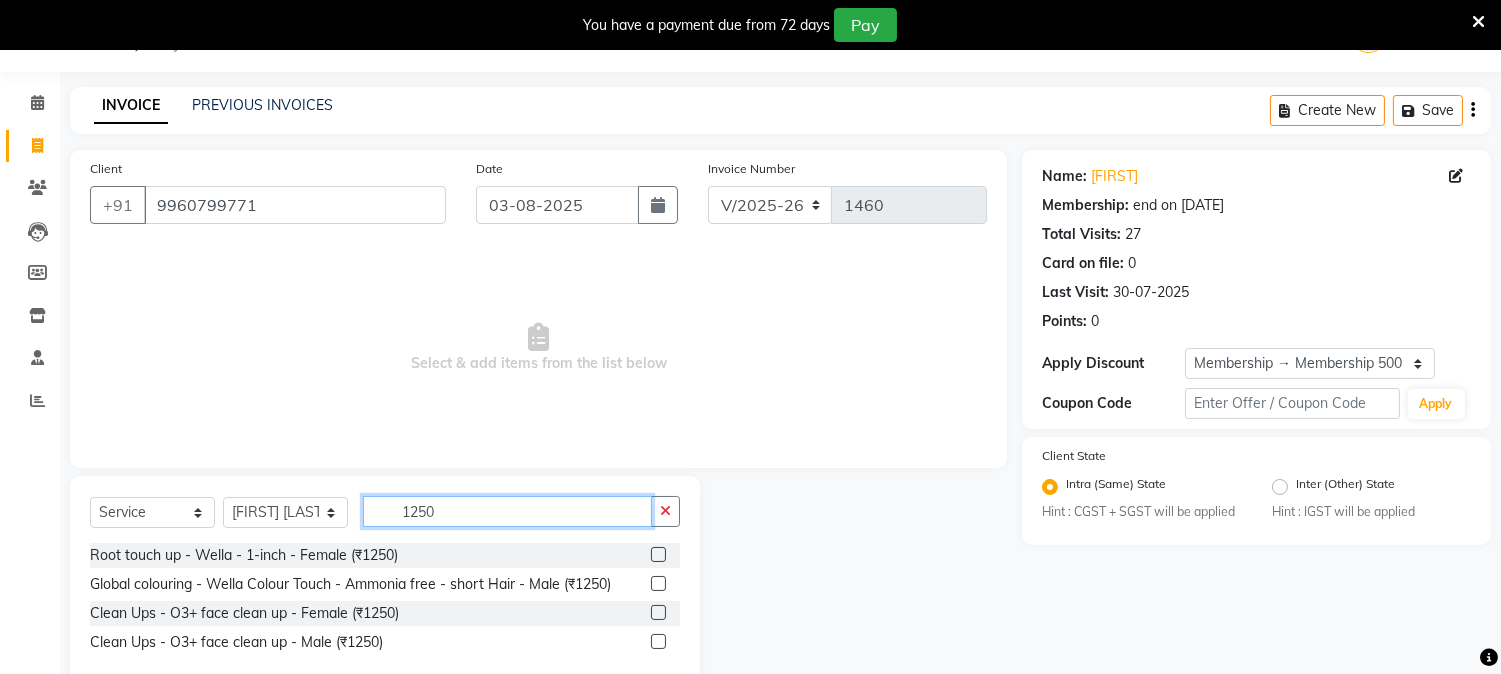 type on "1250" 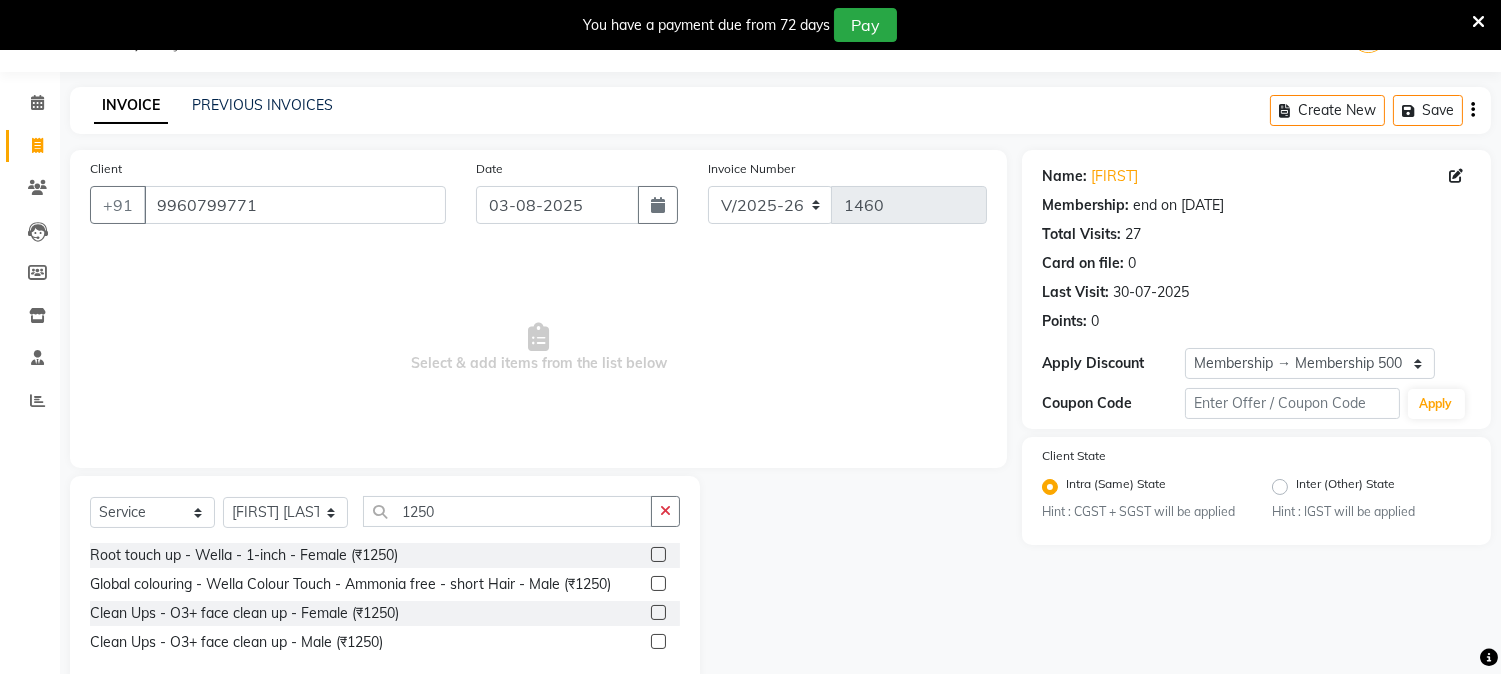 click 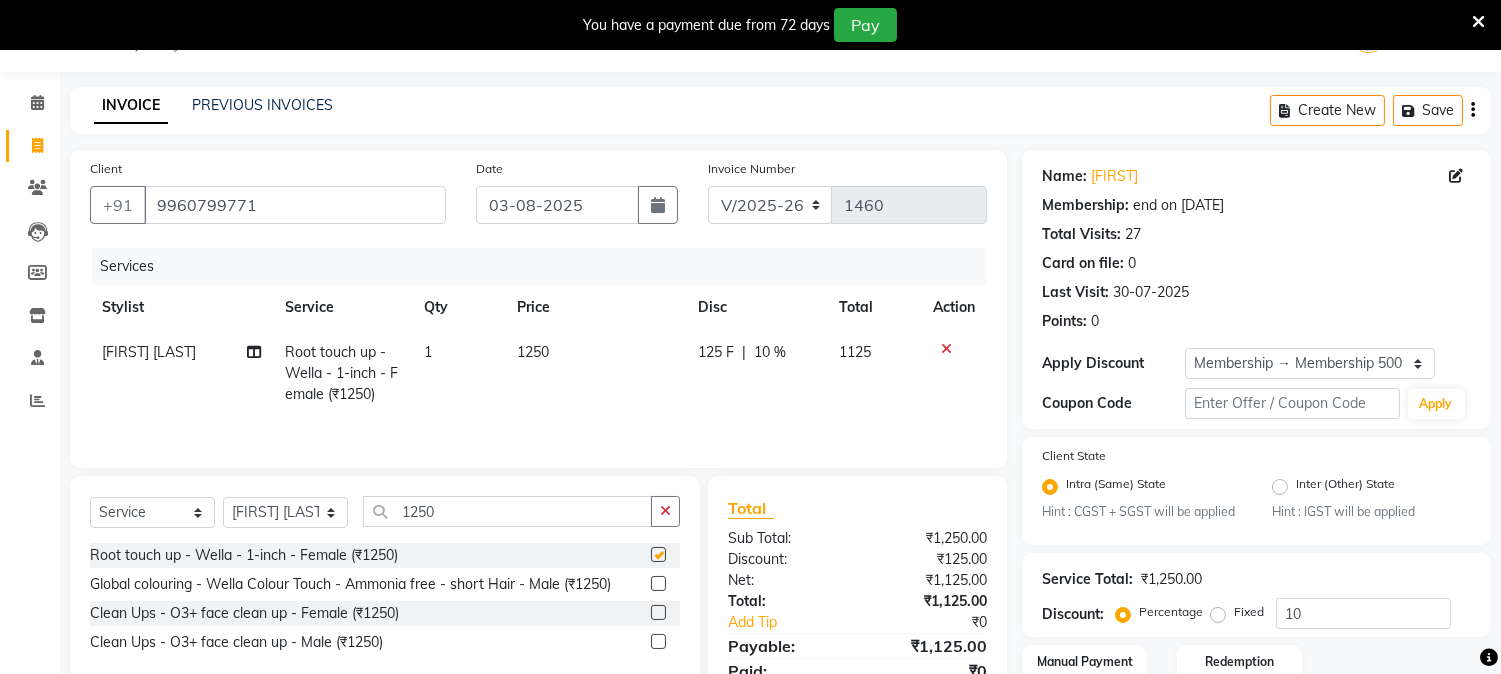 checkbox on "false" 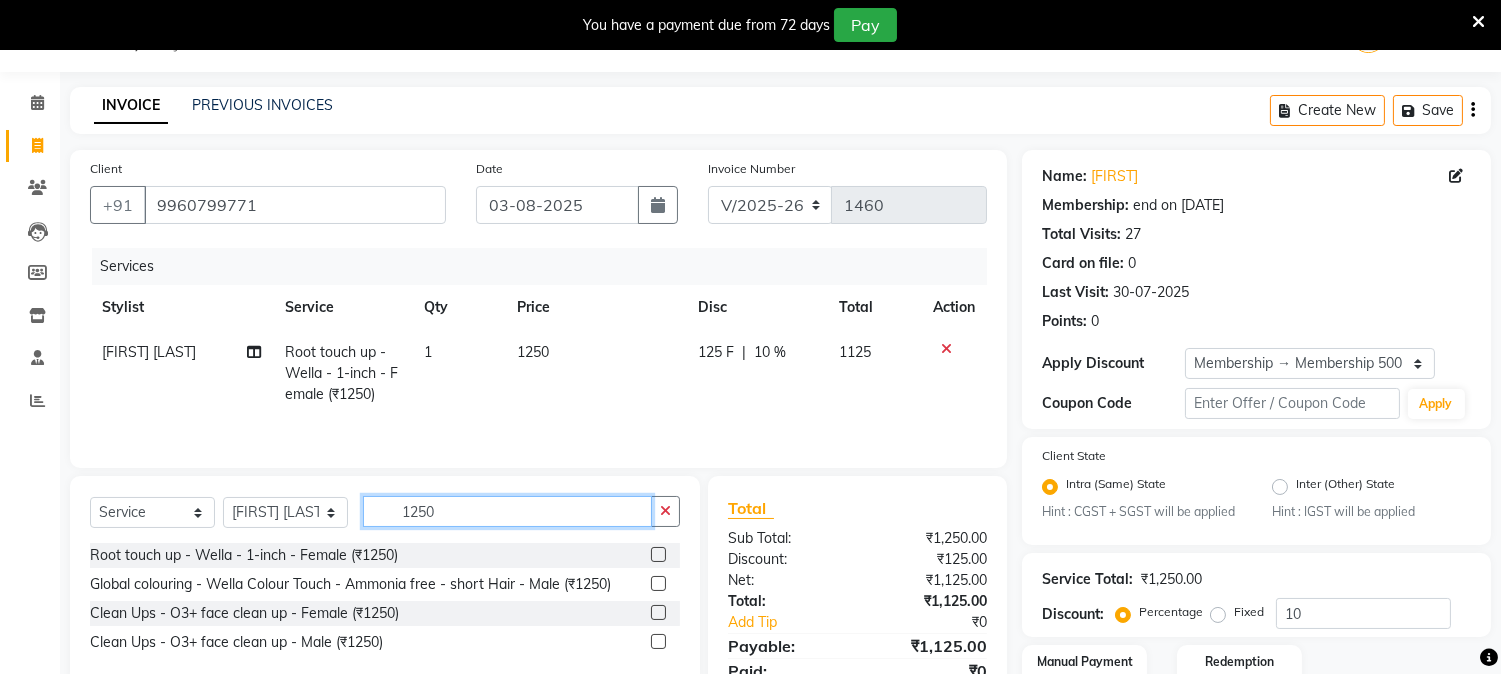click on "1250" 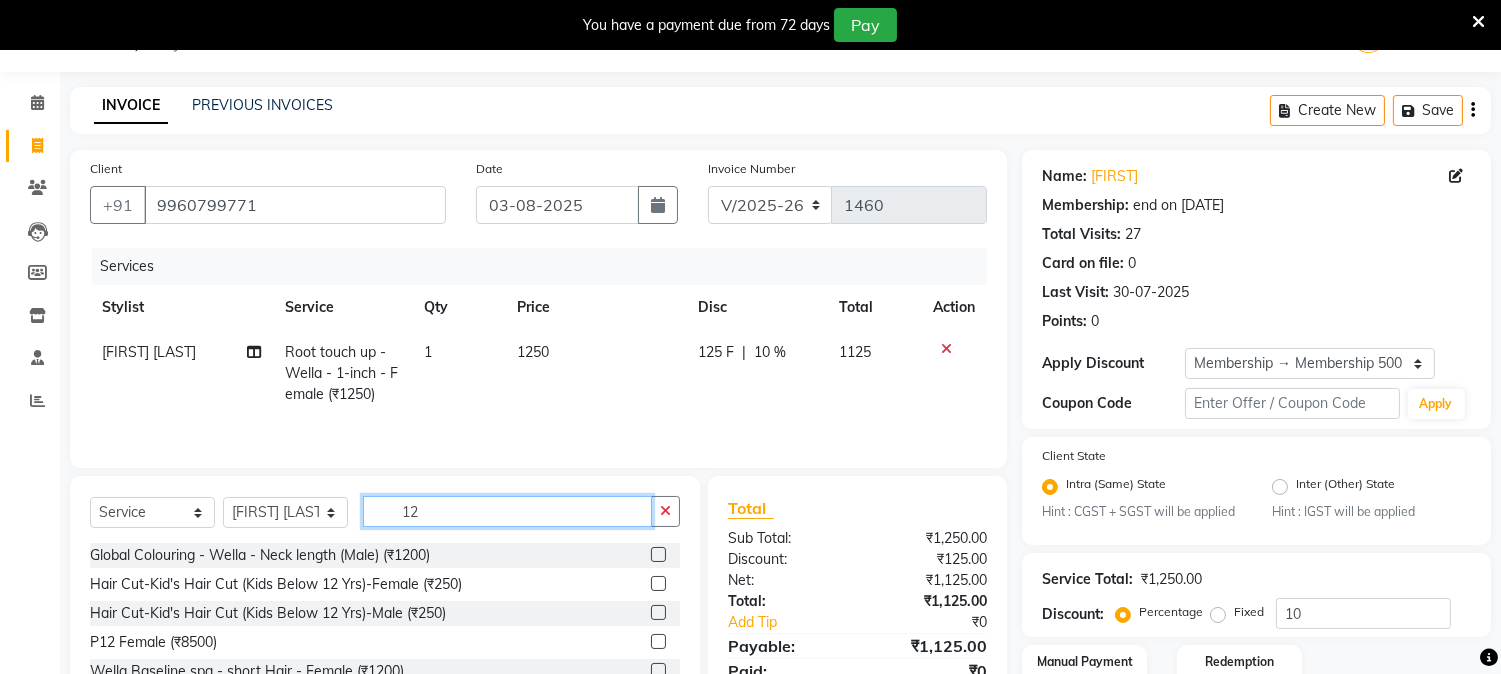 type on "1" 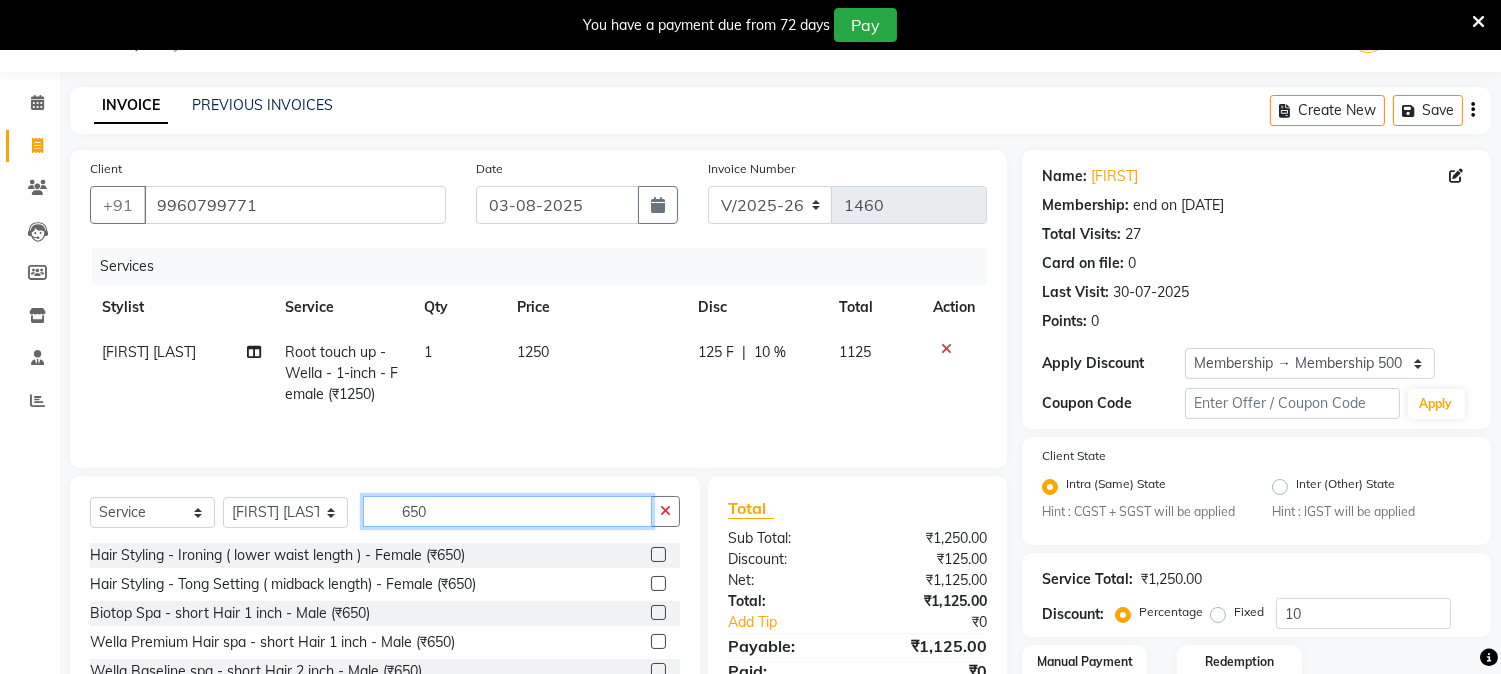 scroll, scrollTop: 161, scrollLeft: 0, axis: vertical 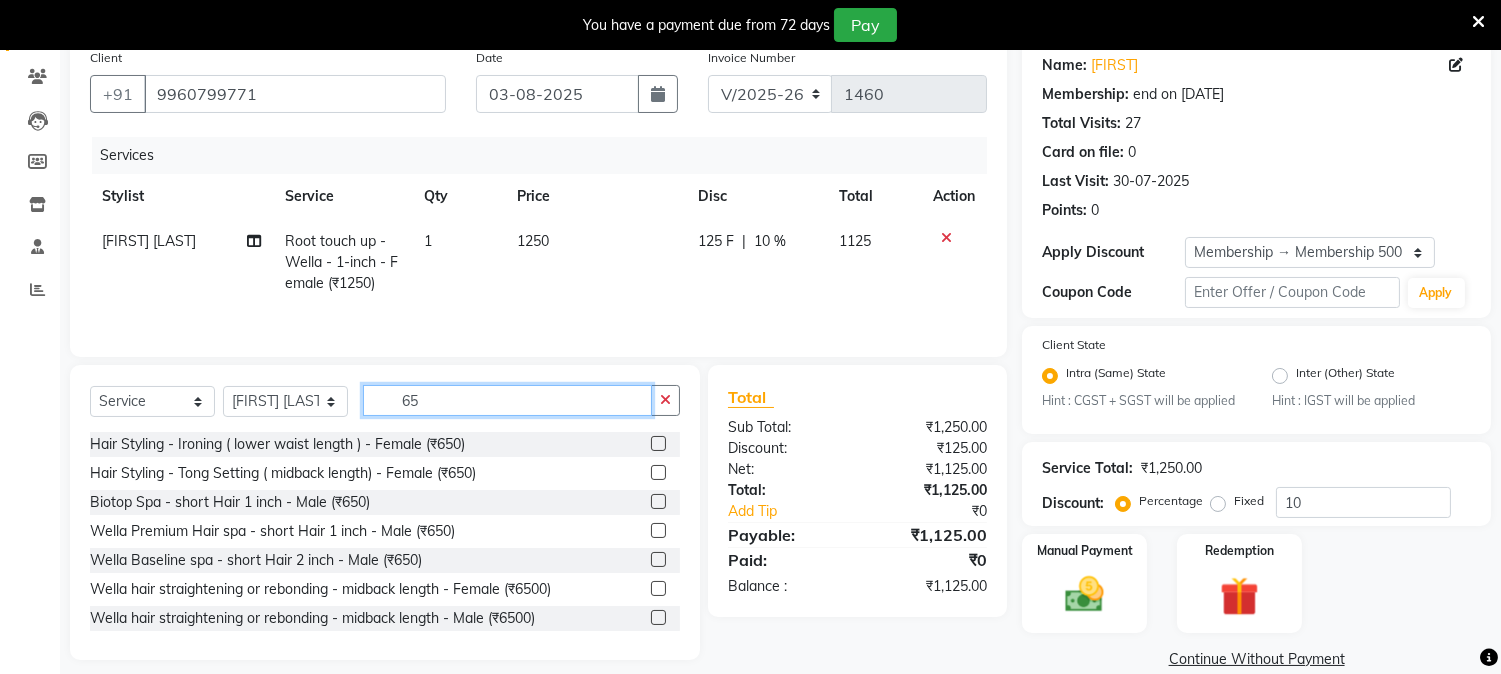 type on "6" 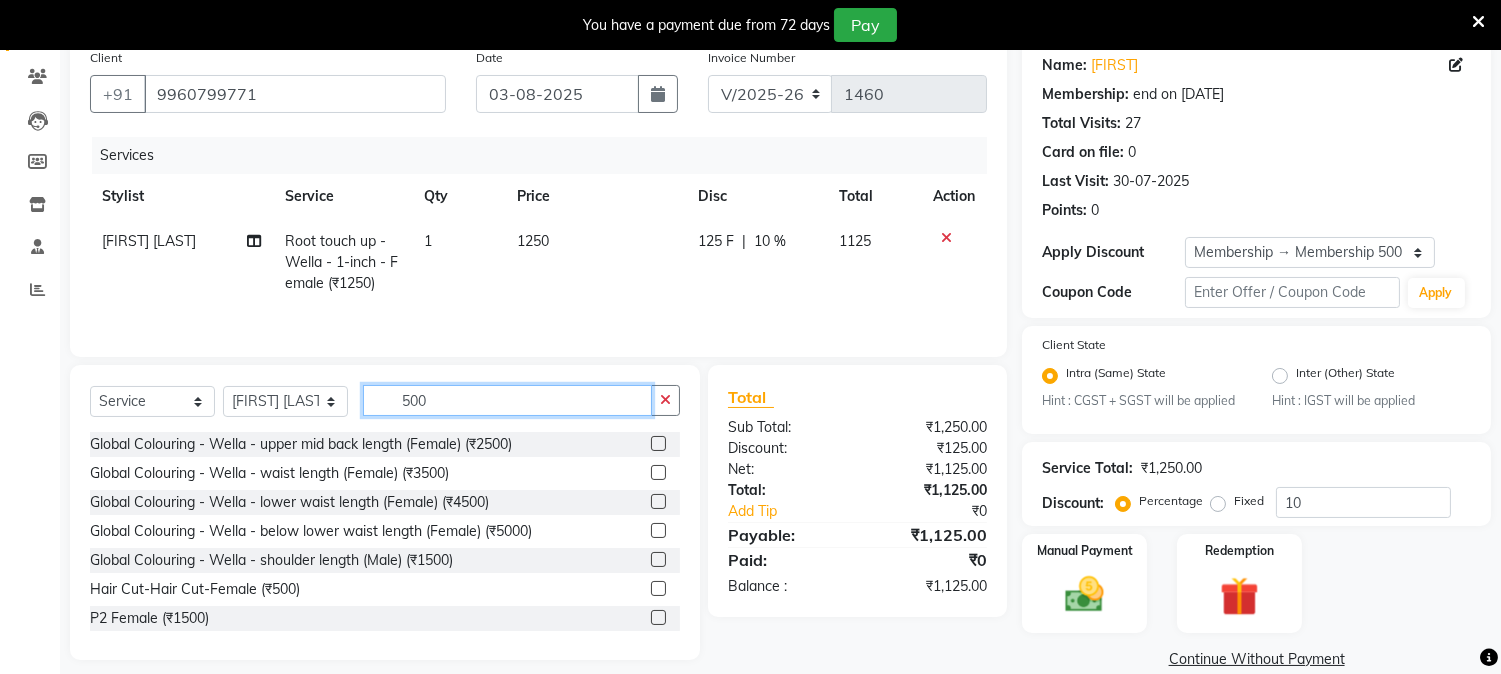 type on "500" 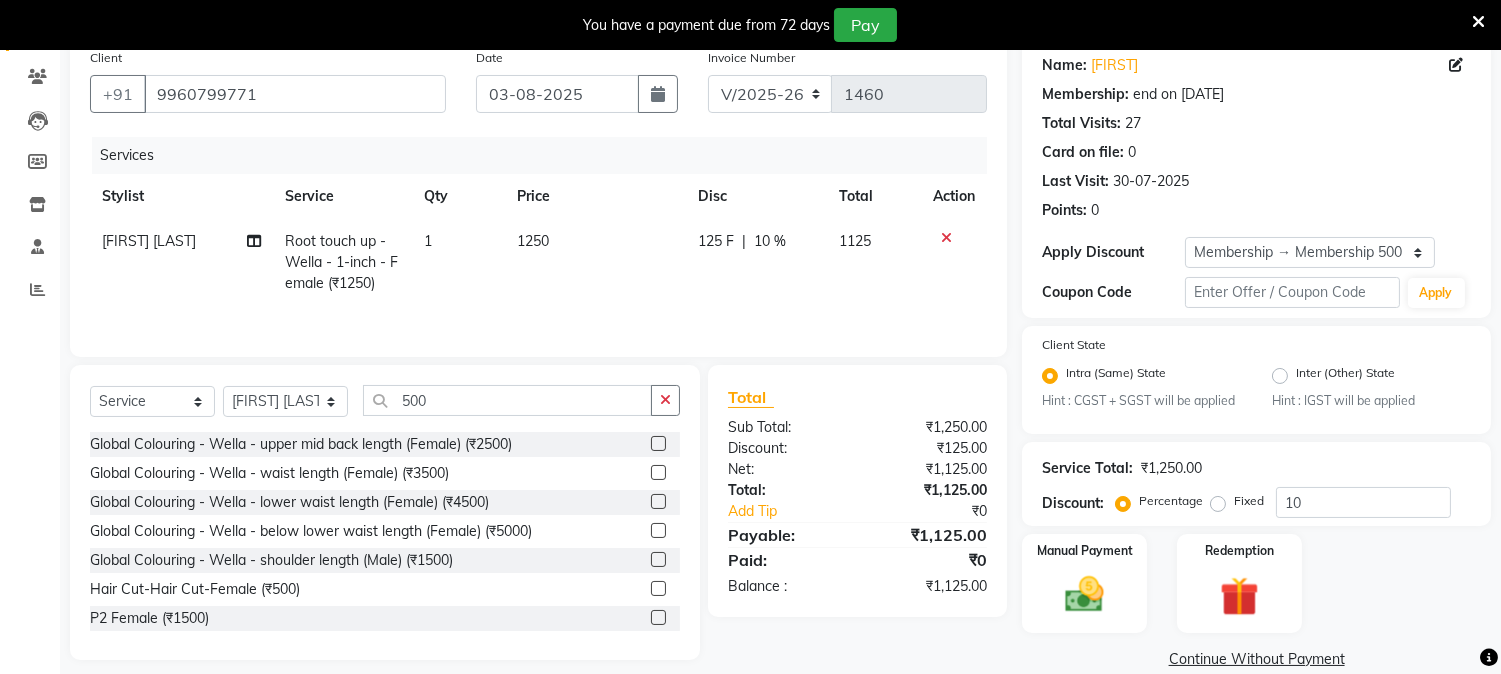 click 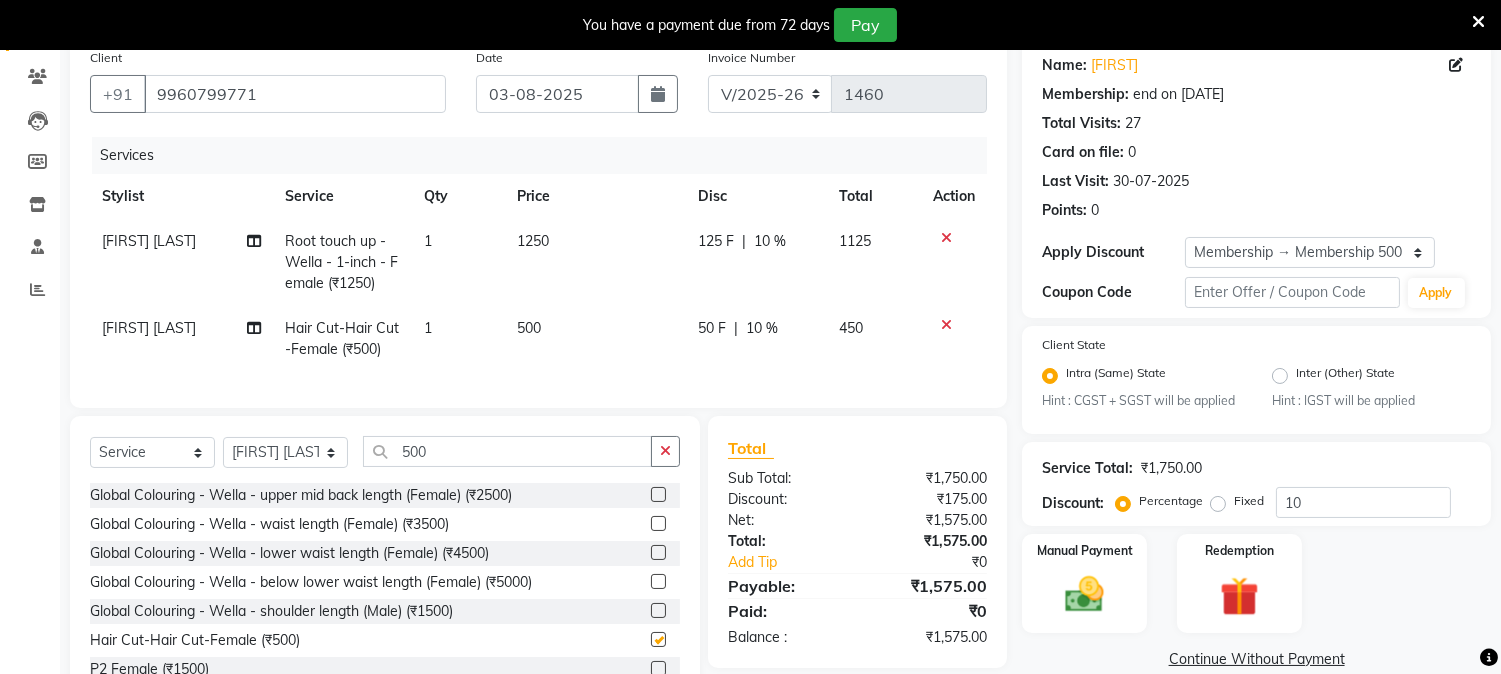 checkbox on "false" 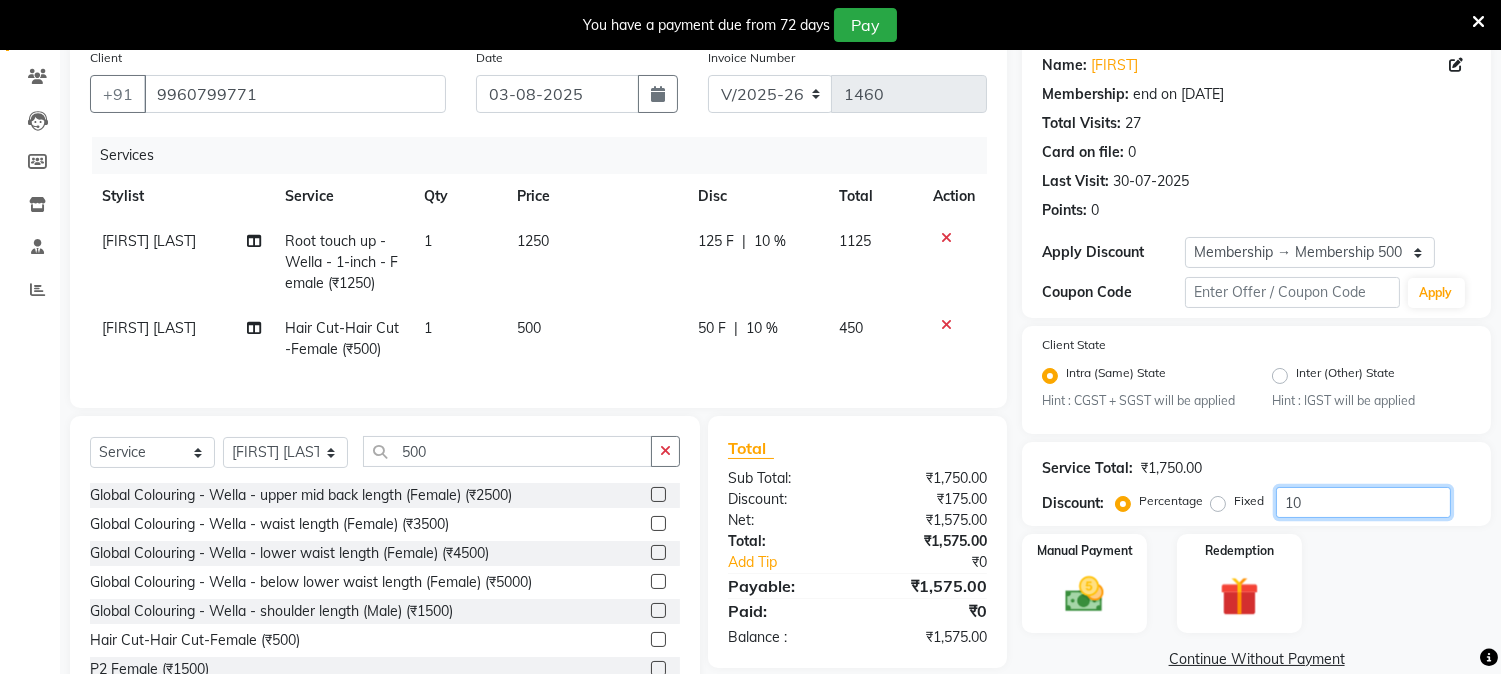 click on "10" 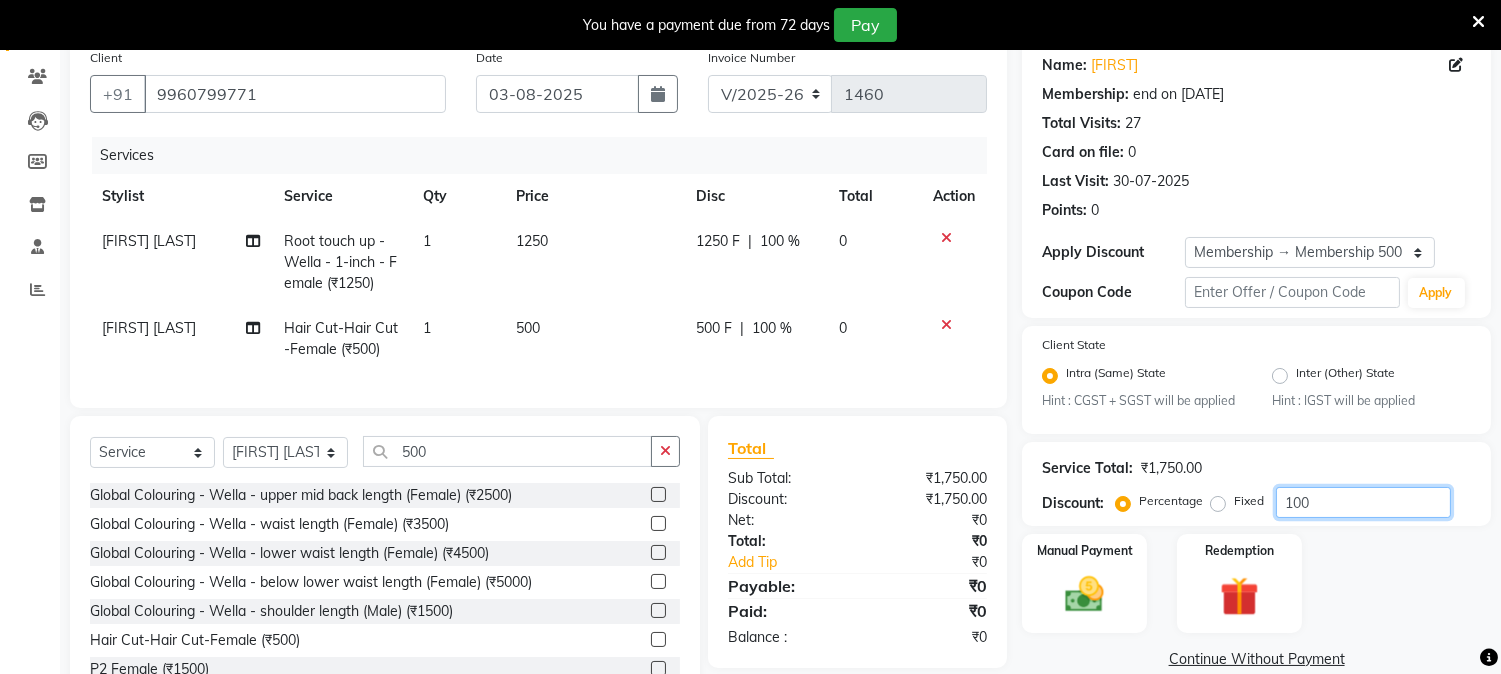 click on "100" 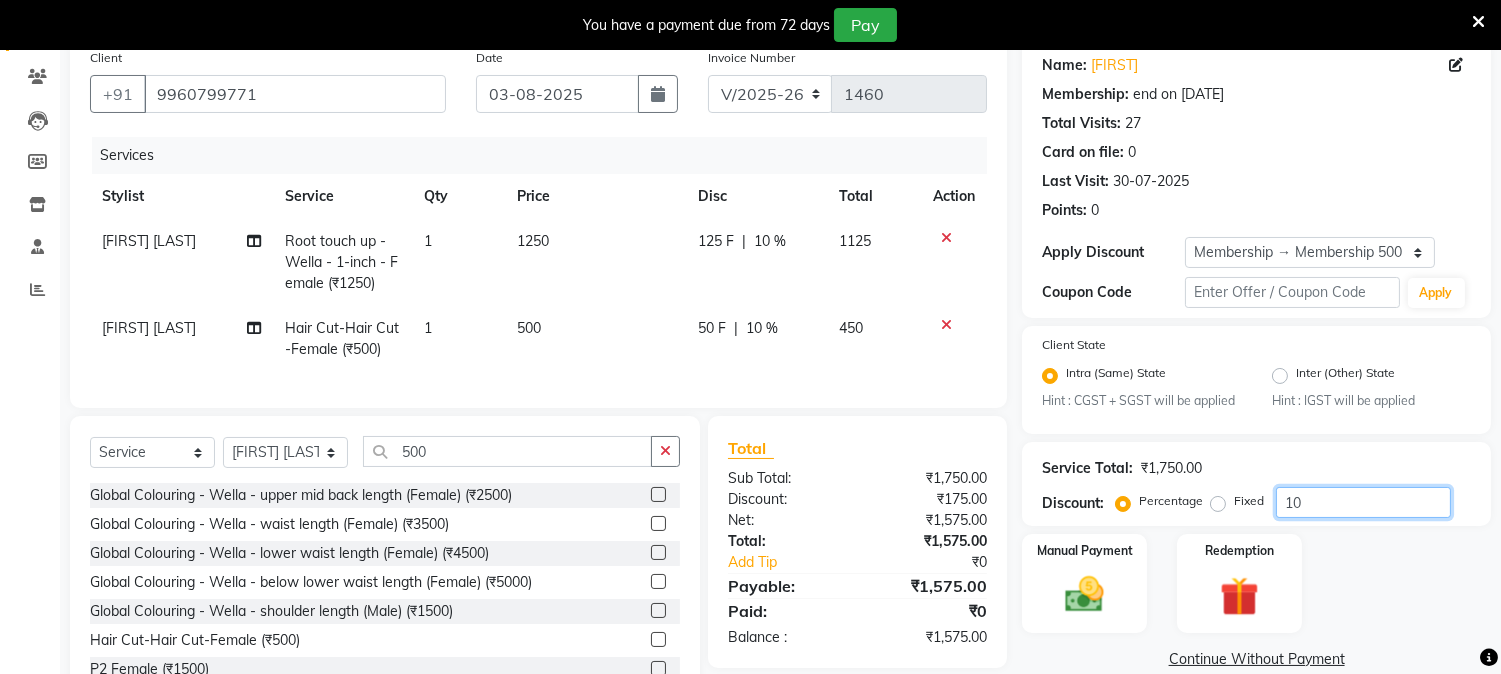type on "1" 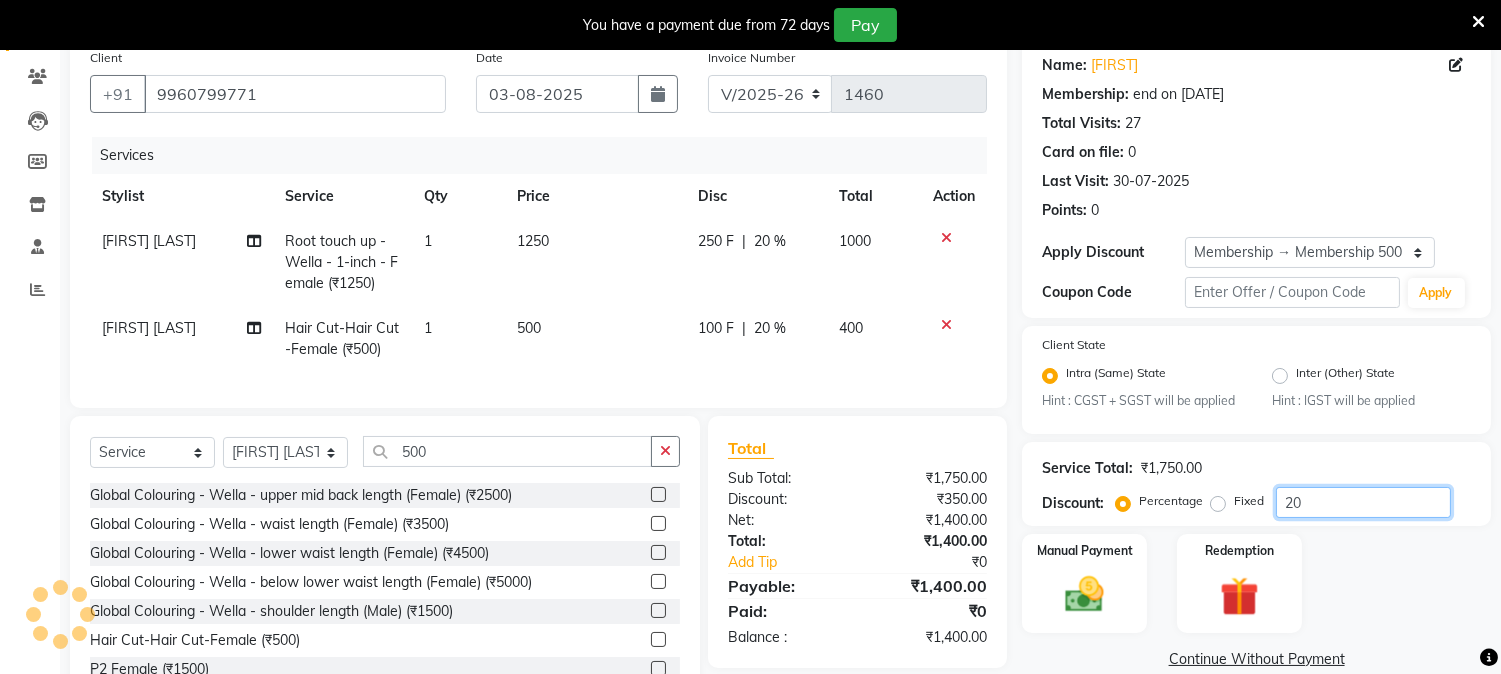 type on "20" 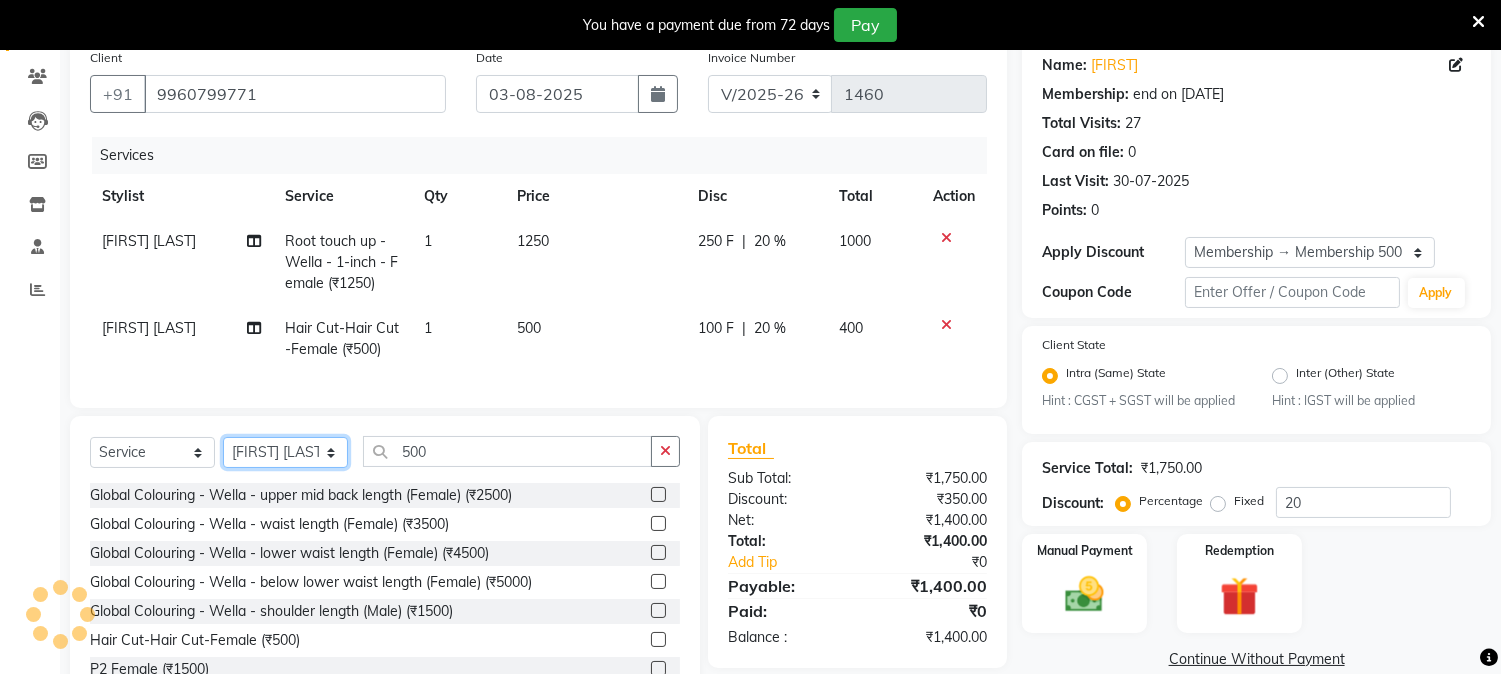 click on "Select Stylist [FIRST] [LAST] [FIRST] [LAST] [FIRST] [LAST]  Reception  [FIRST] [LAST] [FIRST] [LAST] [FIRST] Training Department [FIRST] [LAST] [FIRST] Sir" 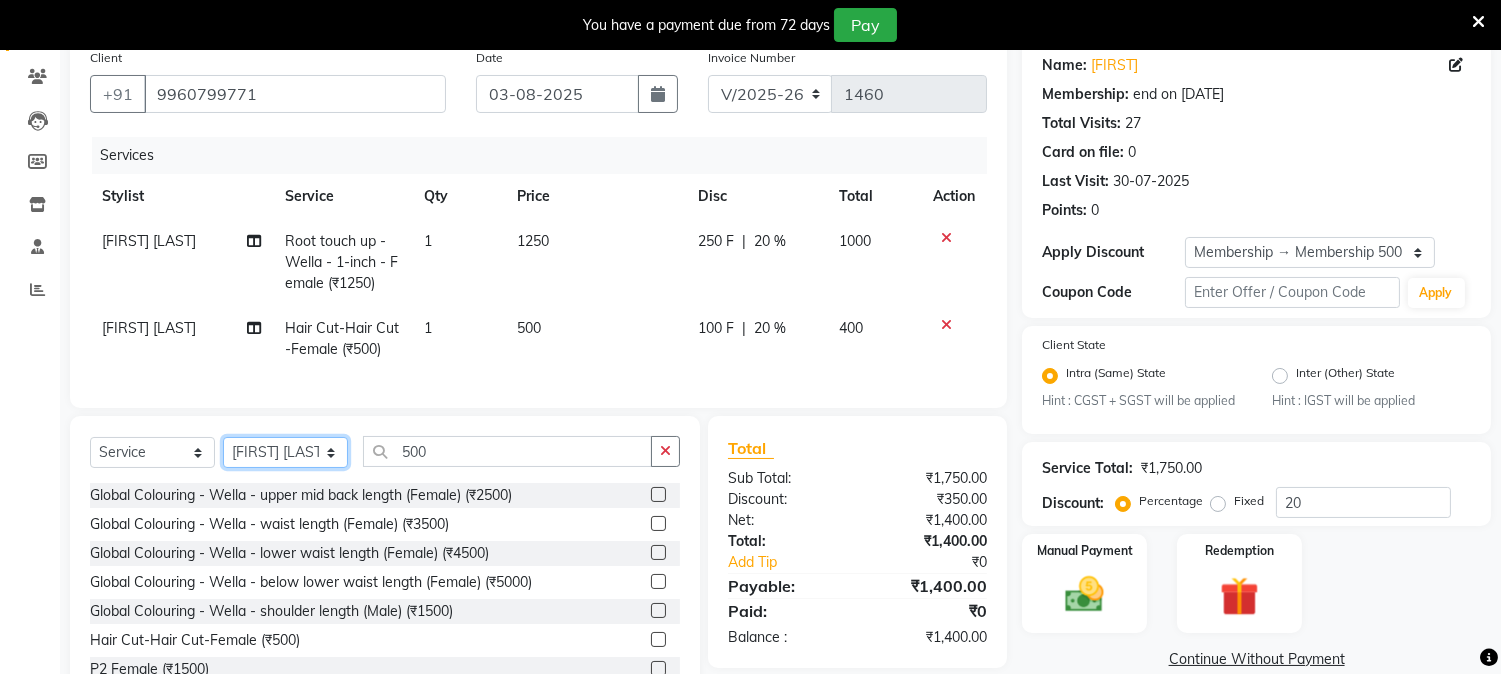 select on "48179" 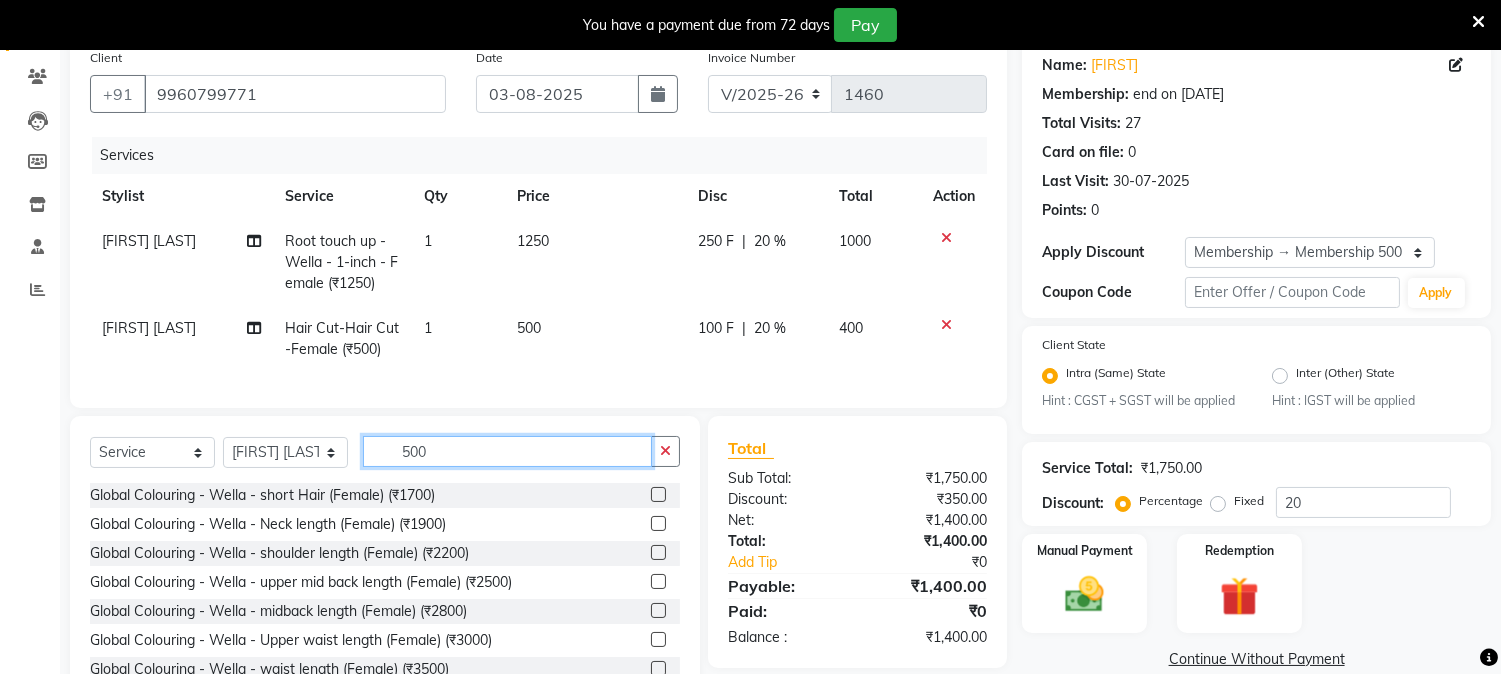 click on "500" 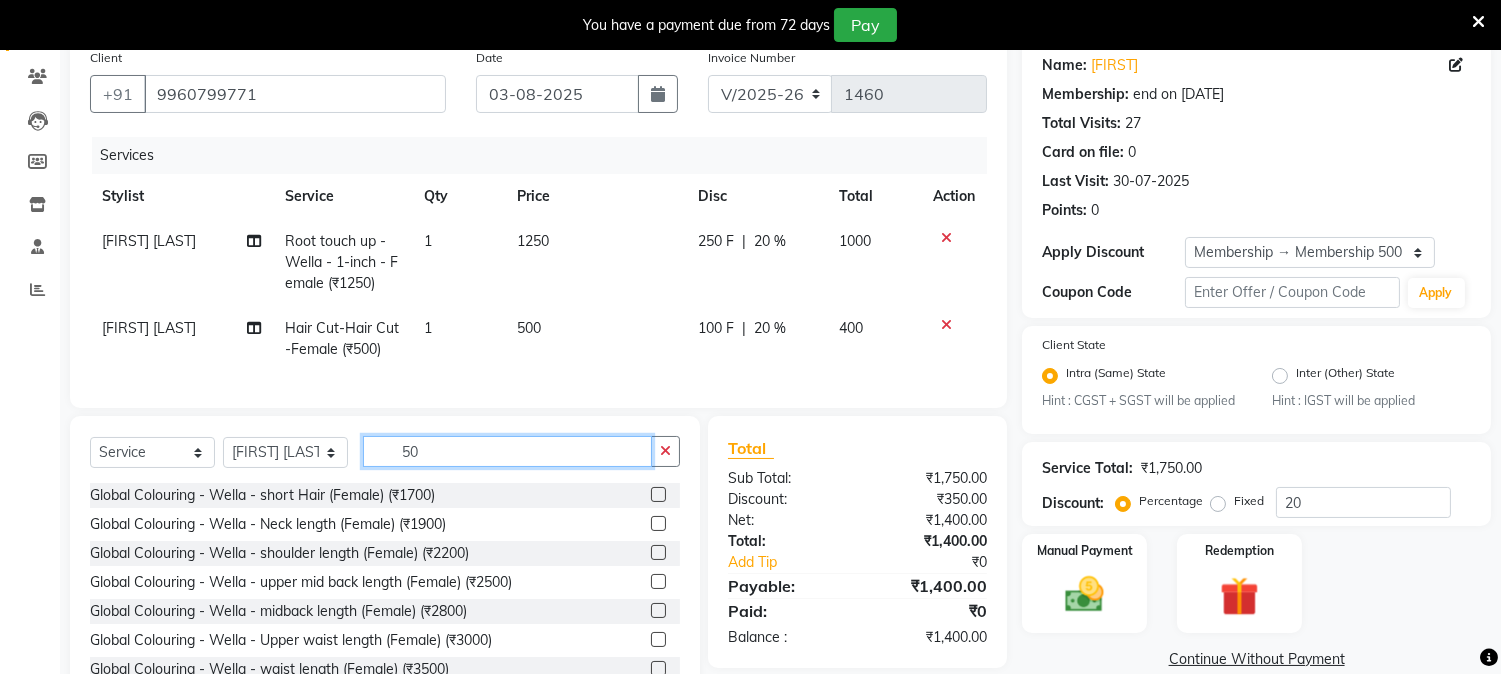 type on "5" 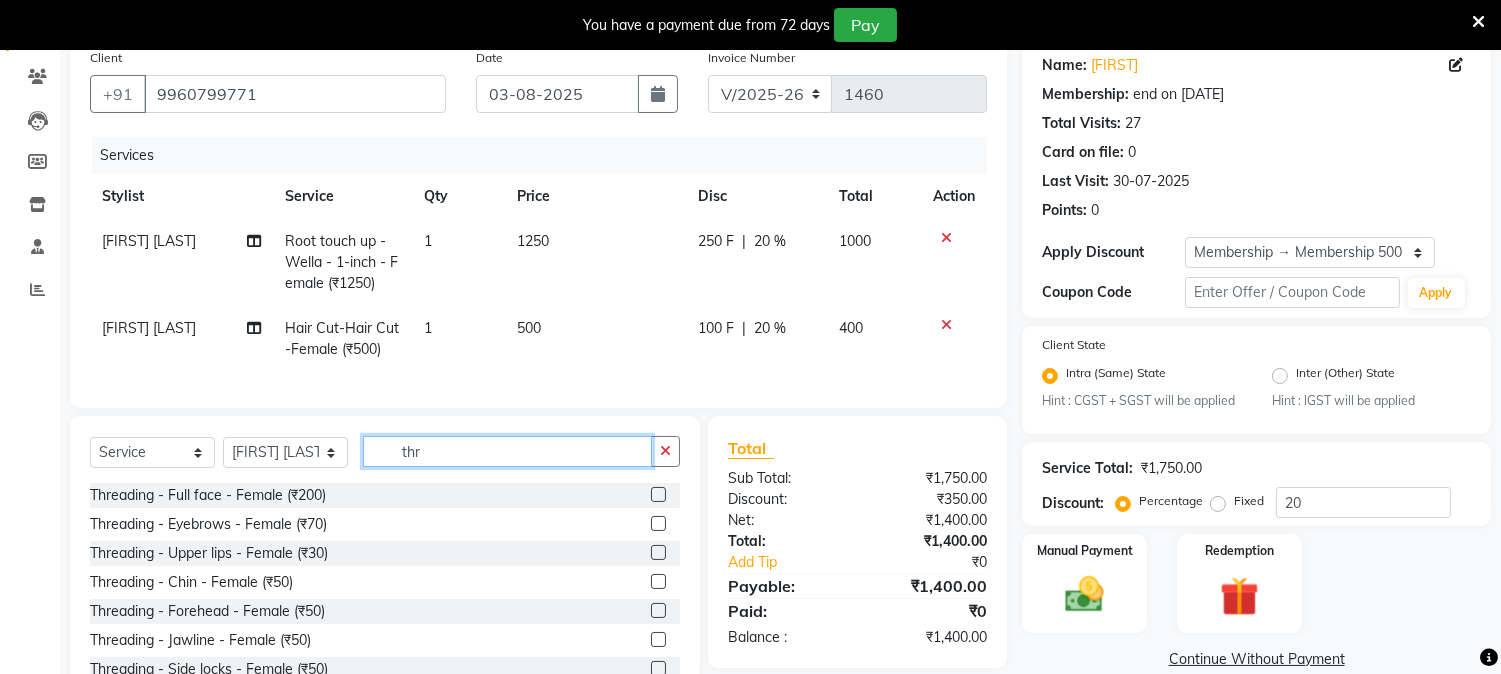 type on "thr" 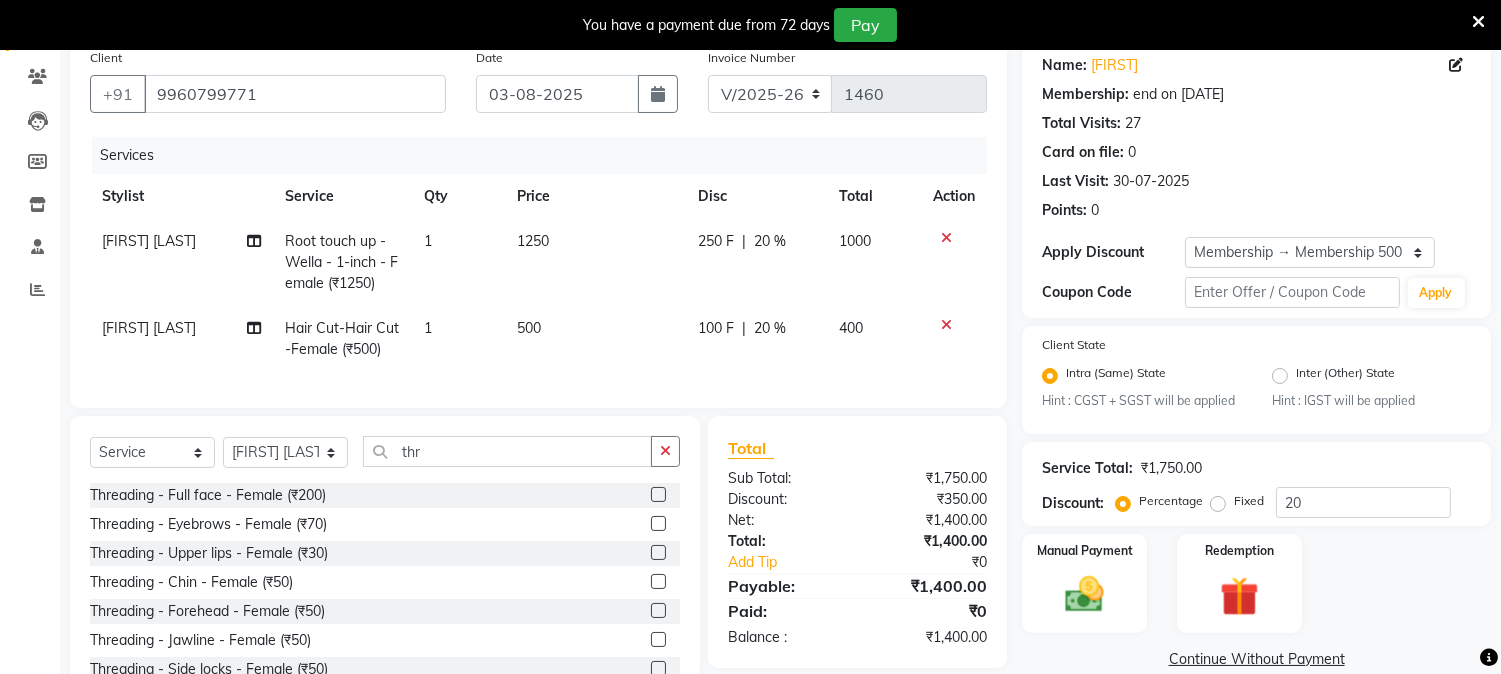 click 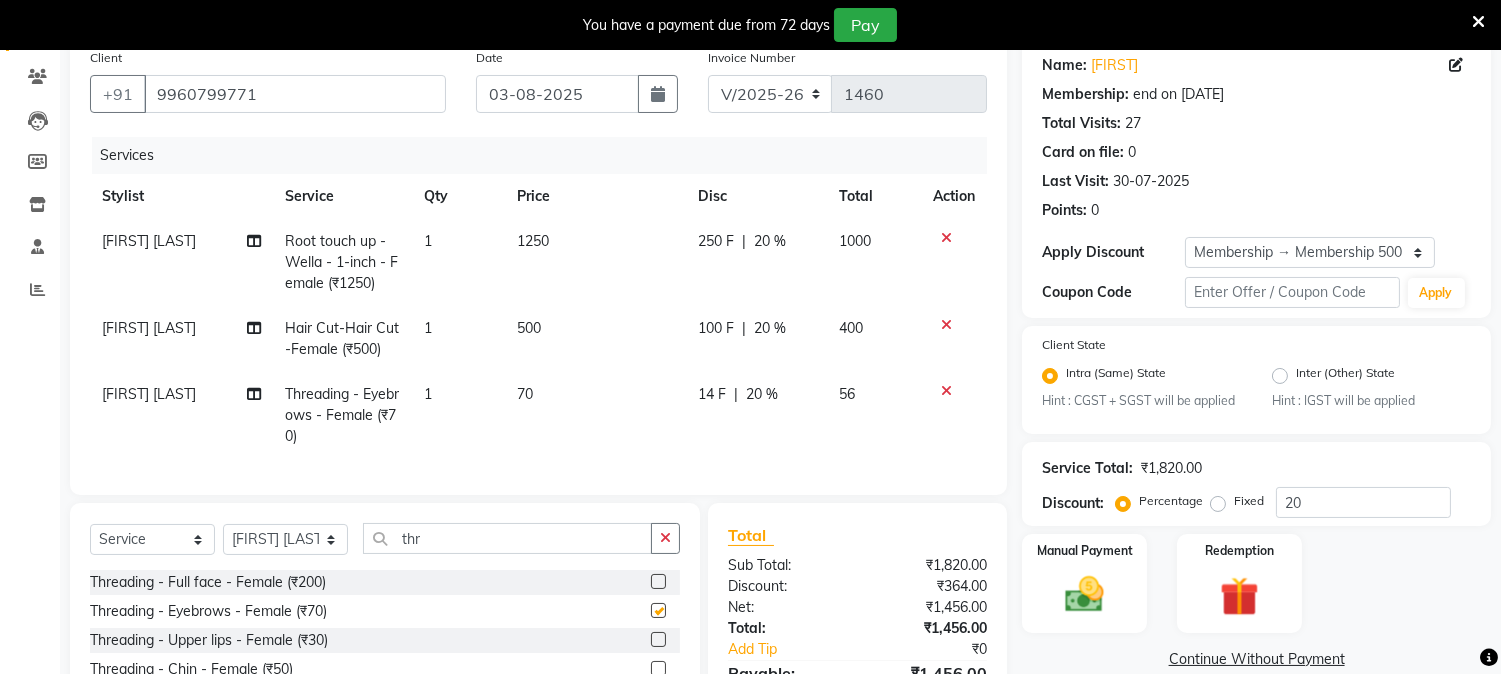 checkbox on "false" 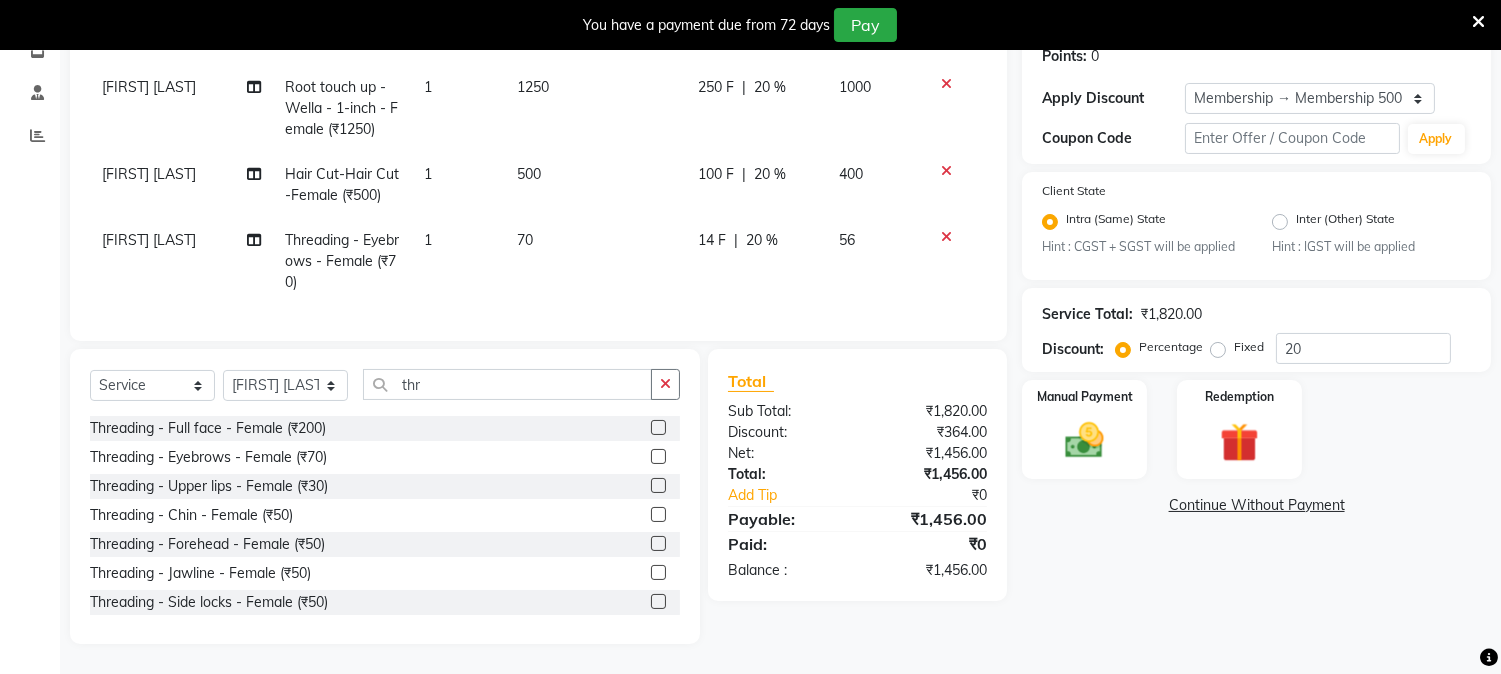 scroll, scrollTop: 331, scrollLeft: 0, axis: vertical 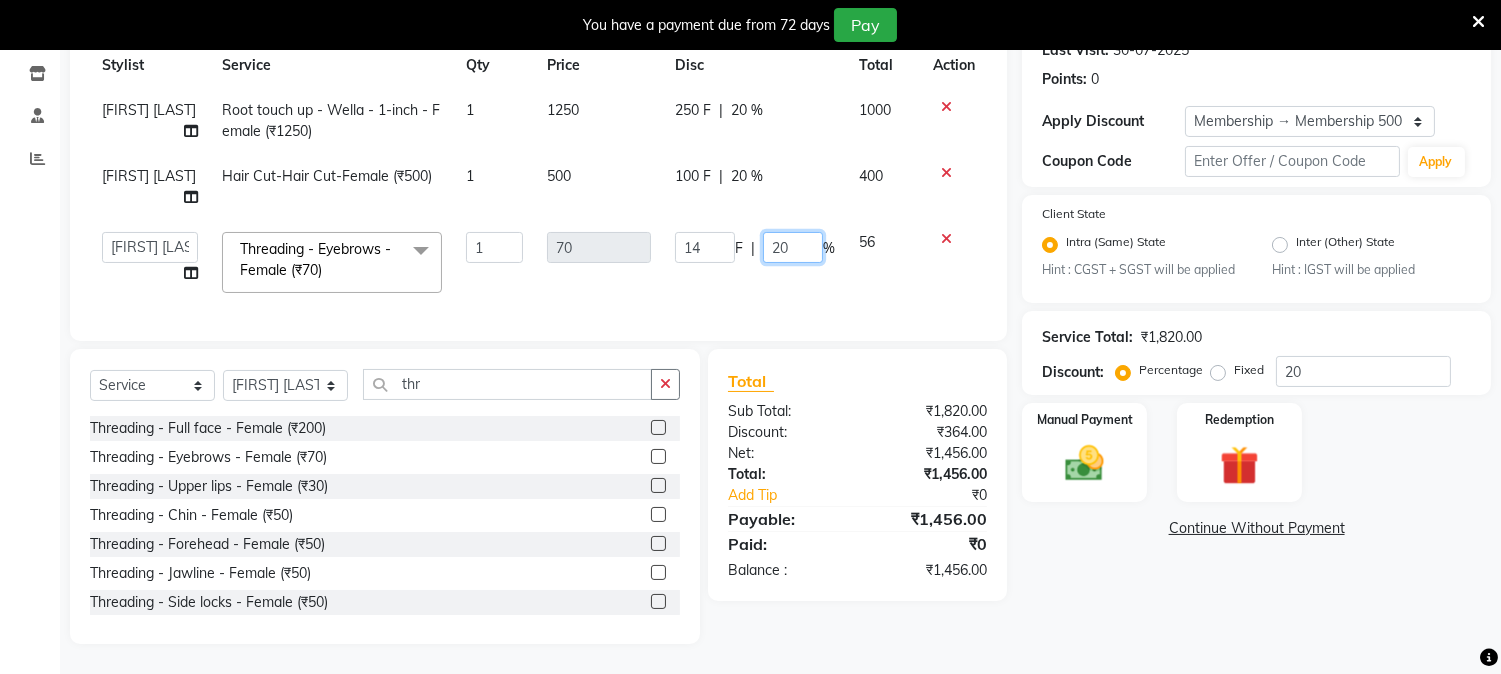 click on "20" 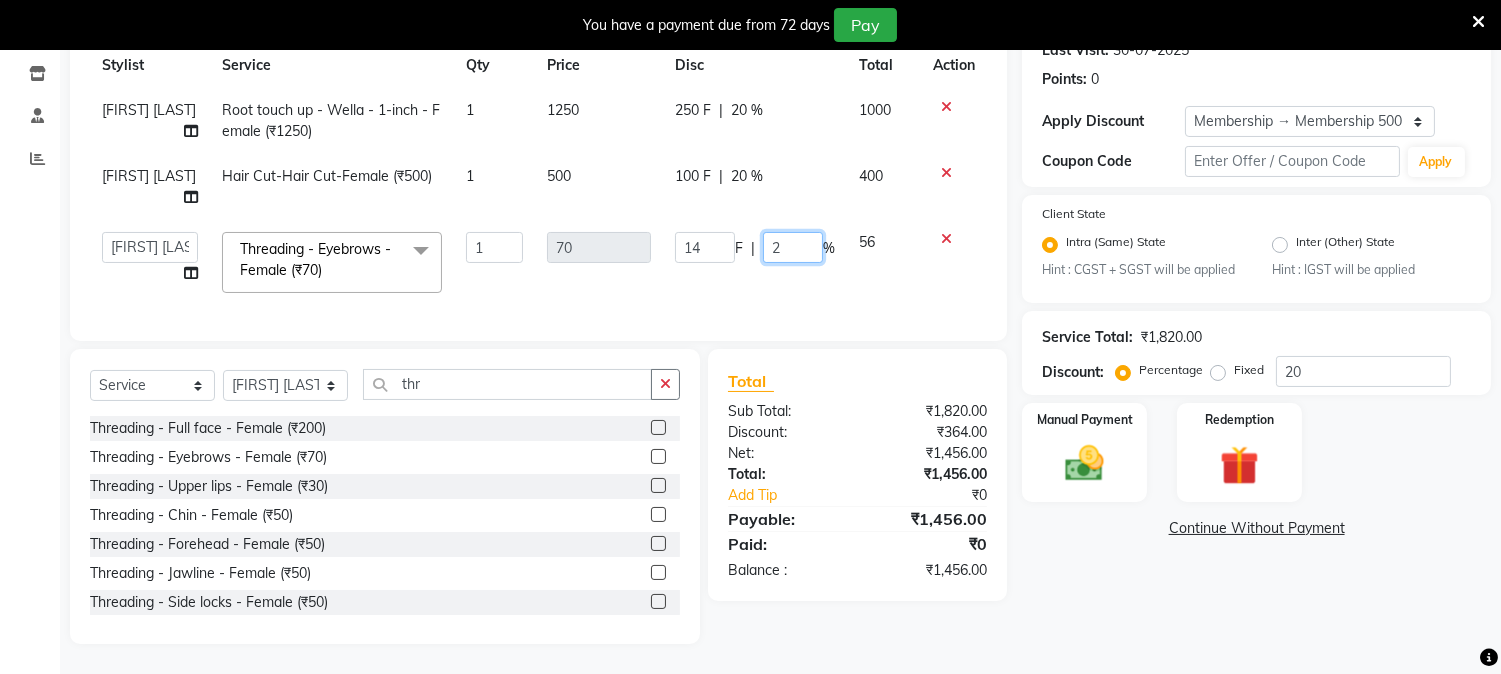type 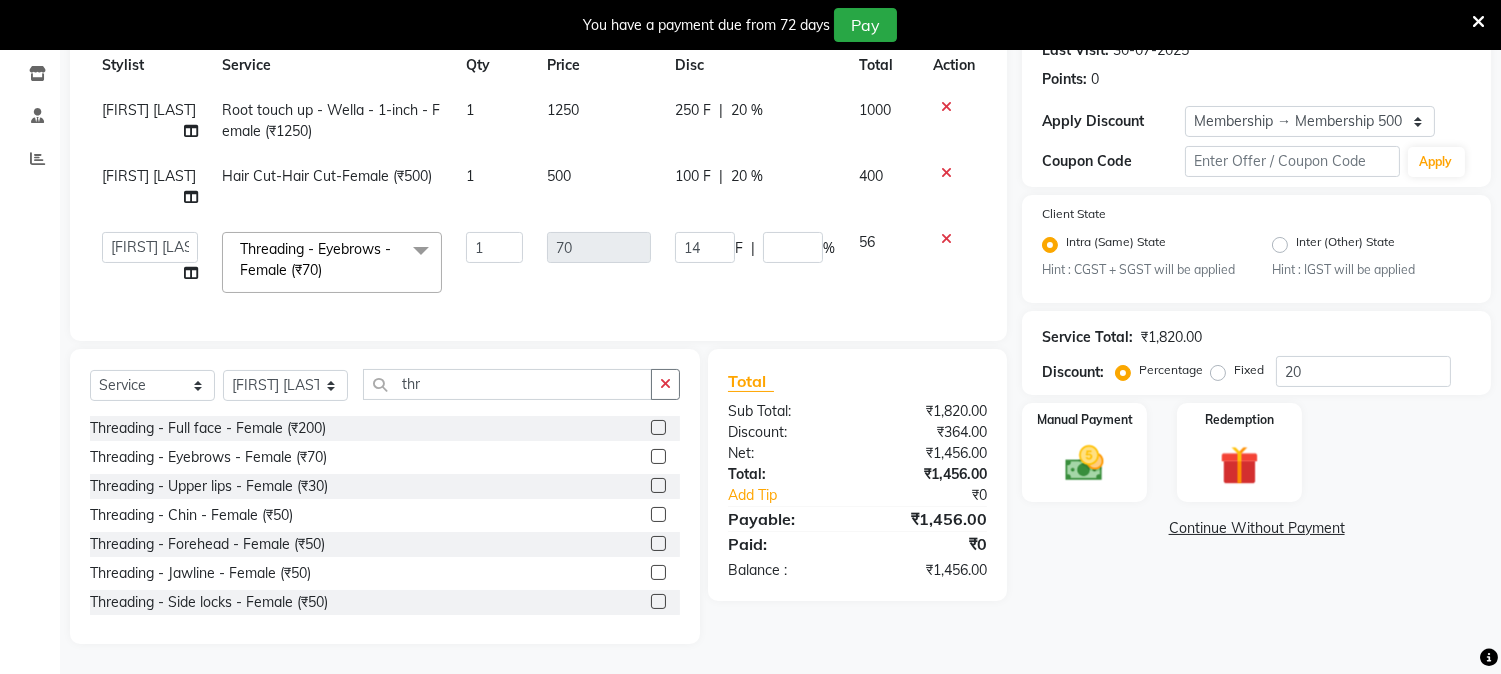 click on "14 F | %" 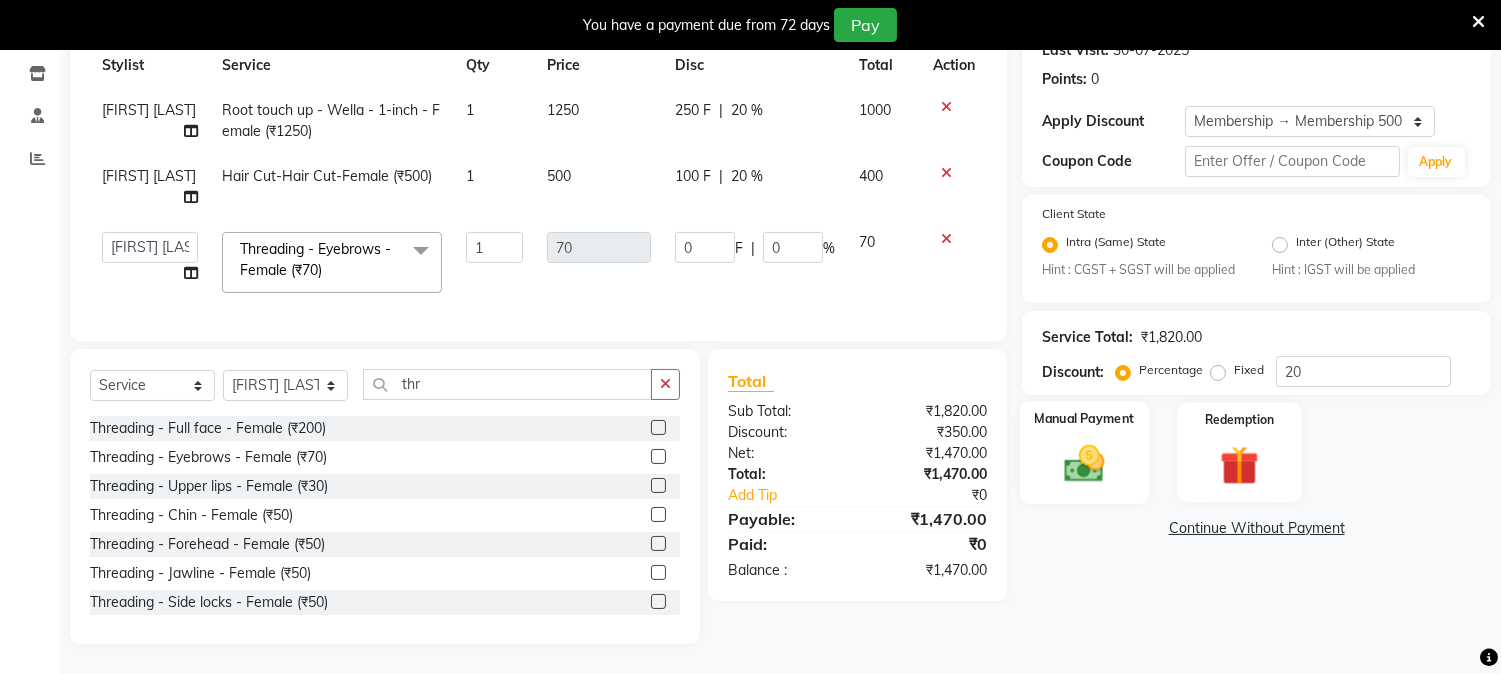 click 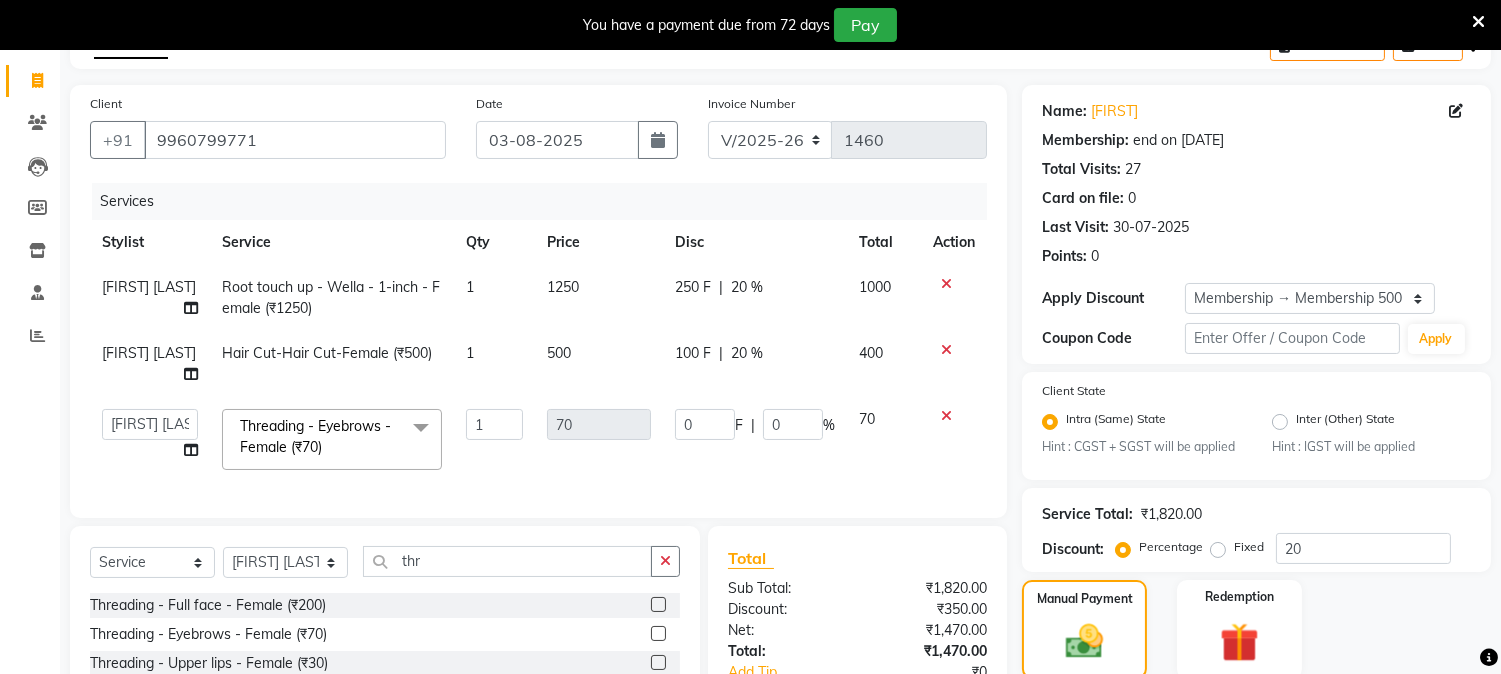 scroll, scrollTop: 222, scrollLeft: 0, axis: vertical 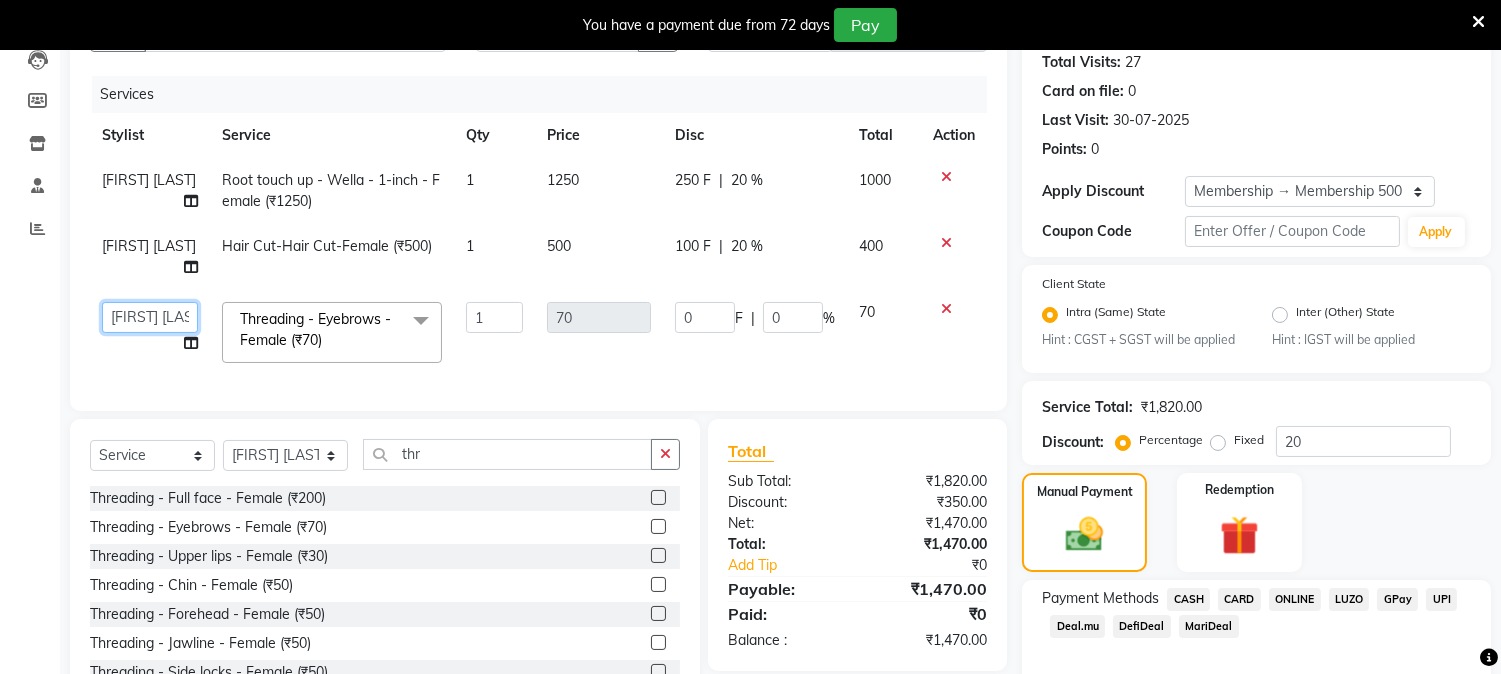 click on "[FIRST] [LAST]   [FIRST] [LAST]   [FIRST] [LAST]    Reception    [FIRST] [LAST]   [FIRST] [LAST]   [FIRST]    Training Department   [FIRST] [LAST]   [FIRST] Sir" 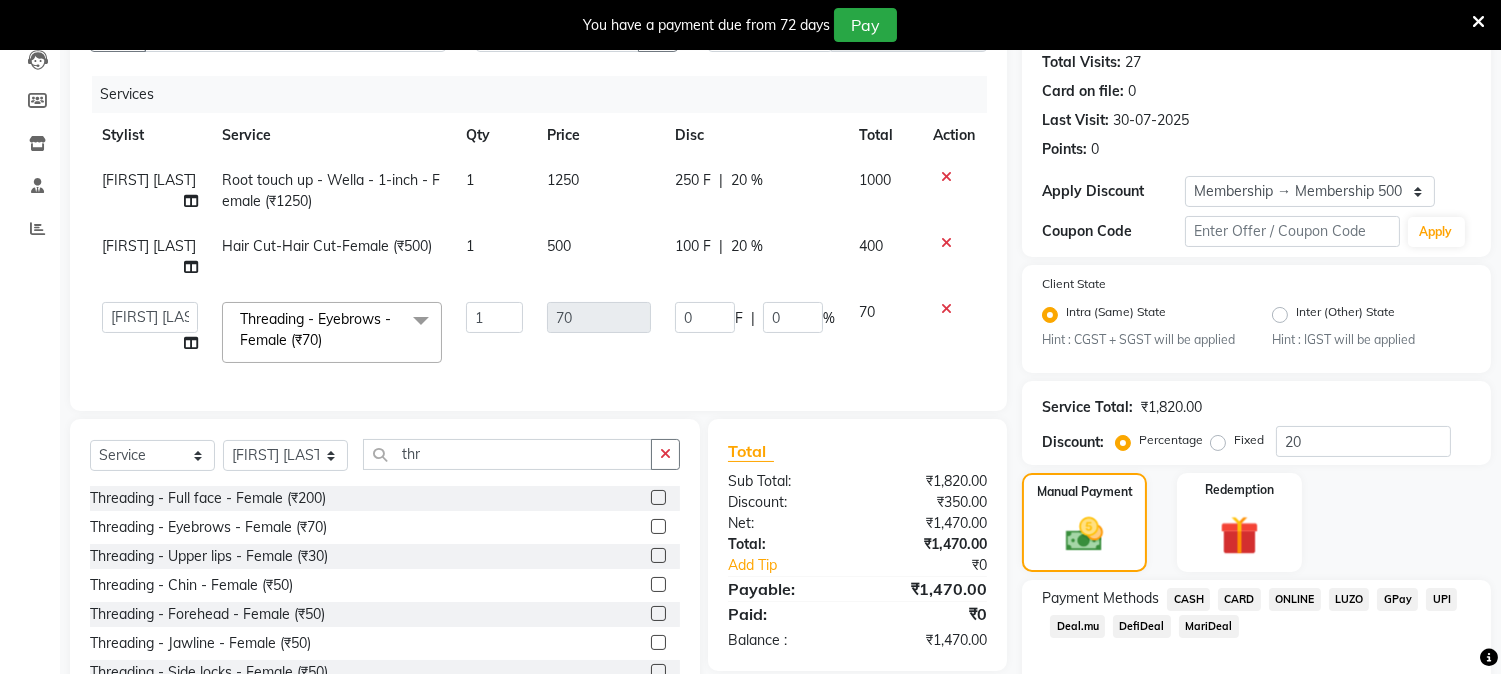 select on "4174" 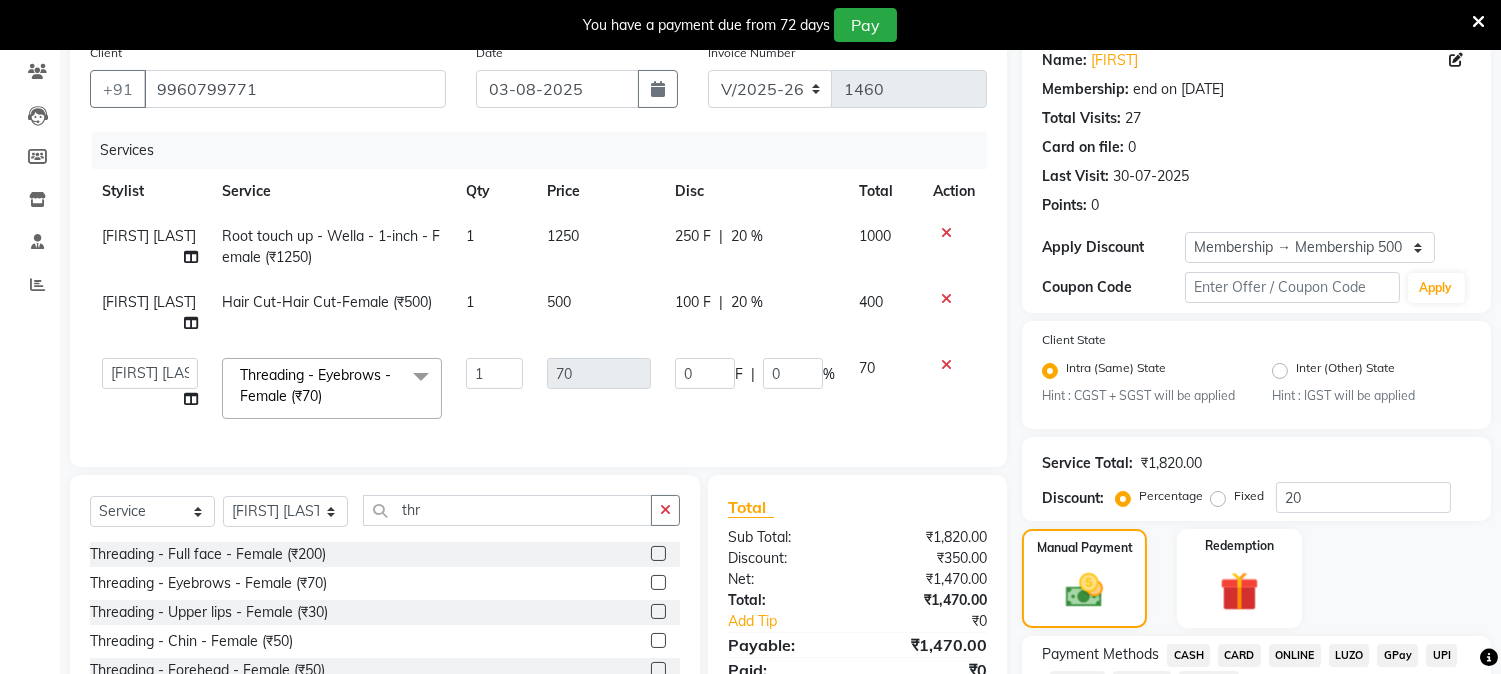 scroll, scrollTop: 0, scrollLeft: 0, axis: both 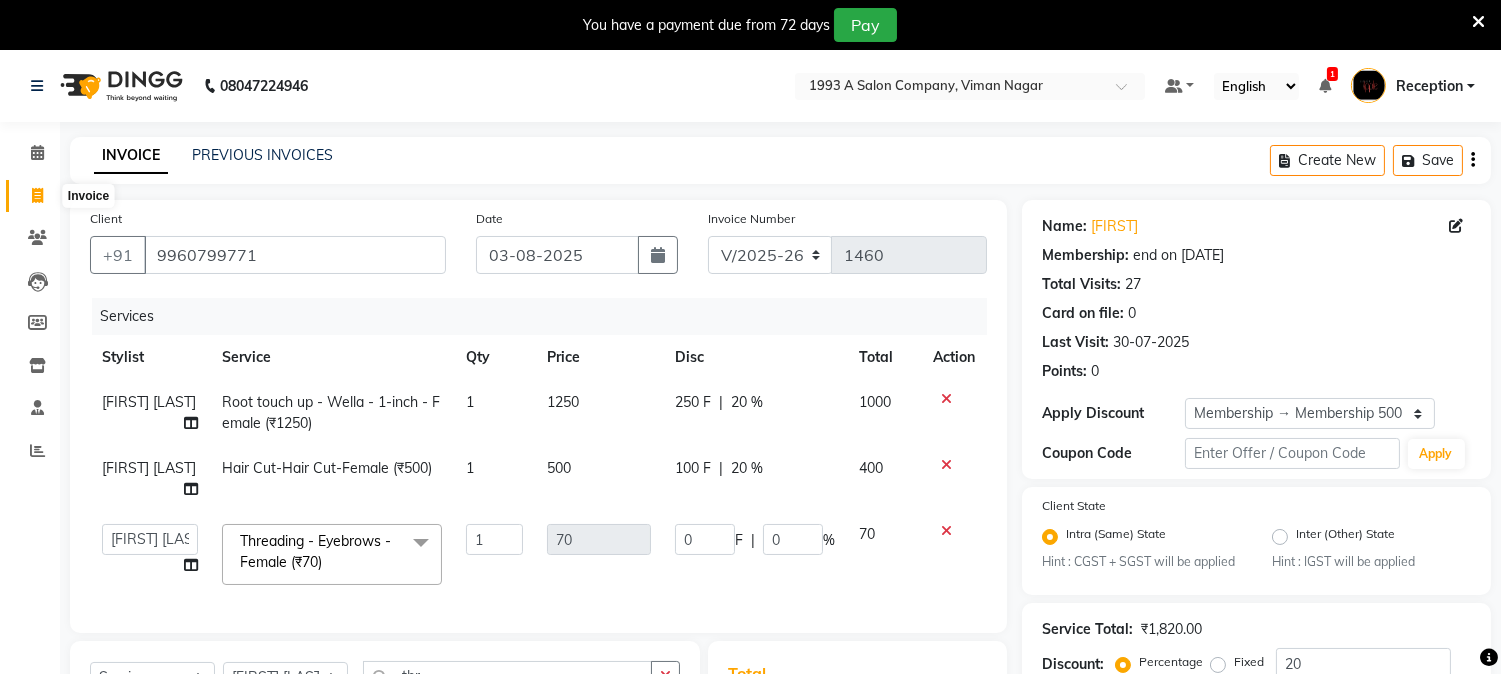 click 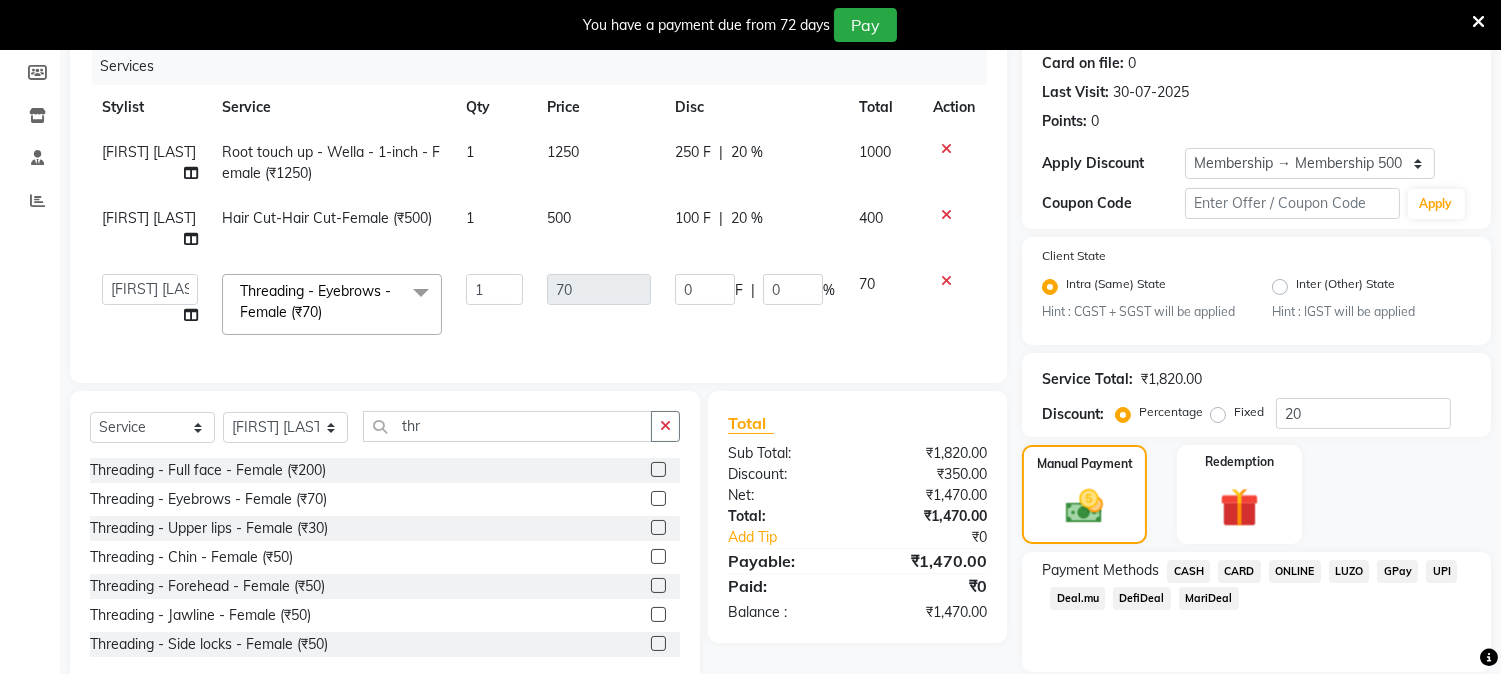 scroll, scrollTop: 318, scrollLeft: 0, axis: vertical 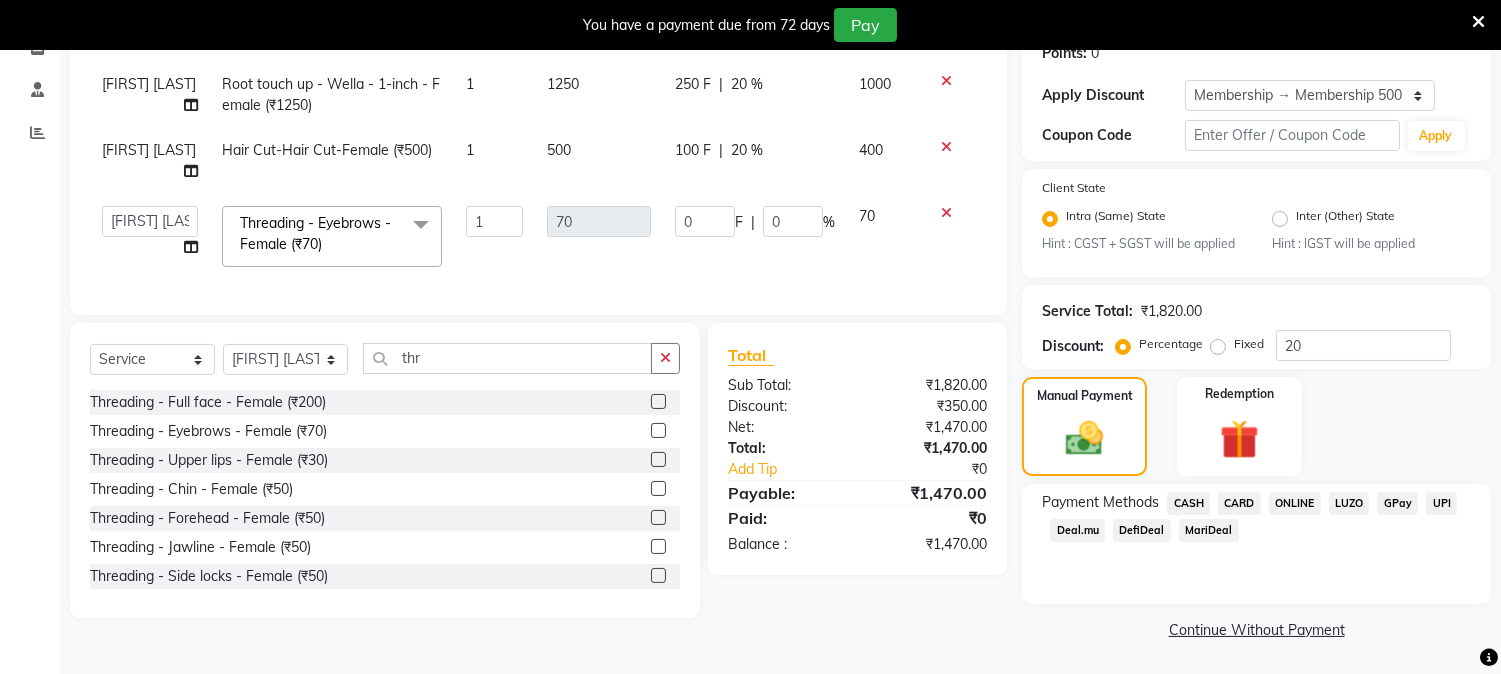 click on "ONLINE" 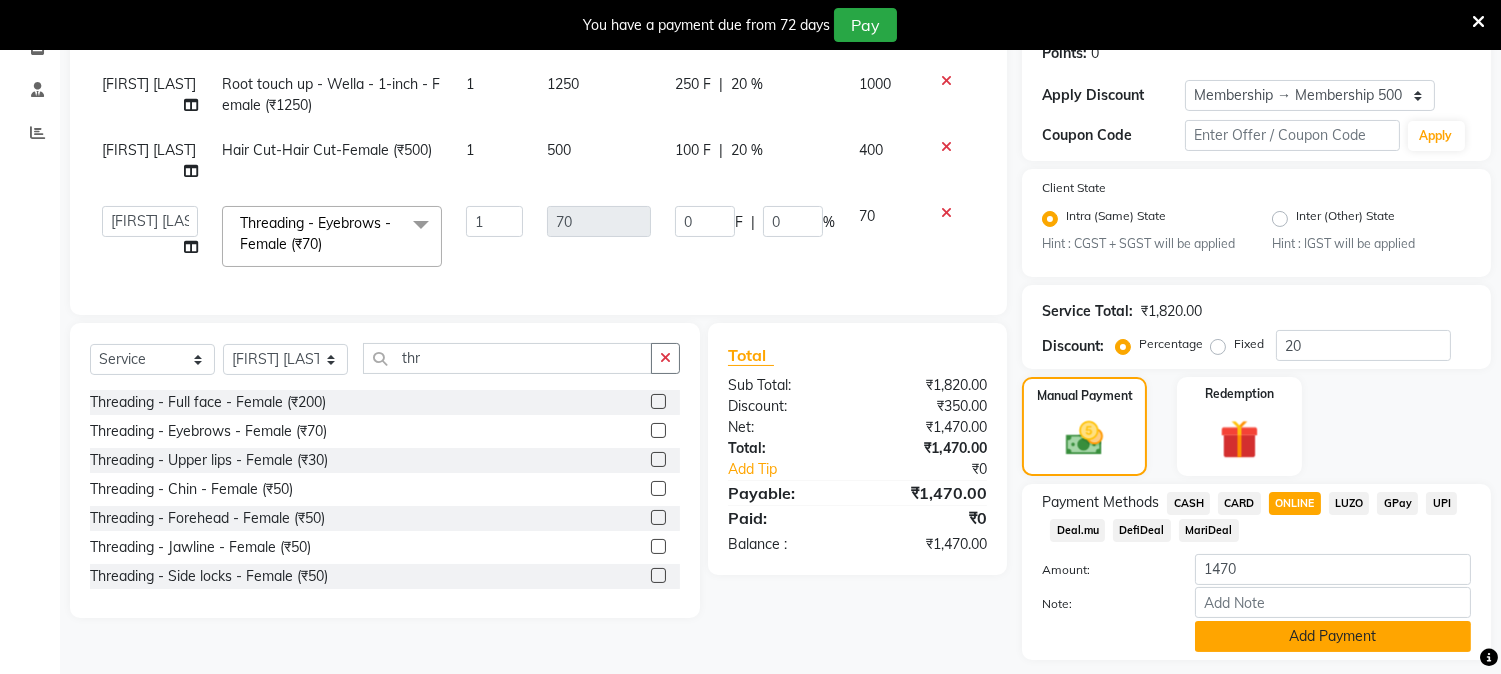 click on "Add Payment" 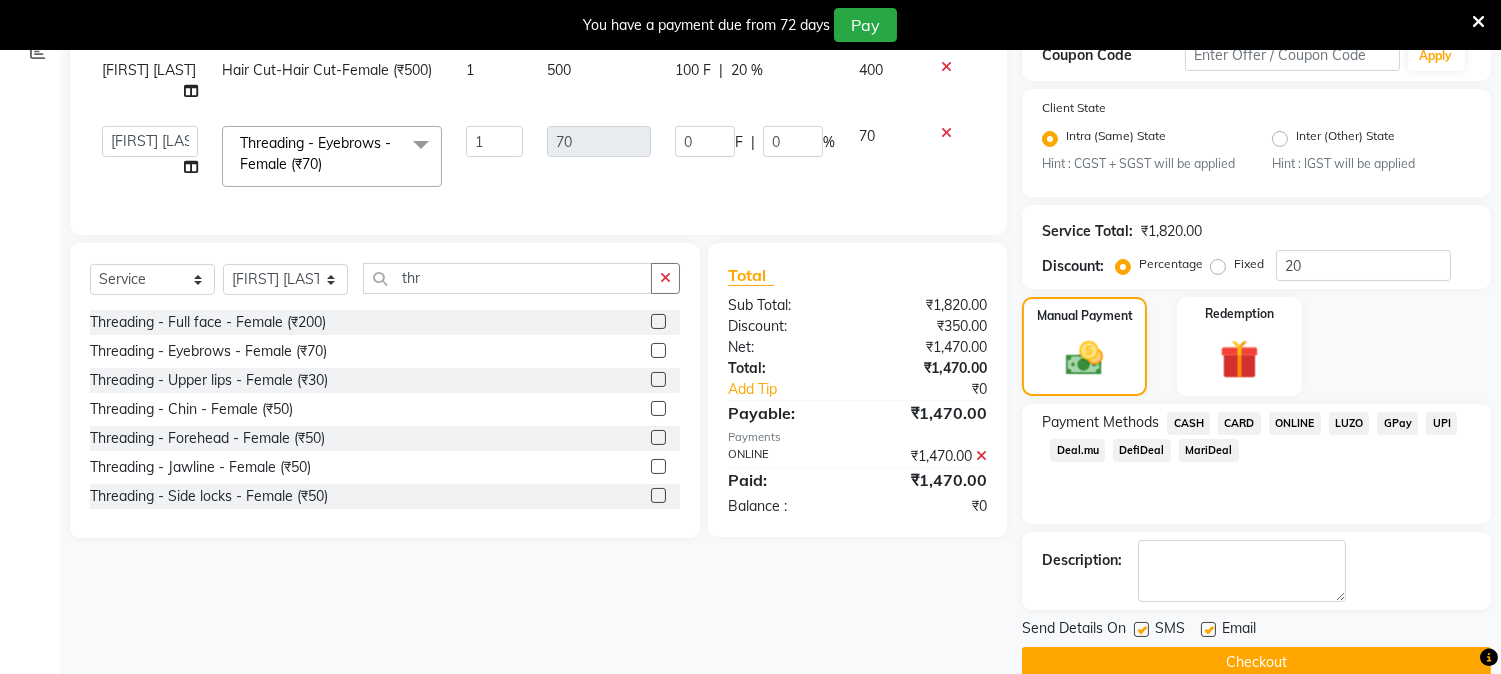 scroll, scrollTop: 432, scrollLeft: 0, axis: vertical 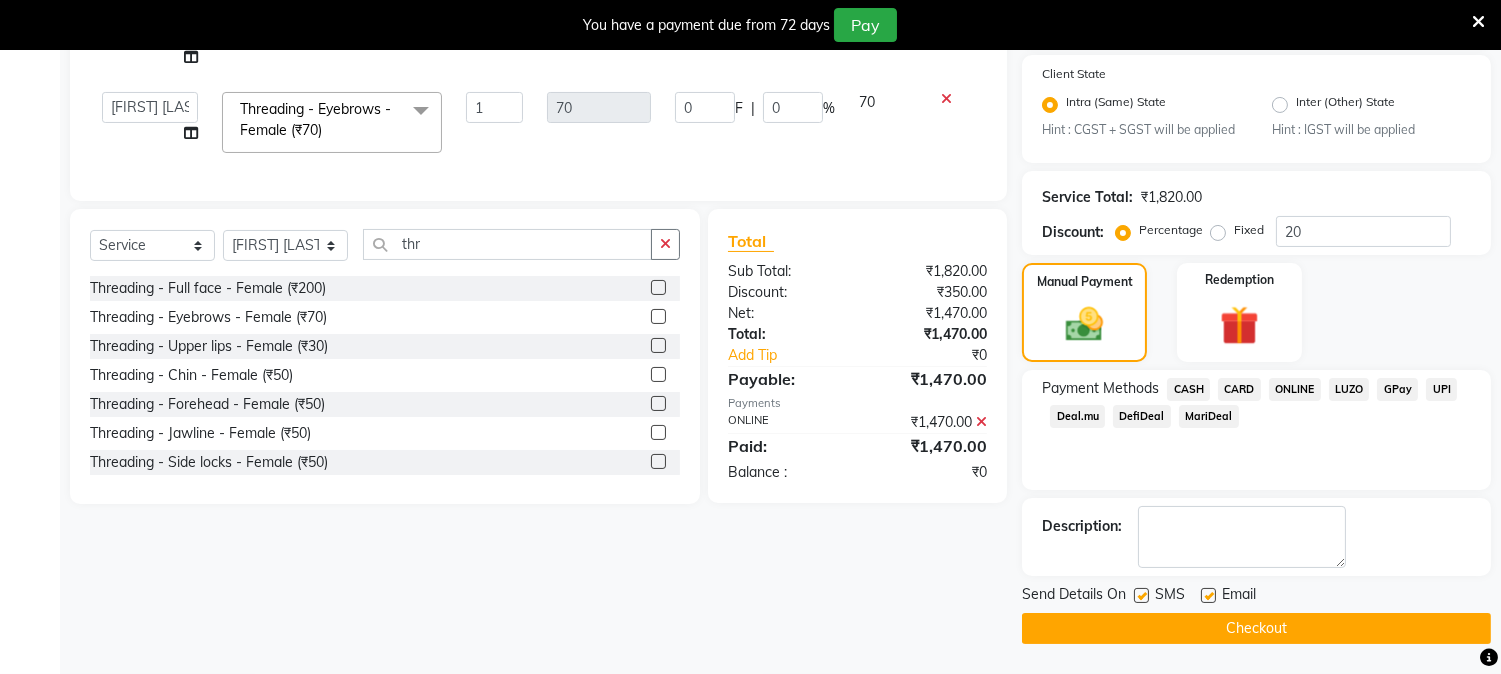 click on "Checkout" 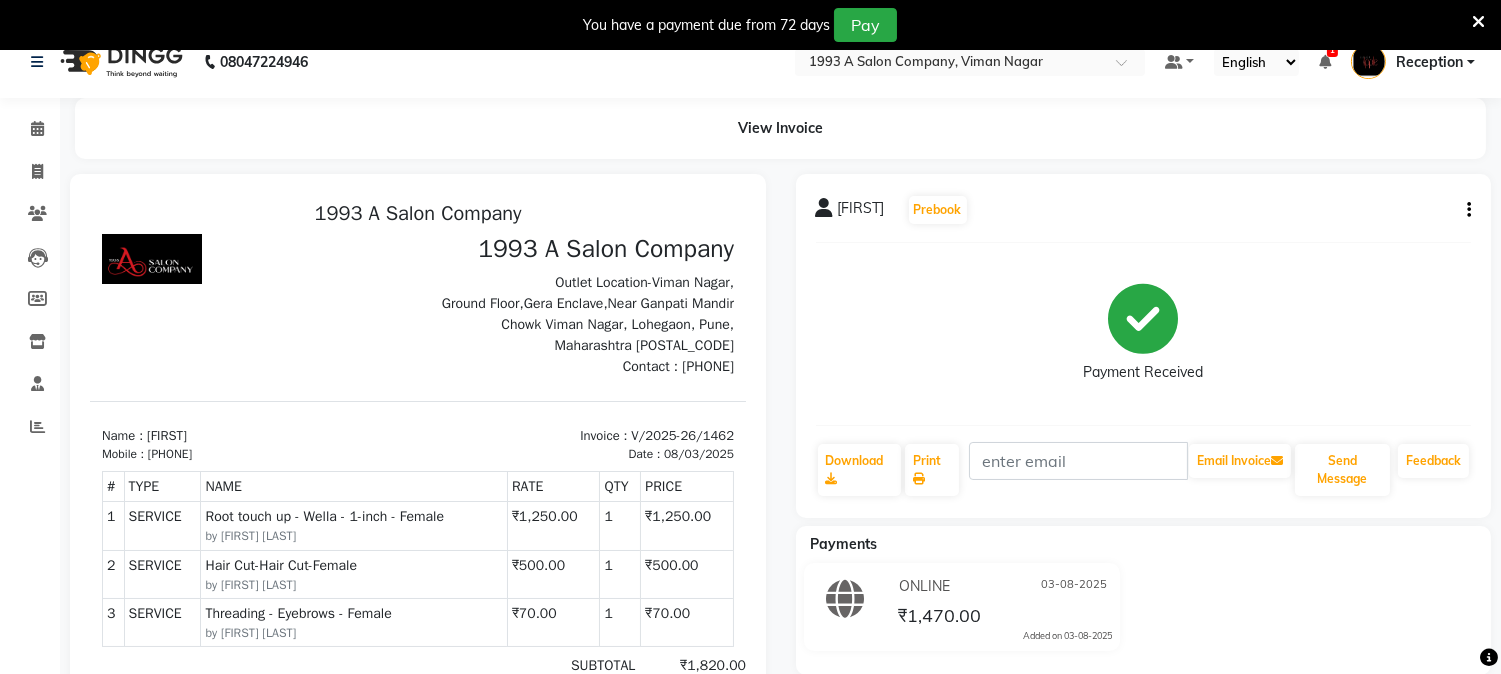 scroll, scrollTop: 20, scrollLeft: 0, axis: vertical 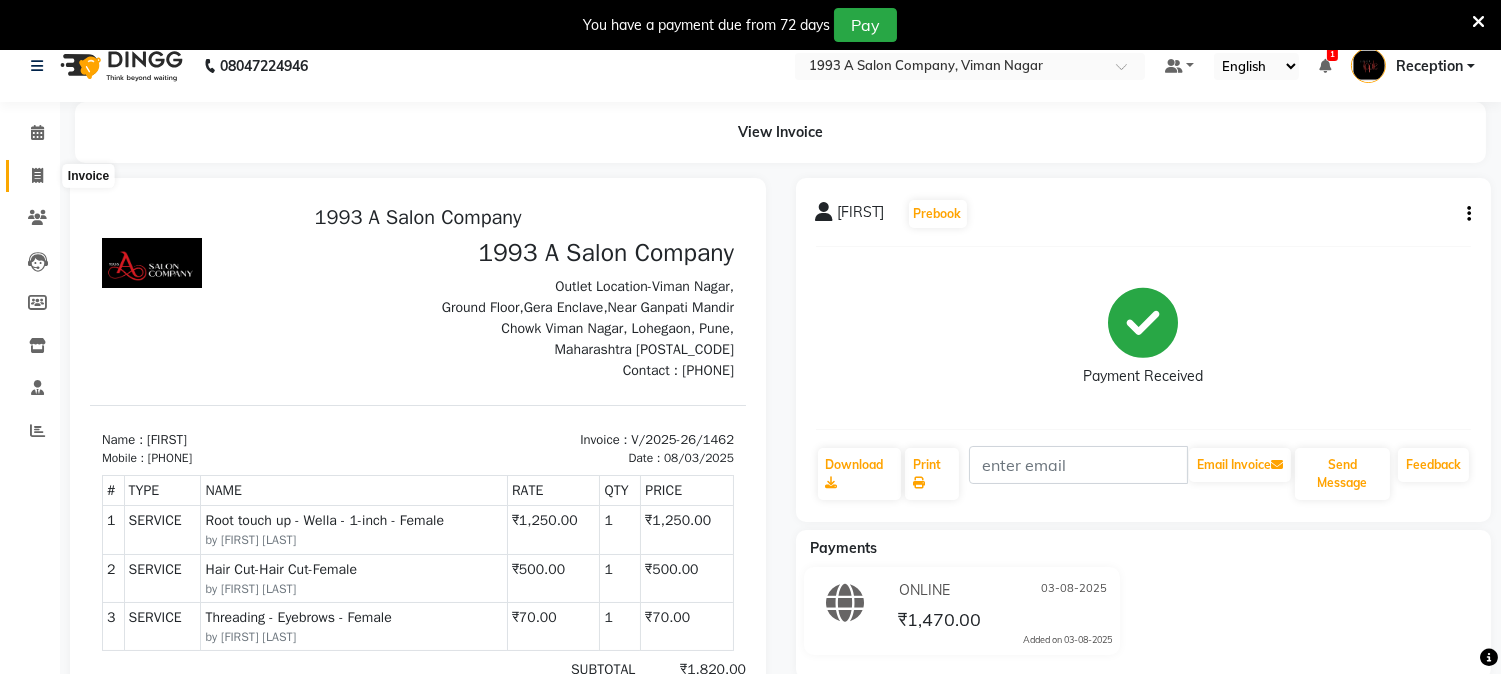 click 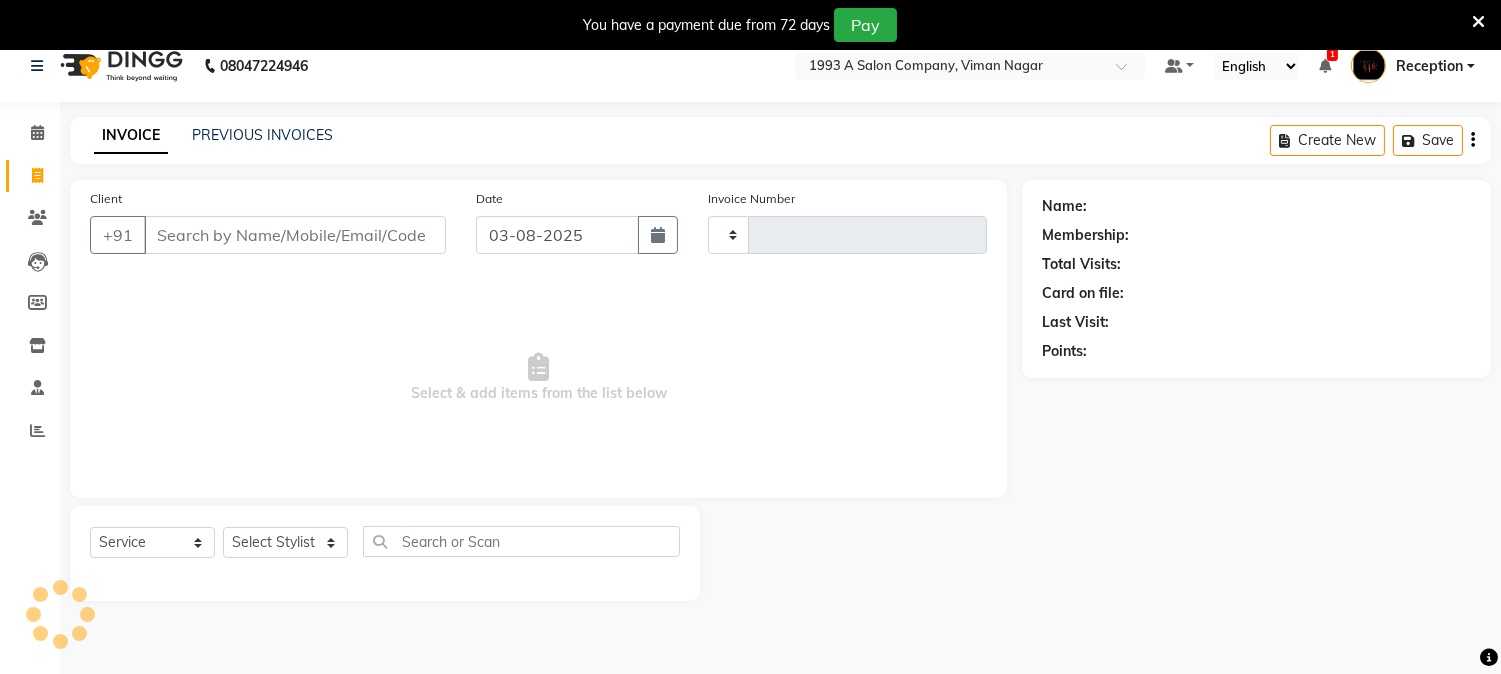type on "1463" 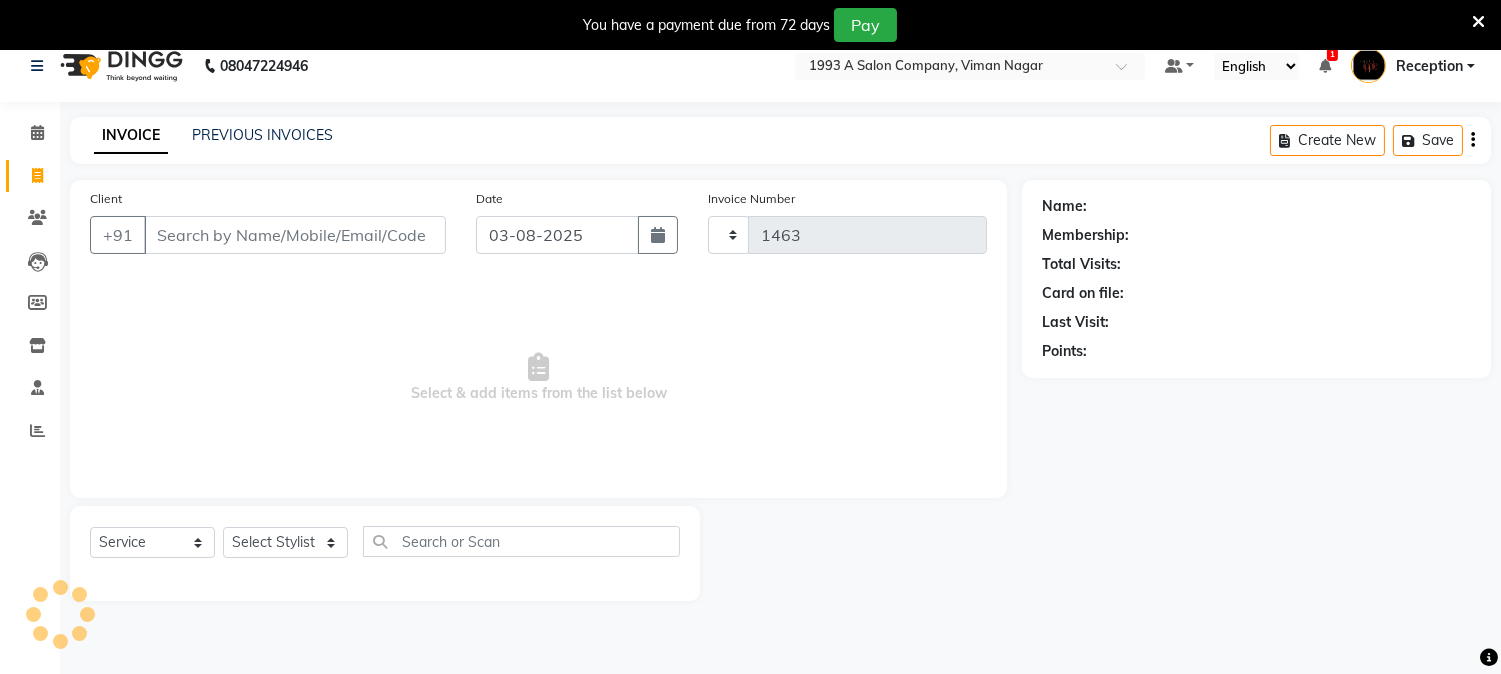 select on "144" 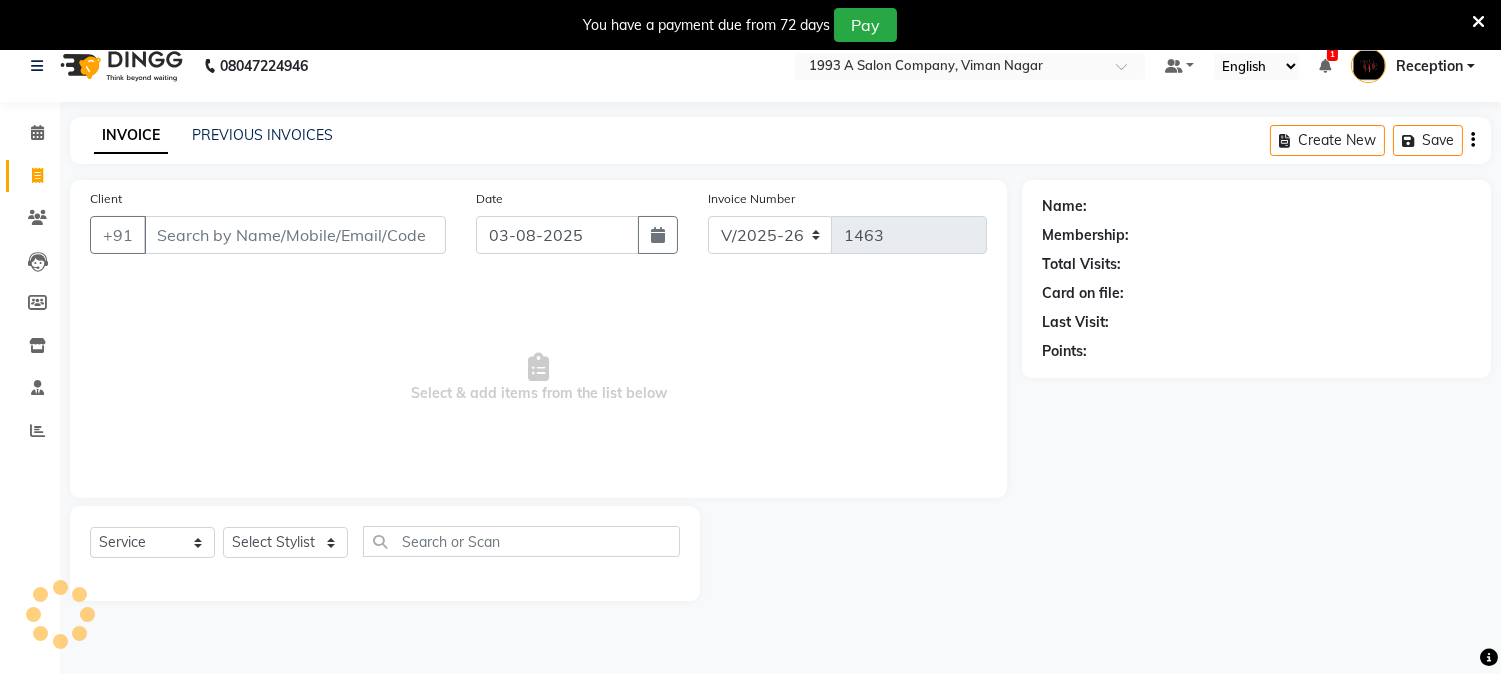 scroll, scrollTop: 50, scrollLeft: 0, axis: vertical 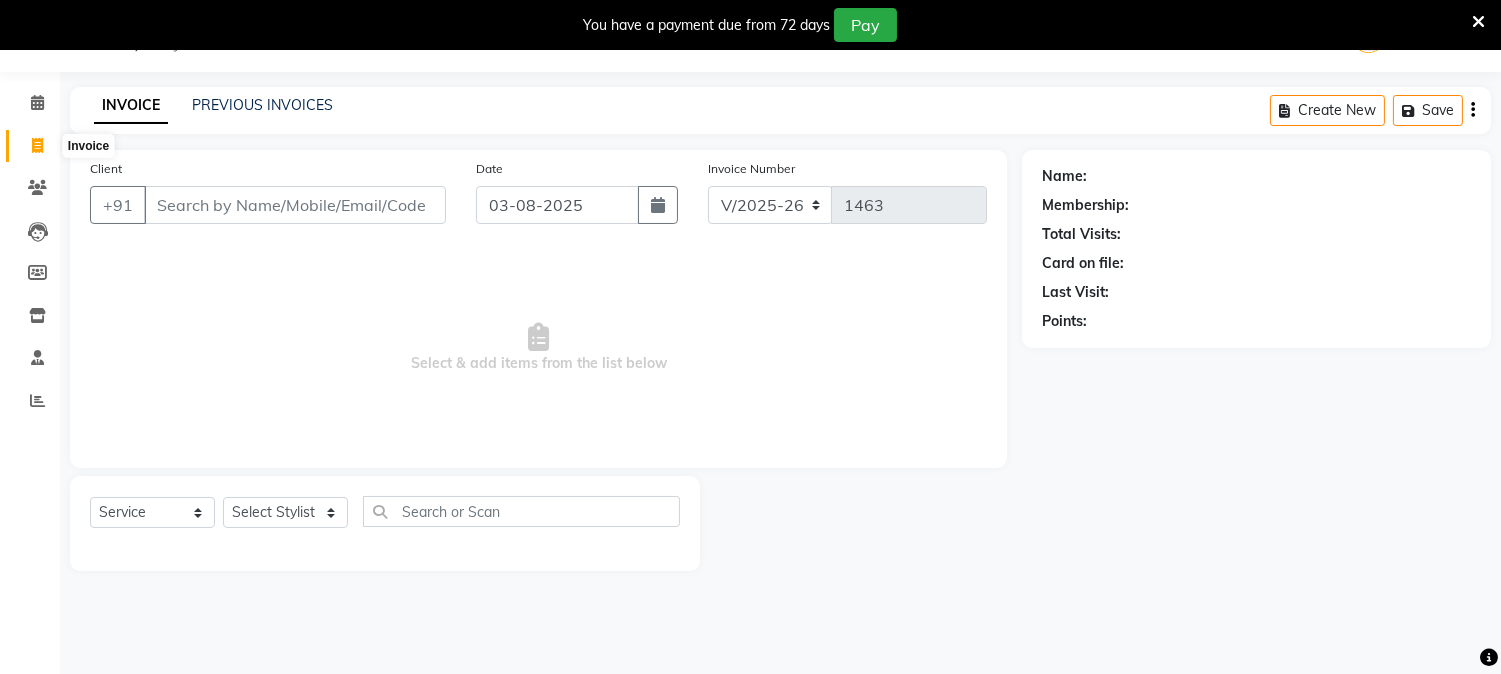click 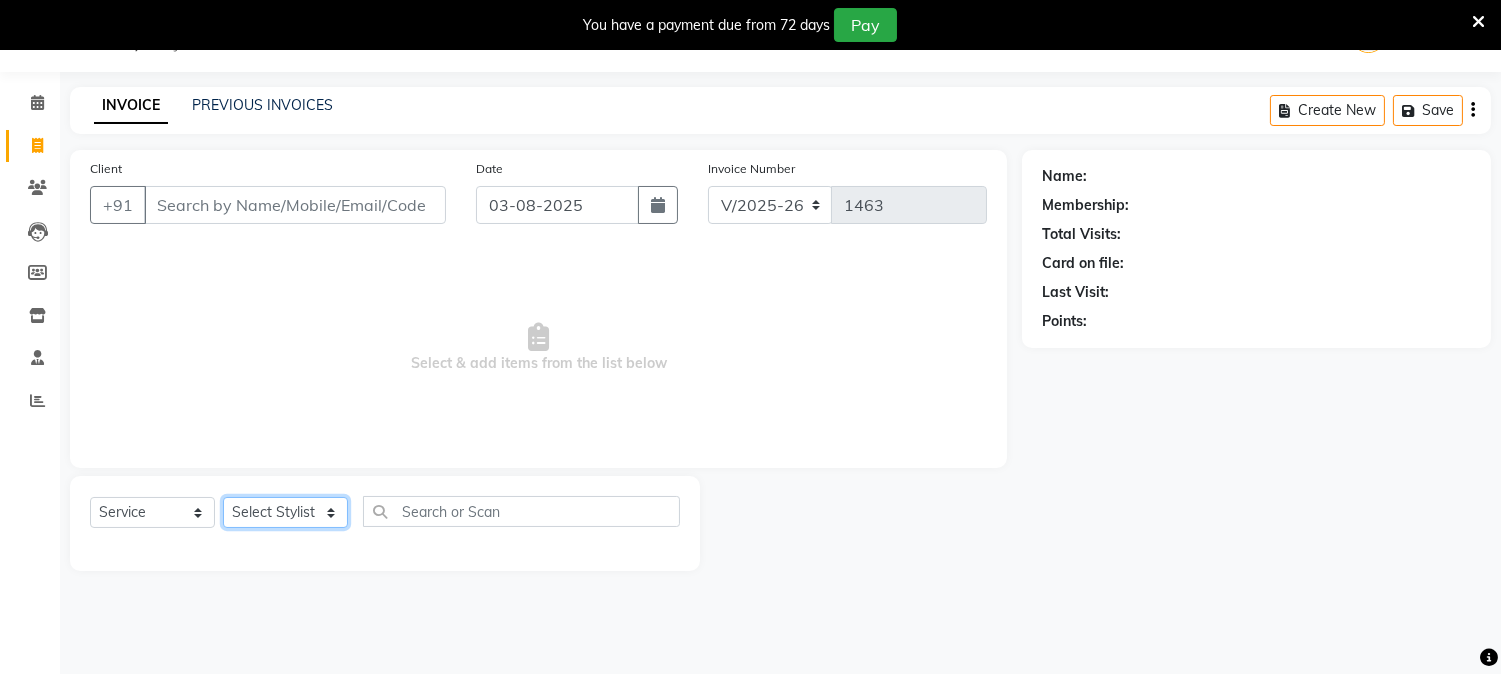 click on "Select Stylist" 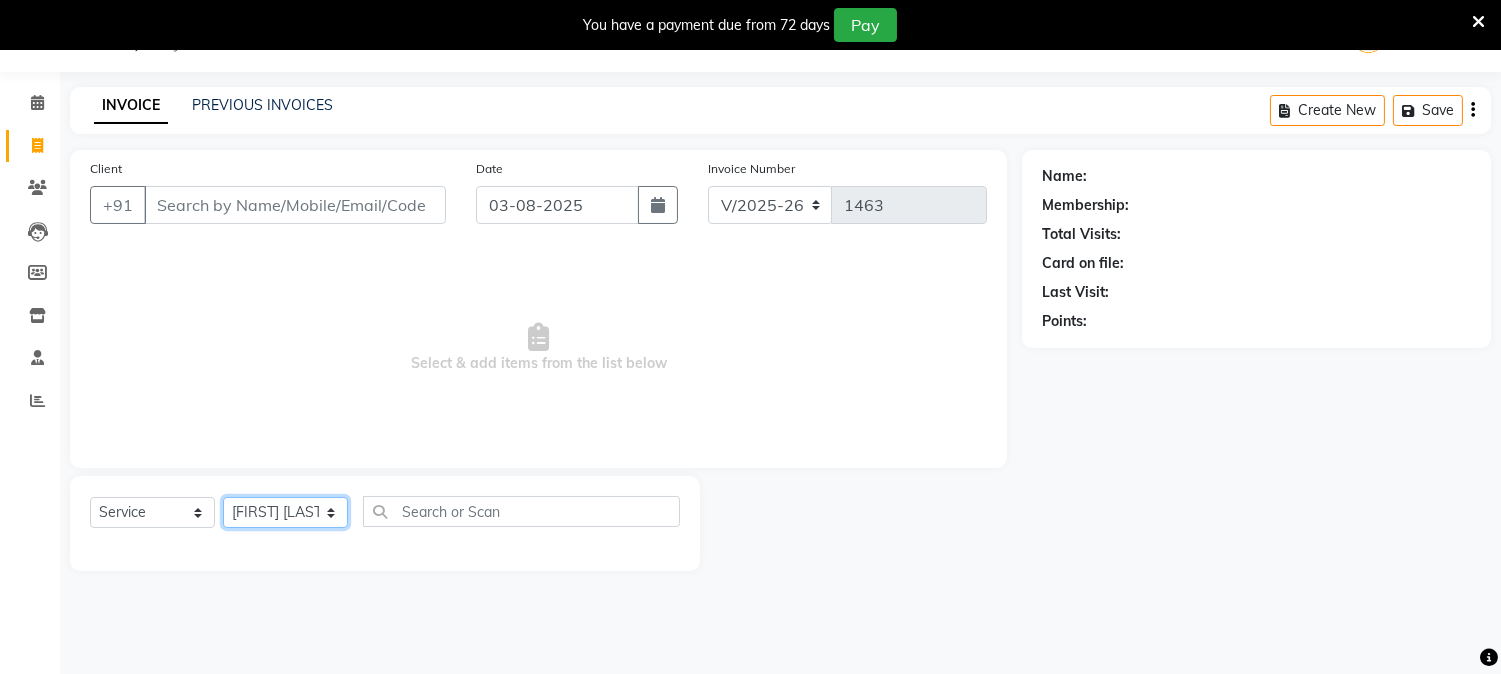 click on "Select Stylist [FIRST] [LAST] [FIRST] [LAST] [FIRST] [LAST]  Reception  [FIRST] [LAST] [FIRST] [LAST] [FIRST] Training Department [FIRST] [LAST] [FIRST] Sir" 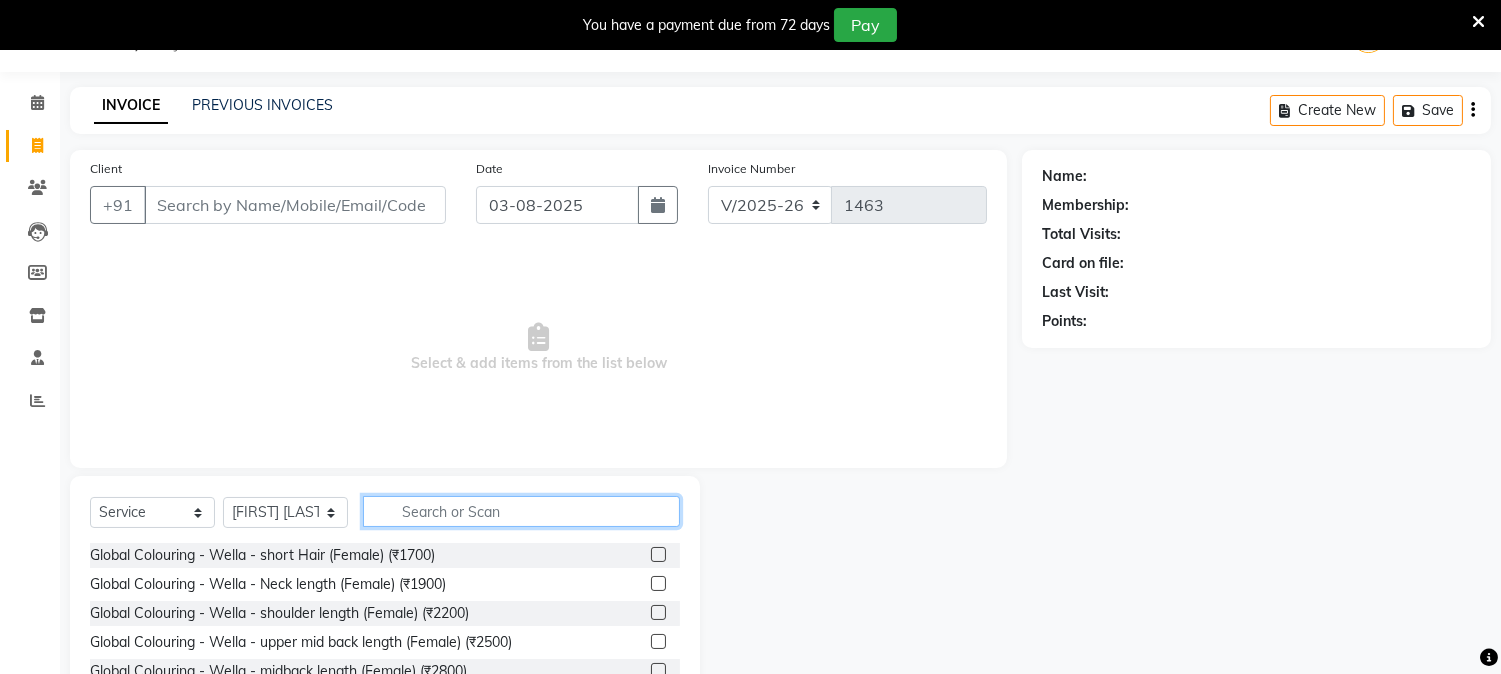 click 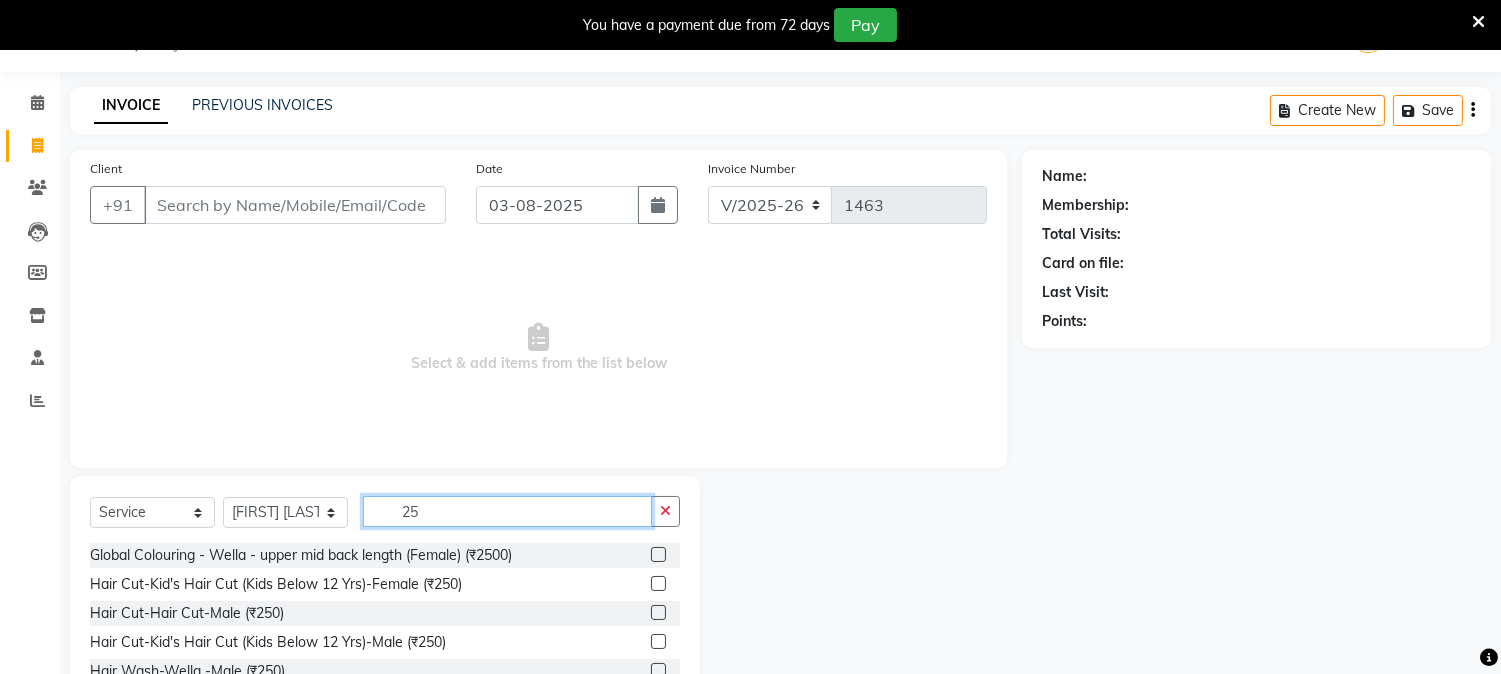 type on "2" 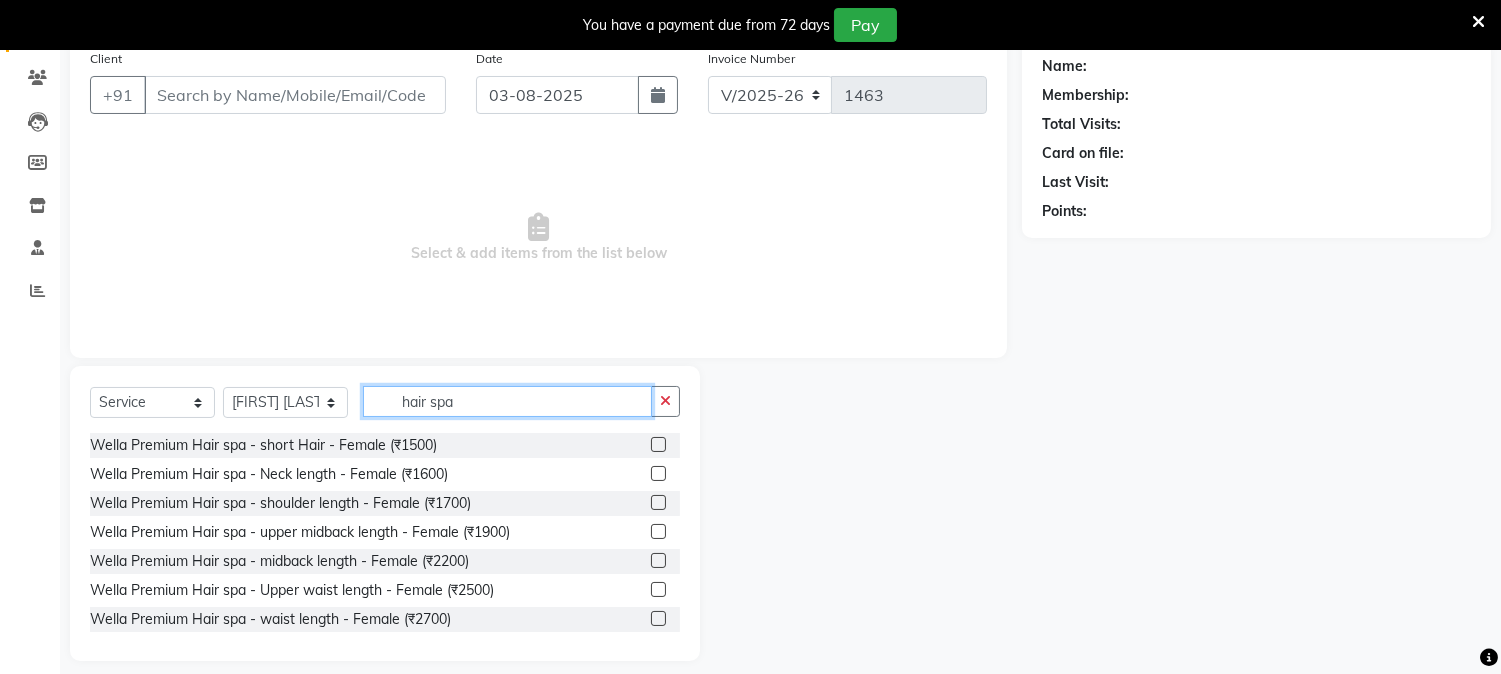 scroll, scrollTop: 161, scrollLeft: 0, axis: vertical 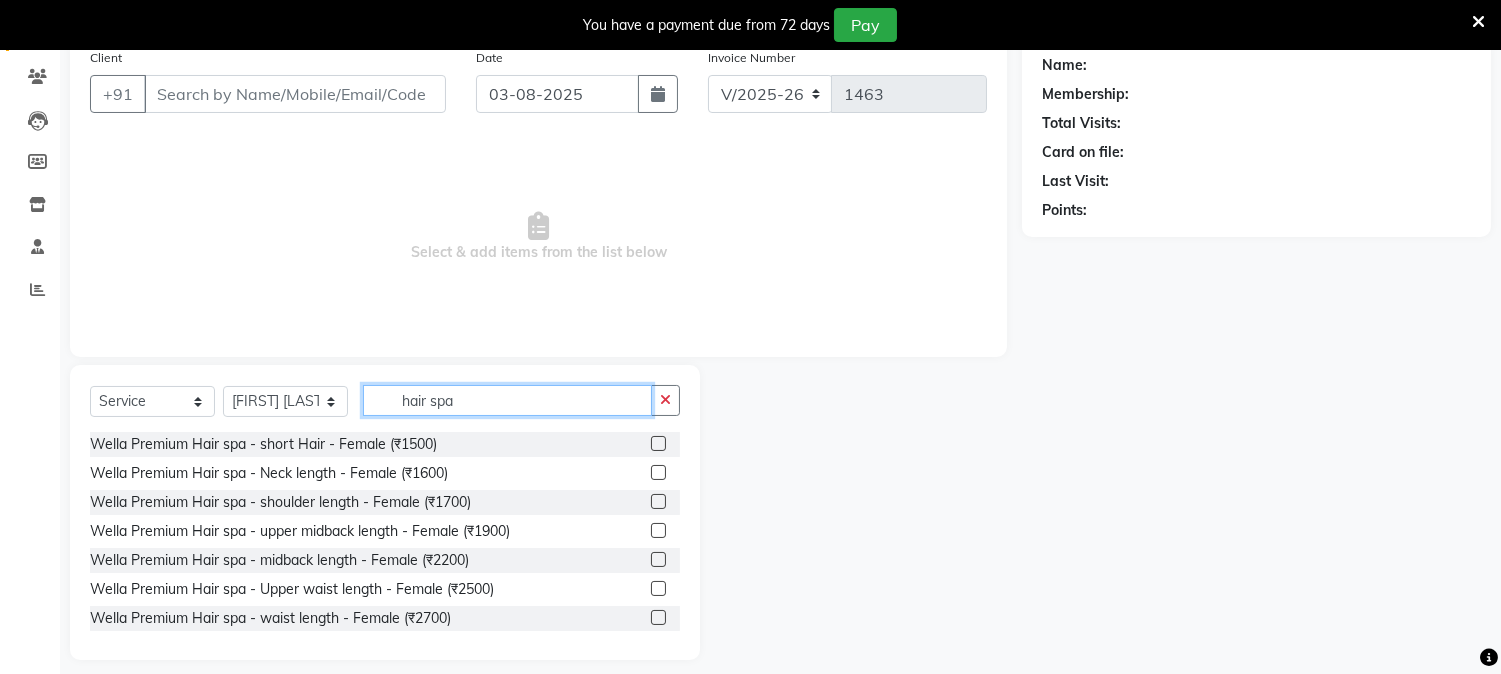 click on "hair spa" 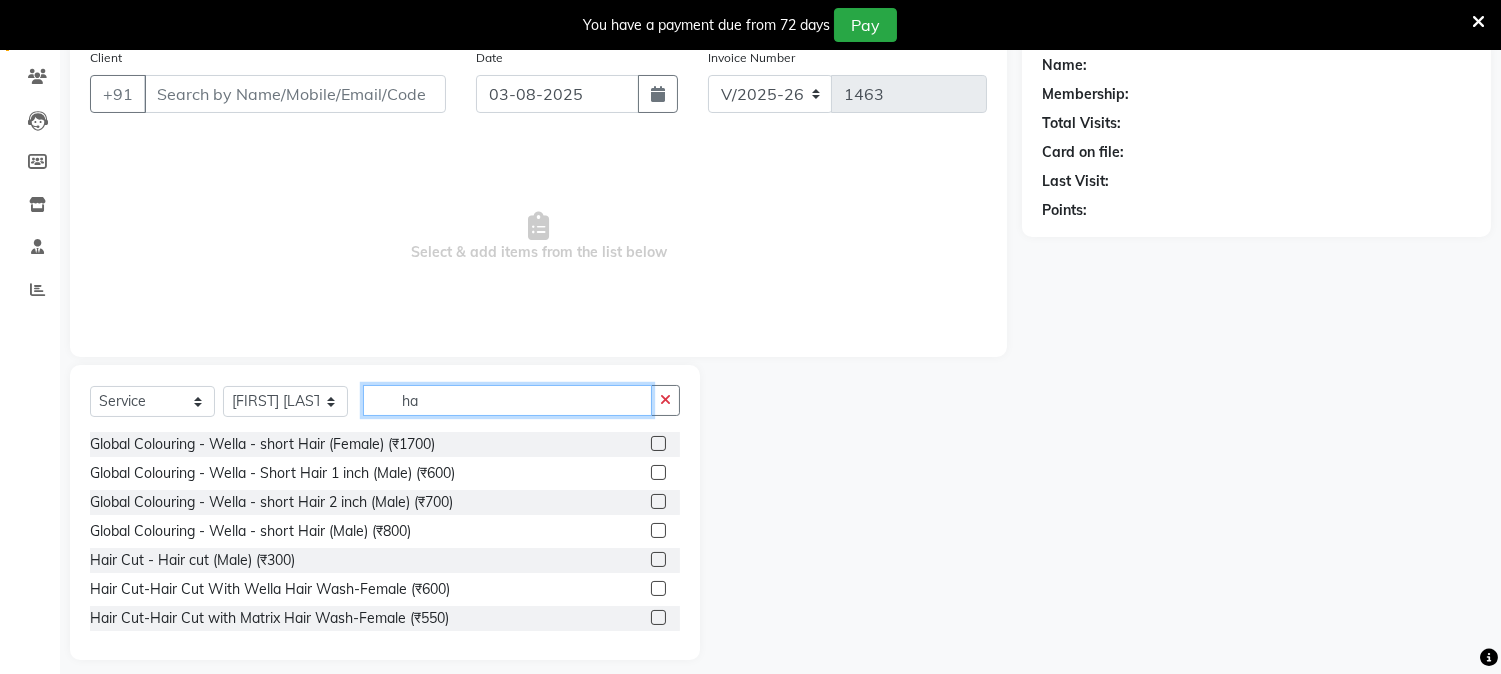 type on "h" 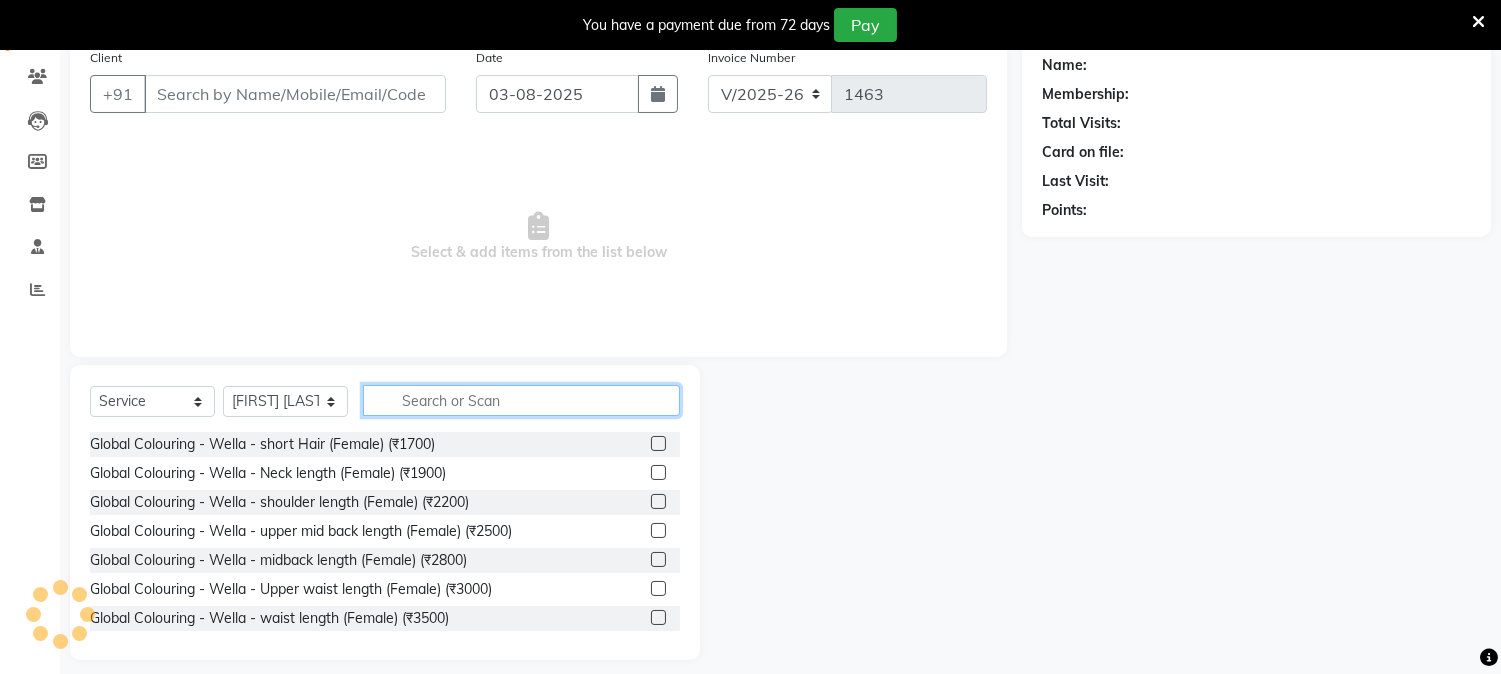 type on "b" 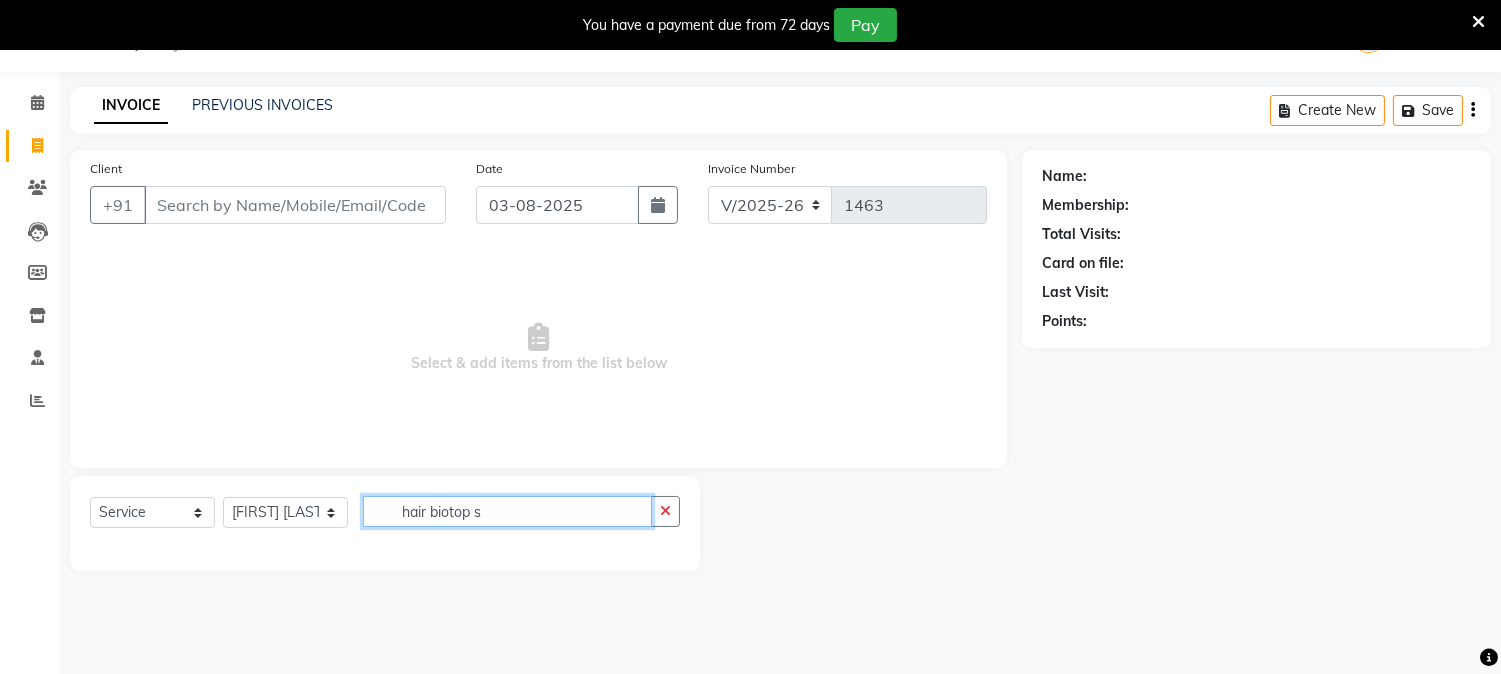 scroll, scrollTop: 50, scrollLeft: 0, axis: vertical 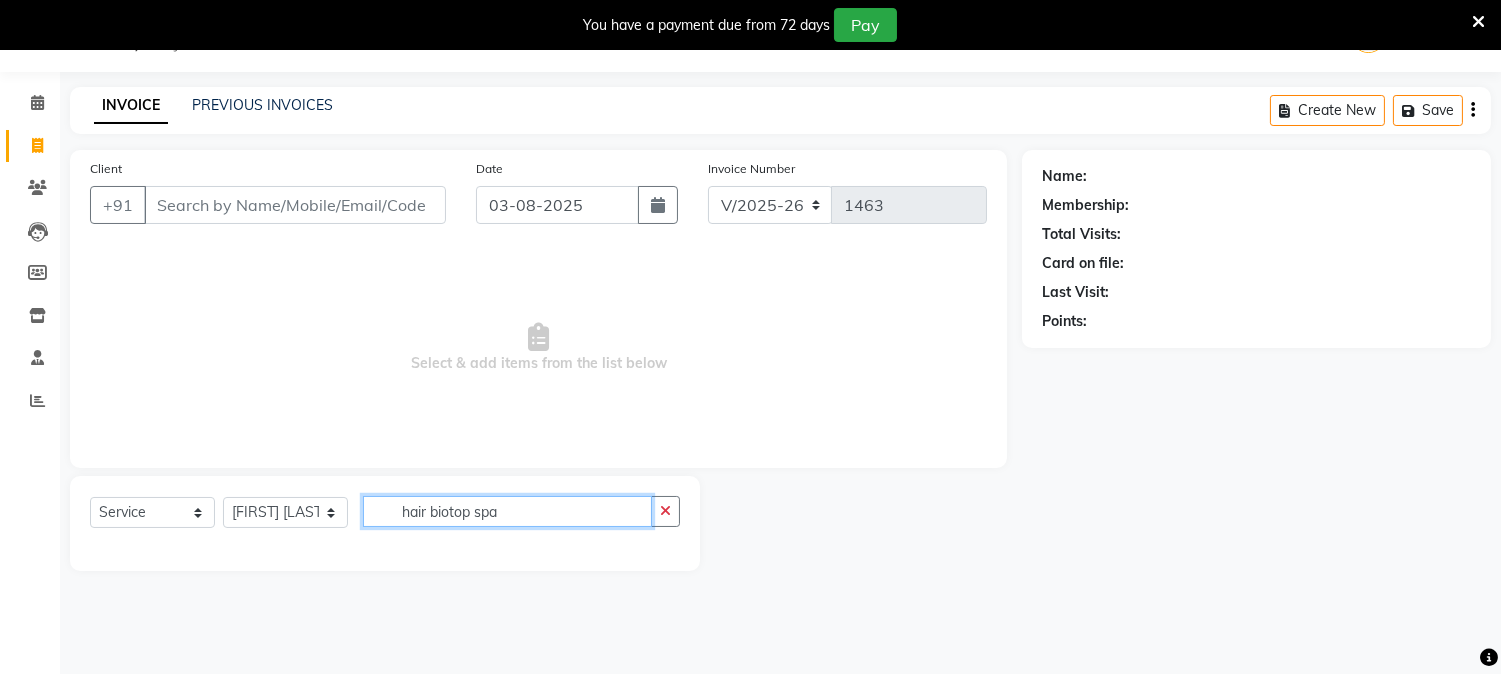 click on "hair biotop spa" 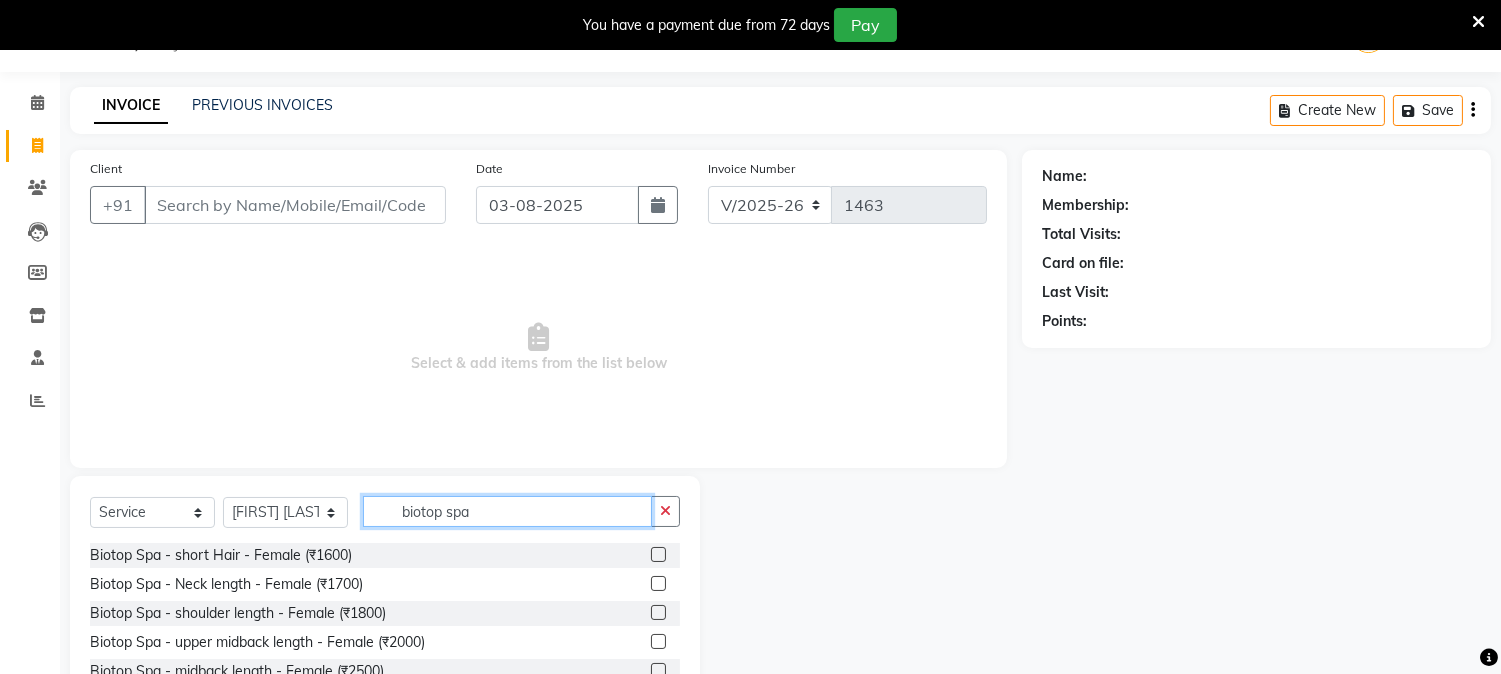 scroll, scrollTop: 161, scrollLeft: 0, axis: vertical 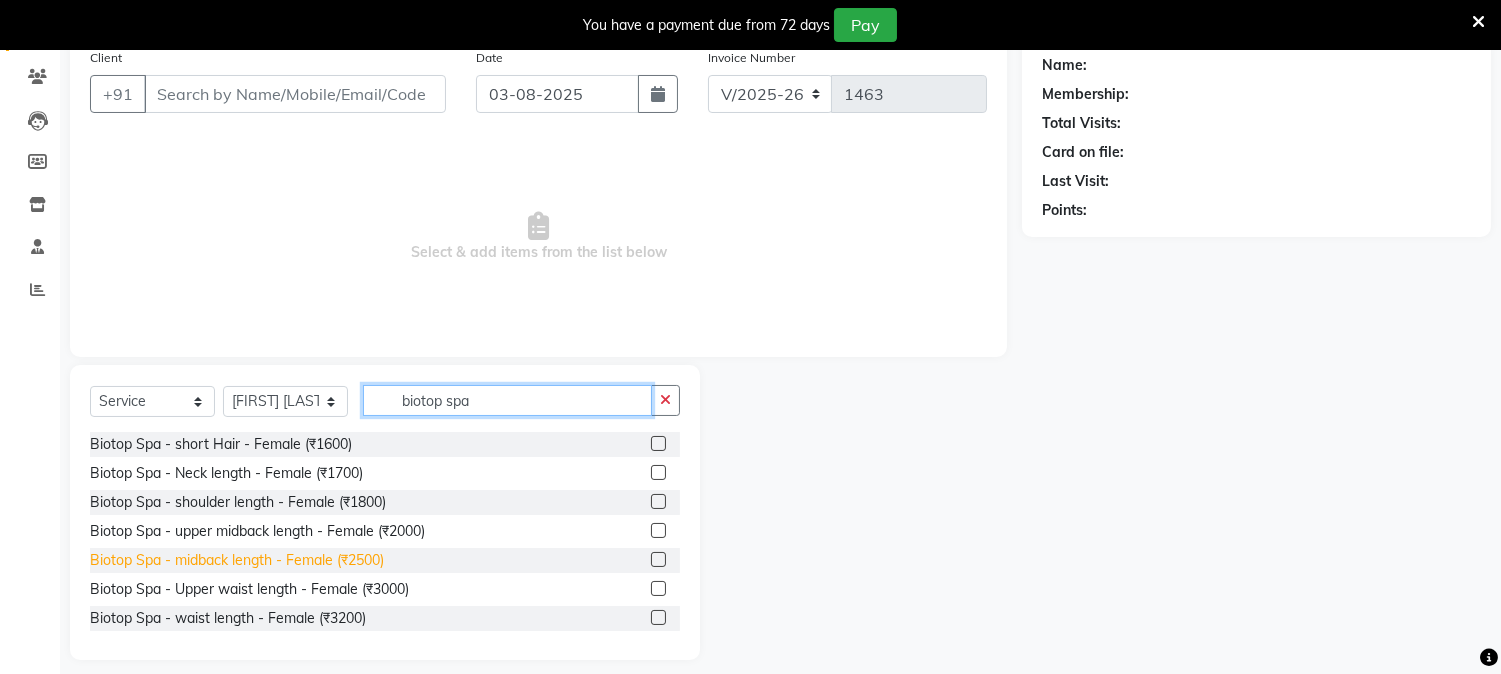 type on "biotop spa" 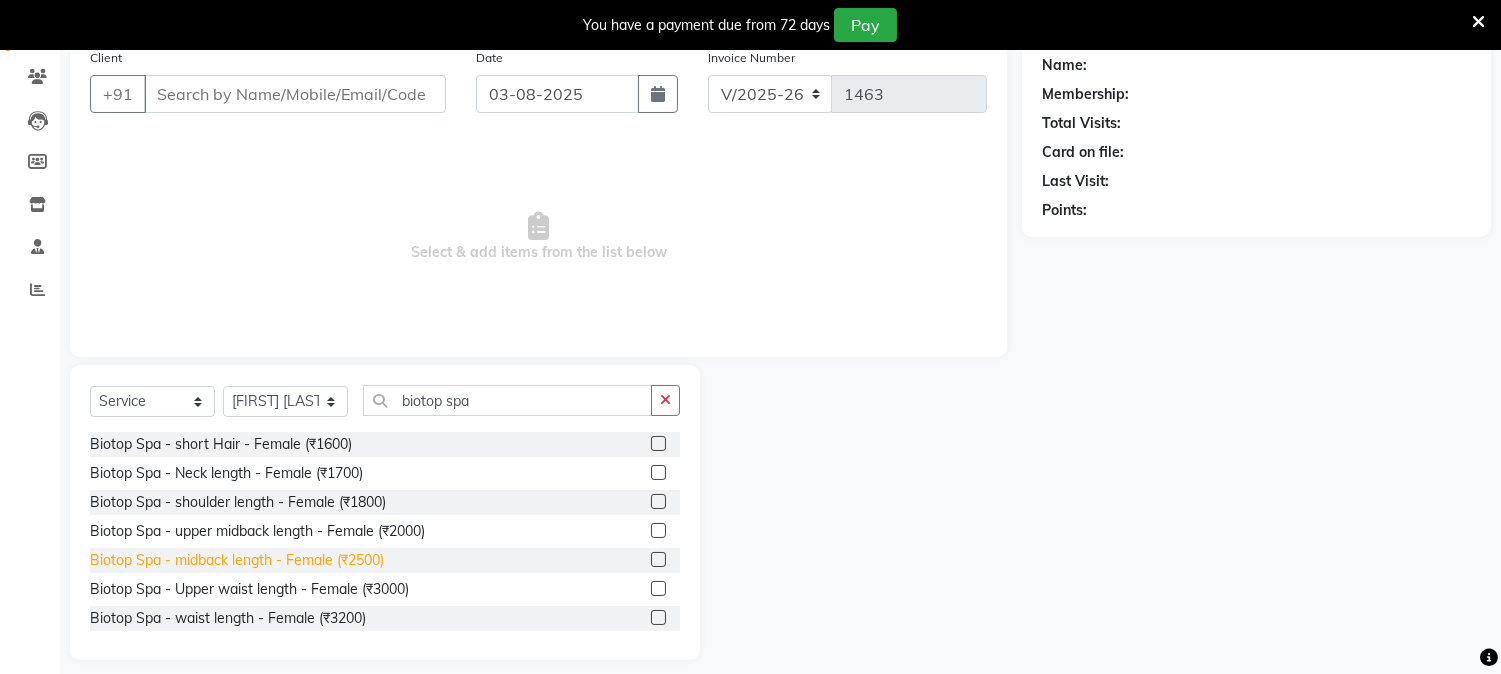 click on "Biotop Spa - midback length - Female (₹2500)" 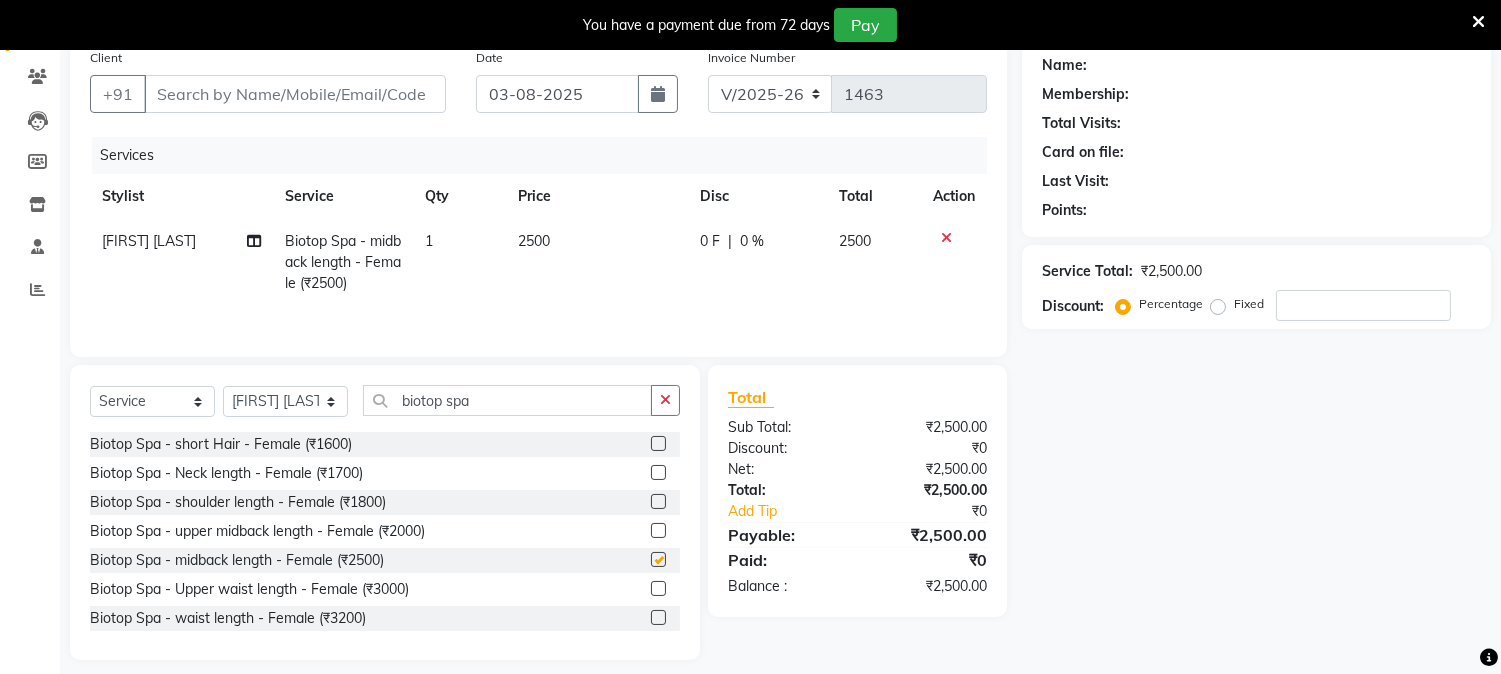 checkbox on "false" 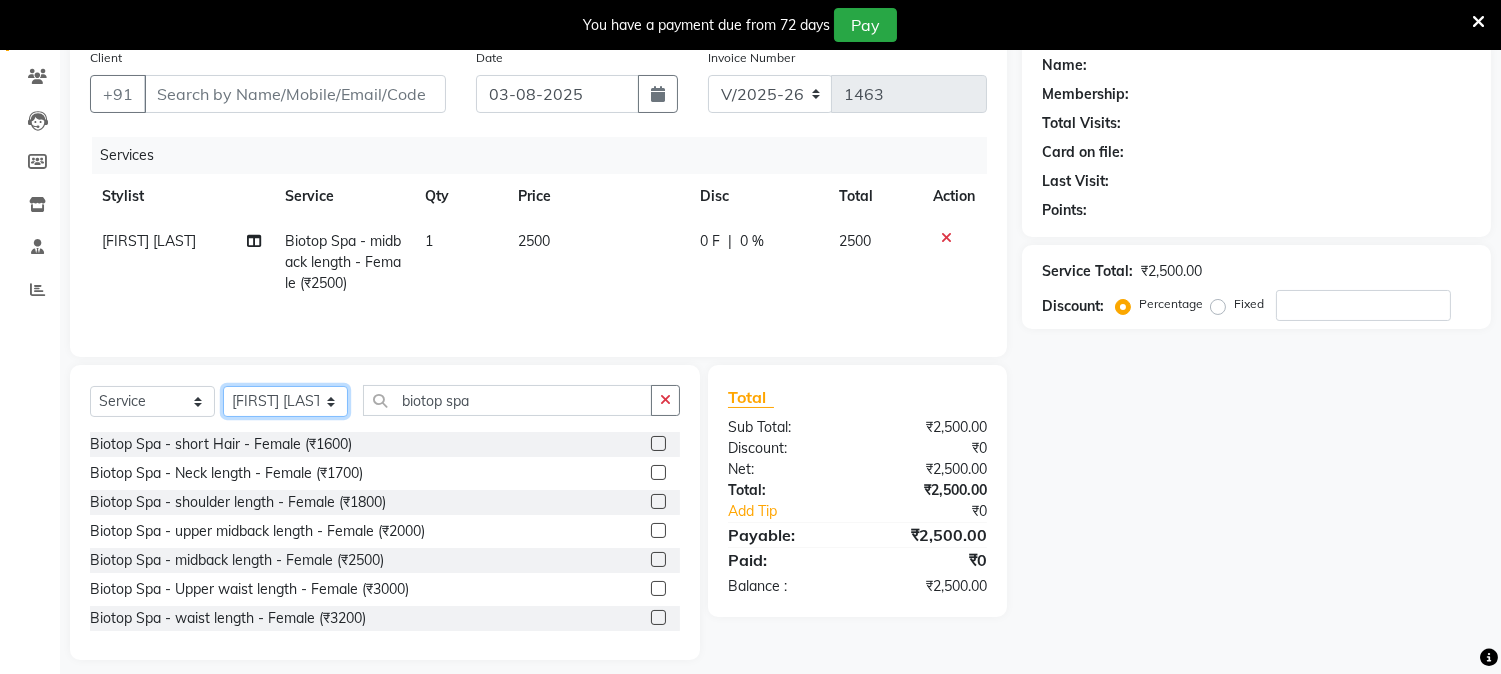 click on "Select Stylist [FIRST] [LAST] [FIRST] [LAST] [FIRST] [LAST]  Reception  [FIRST] [LAST] [FIRST] [LAST] [FIRST] Training Department [FIRST] [LAST] [FIRST] Sir" 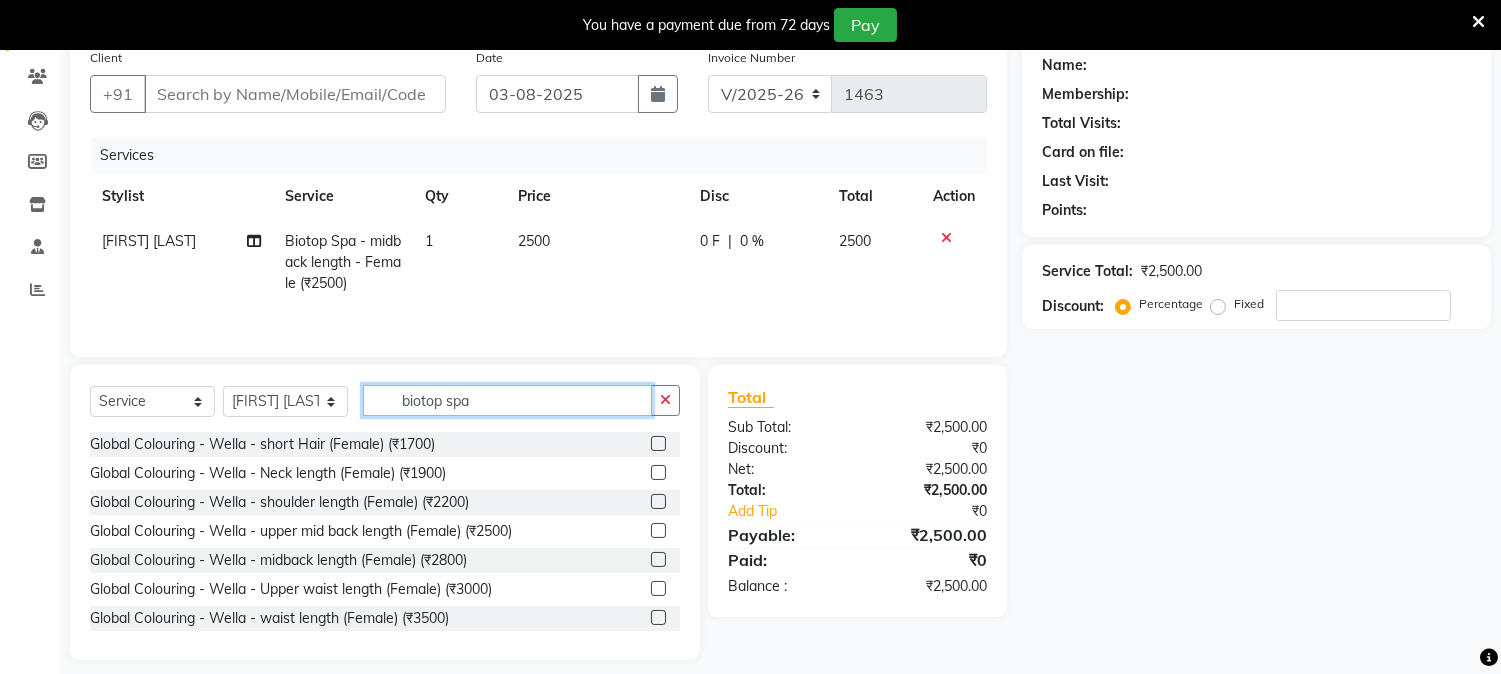 click on "biotop spa" 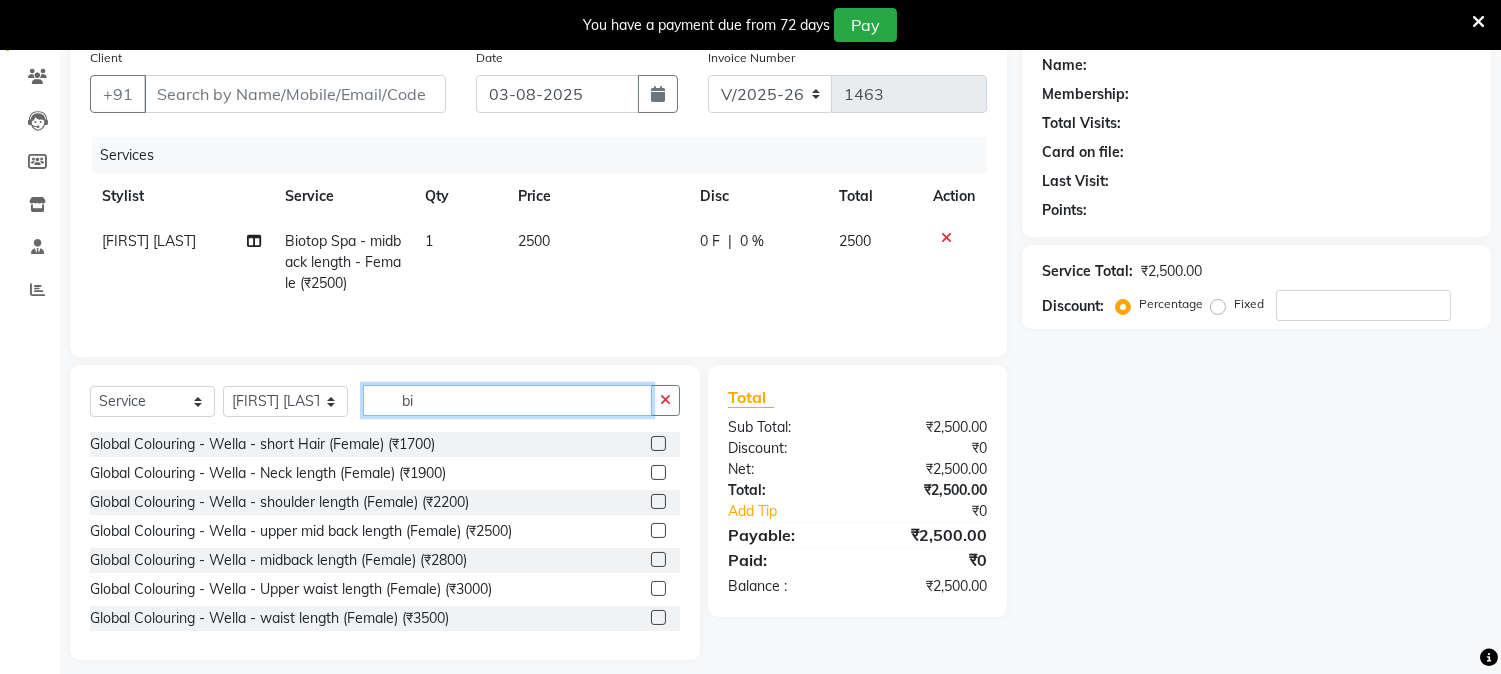 type on "b" 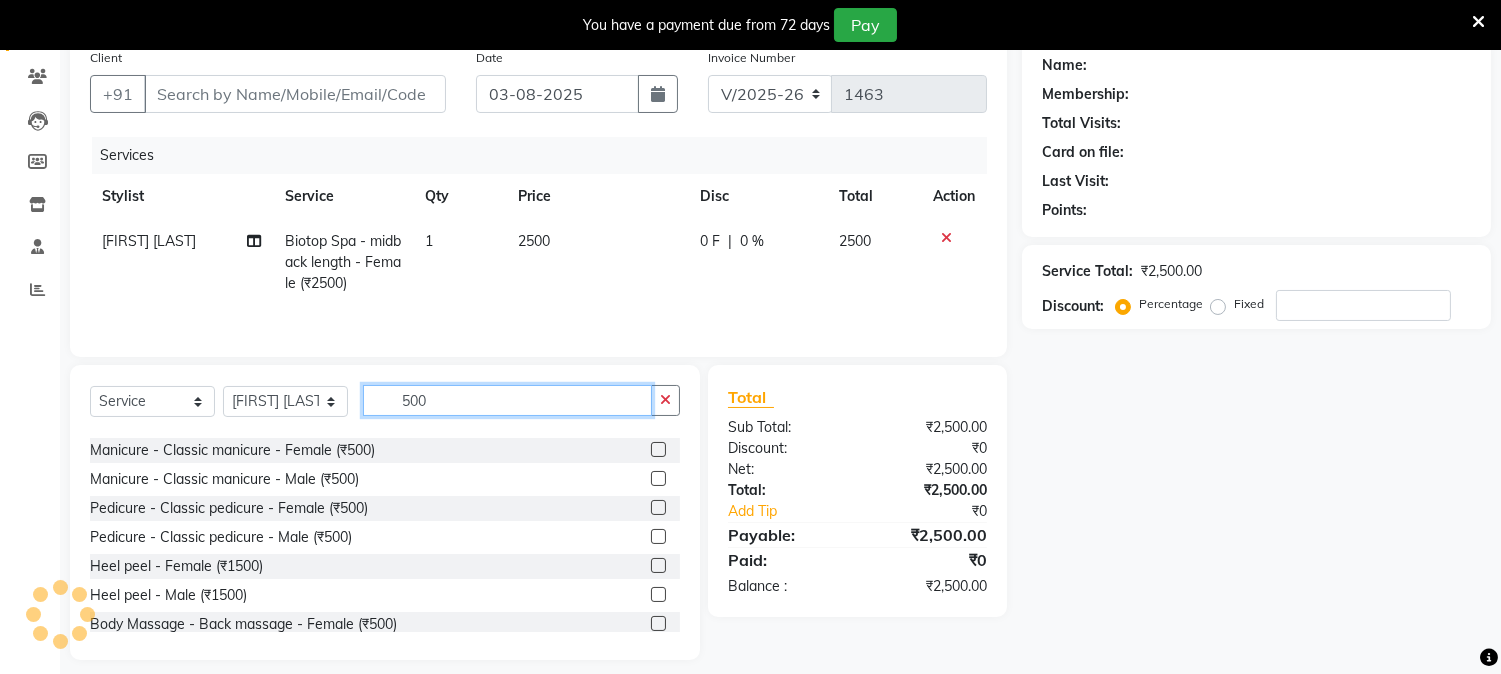scroll, scrollTop: 914, scrollLeft: 0, axis: vertical 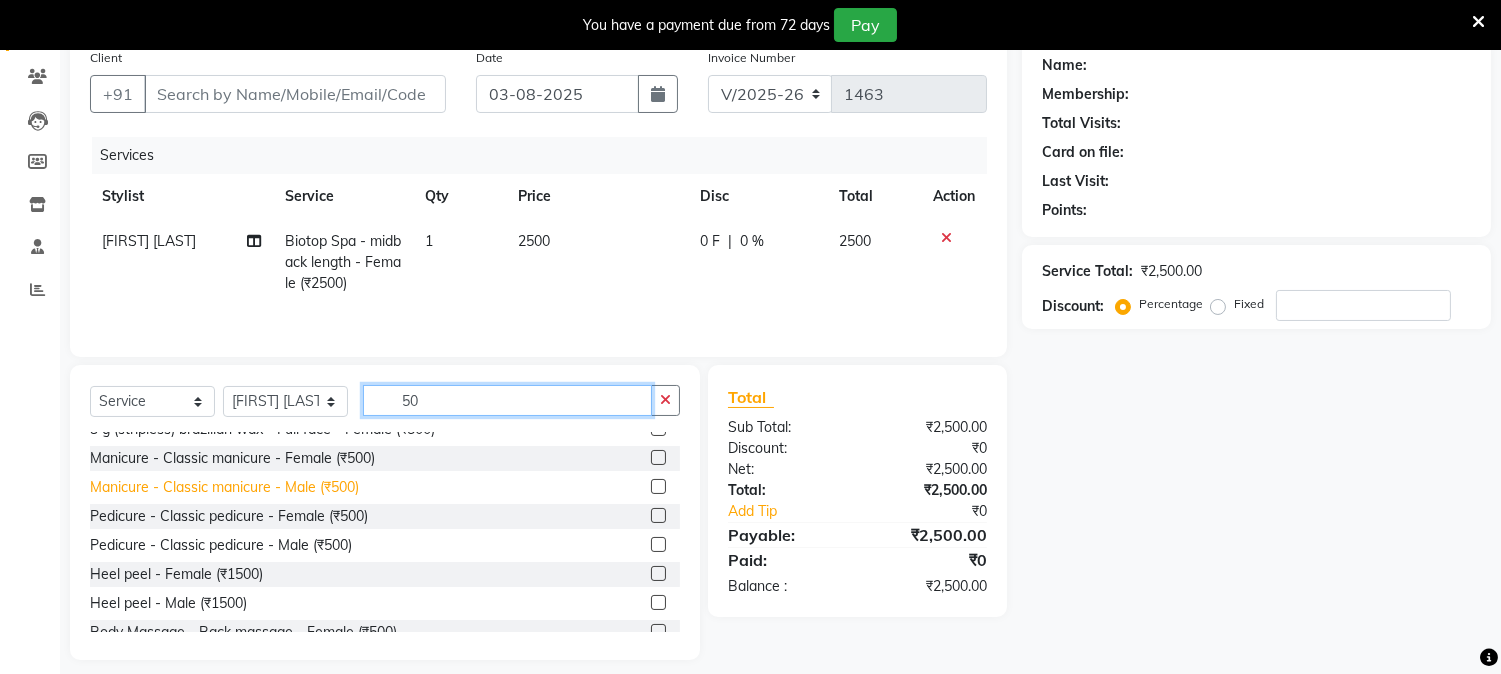 type on "5" 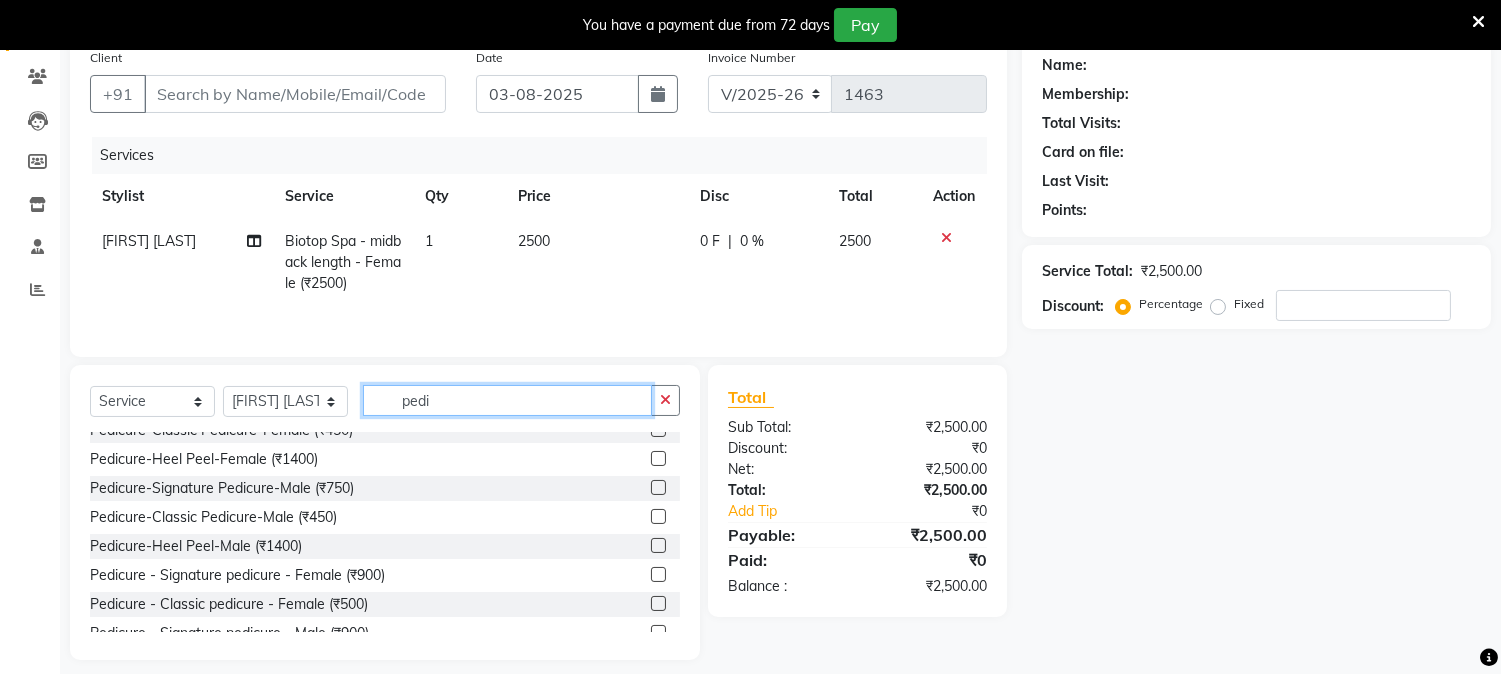 scroll, scrollTop: 117, scrollLeft: 0, axis: vertical 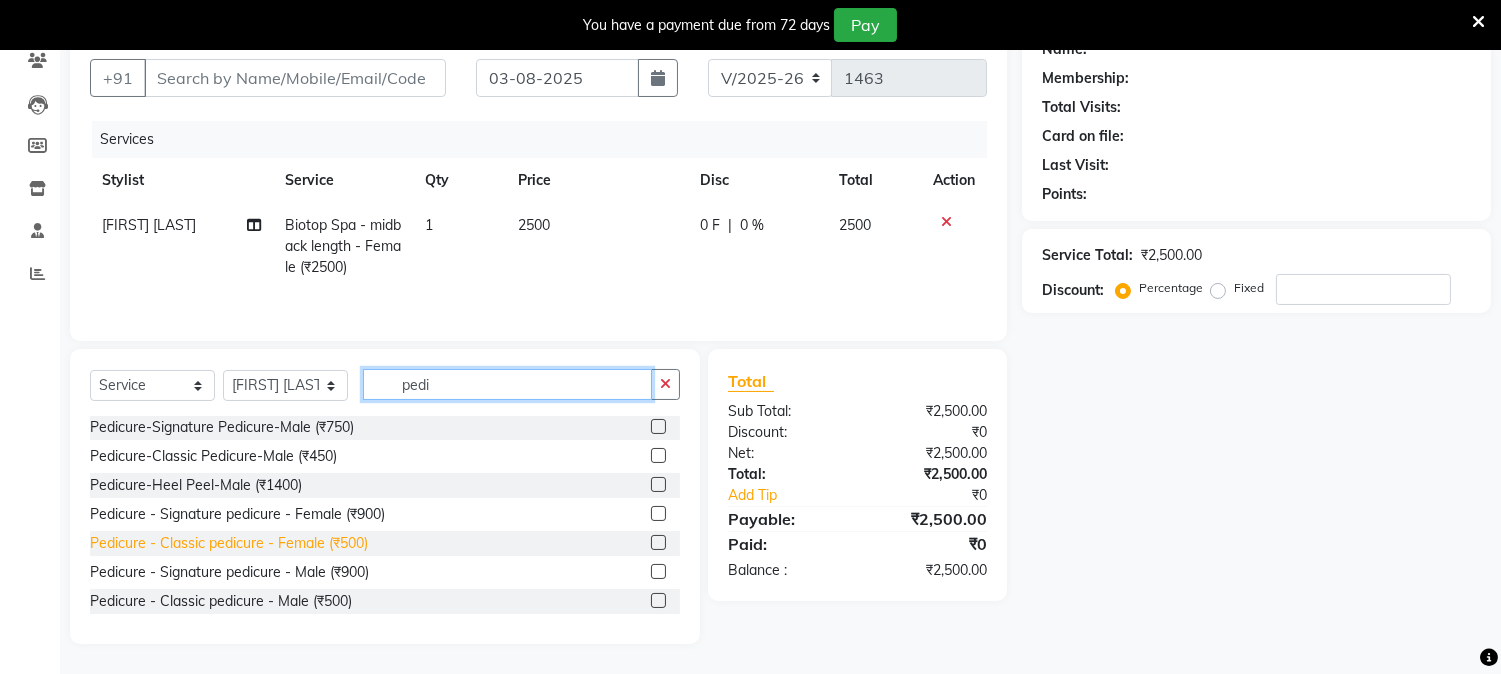type on "pedi" 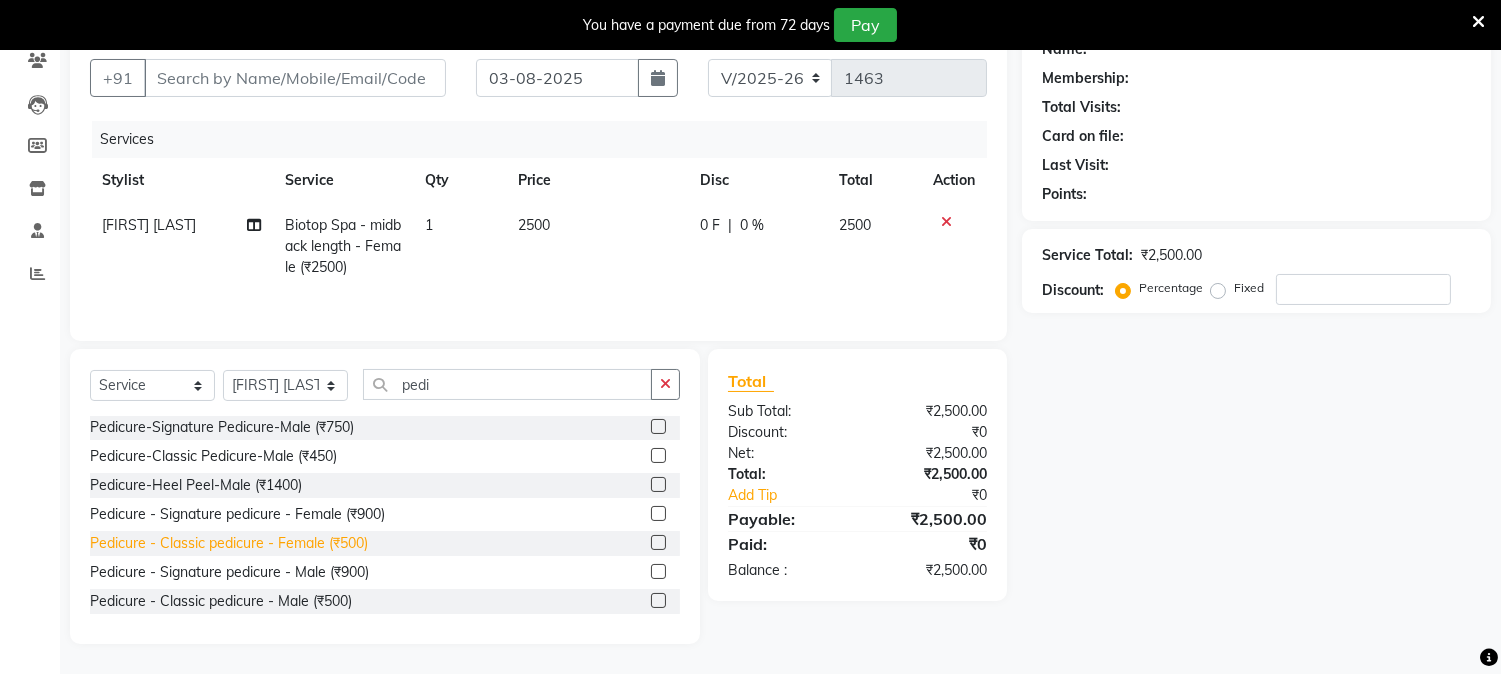 click on "Pedicure - Classic pedicure - Female (₹500)" 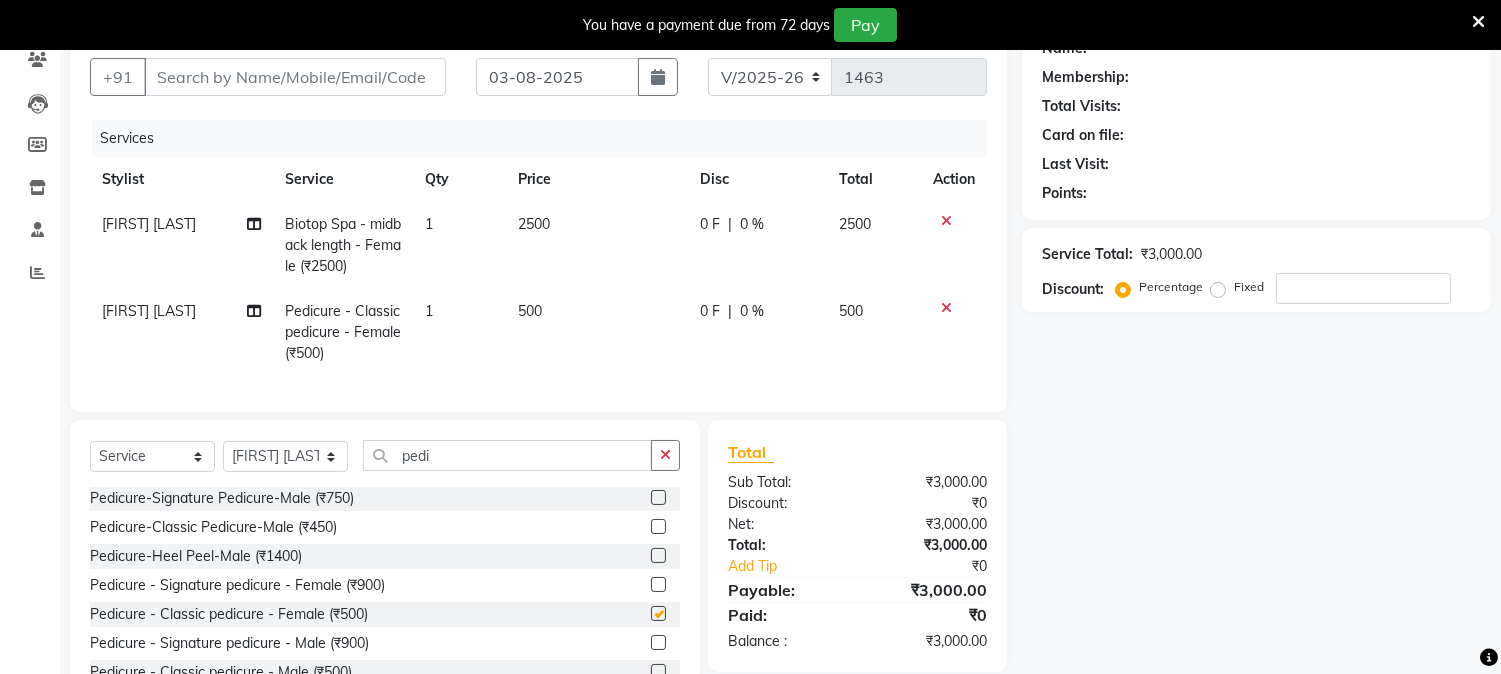 checkbox on "false" 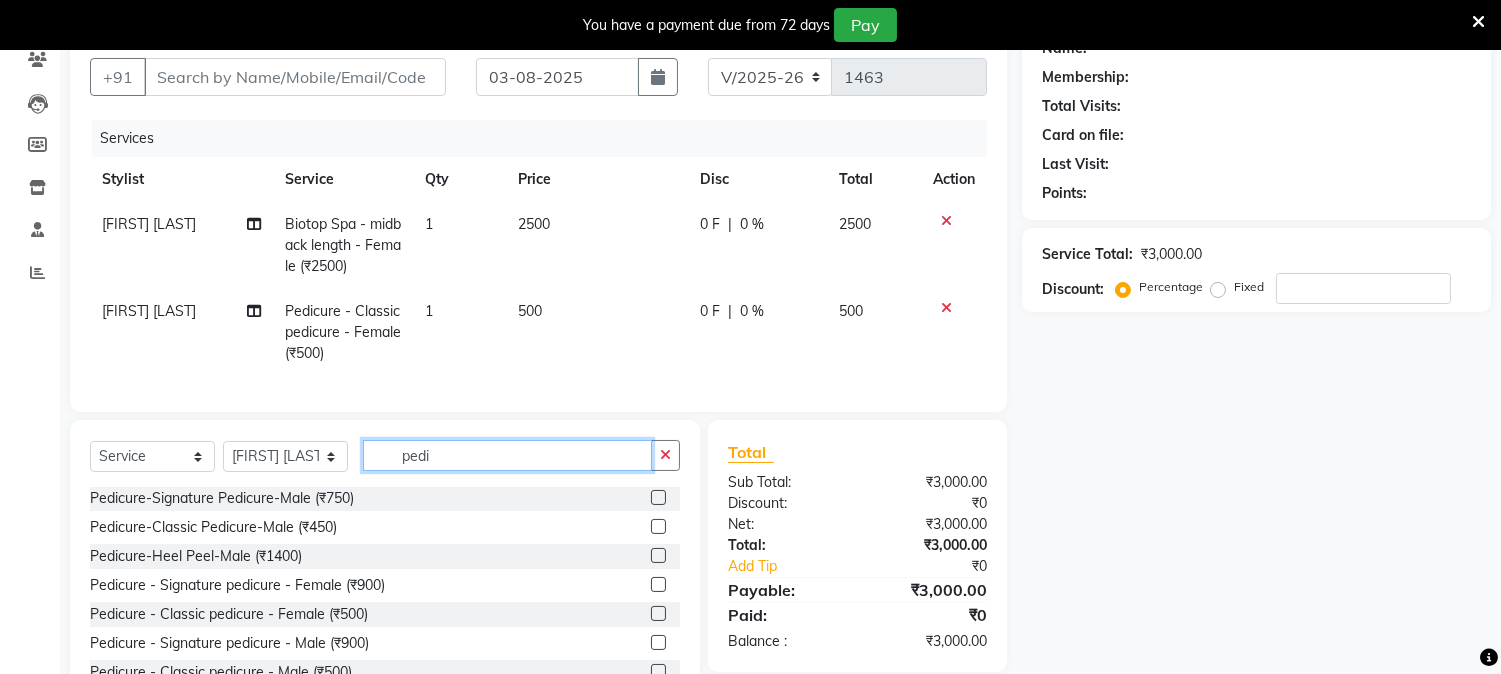 click on "pedi" 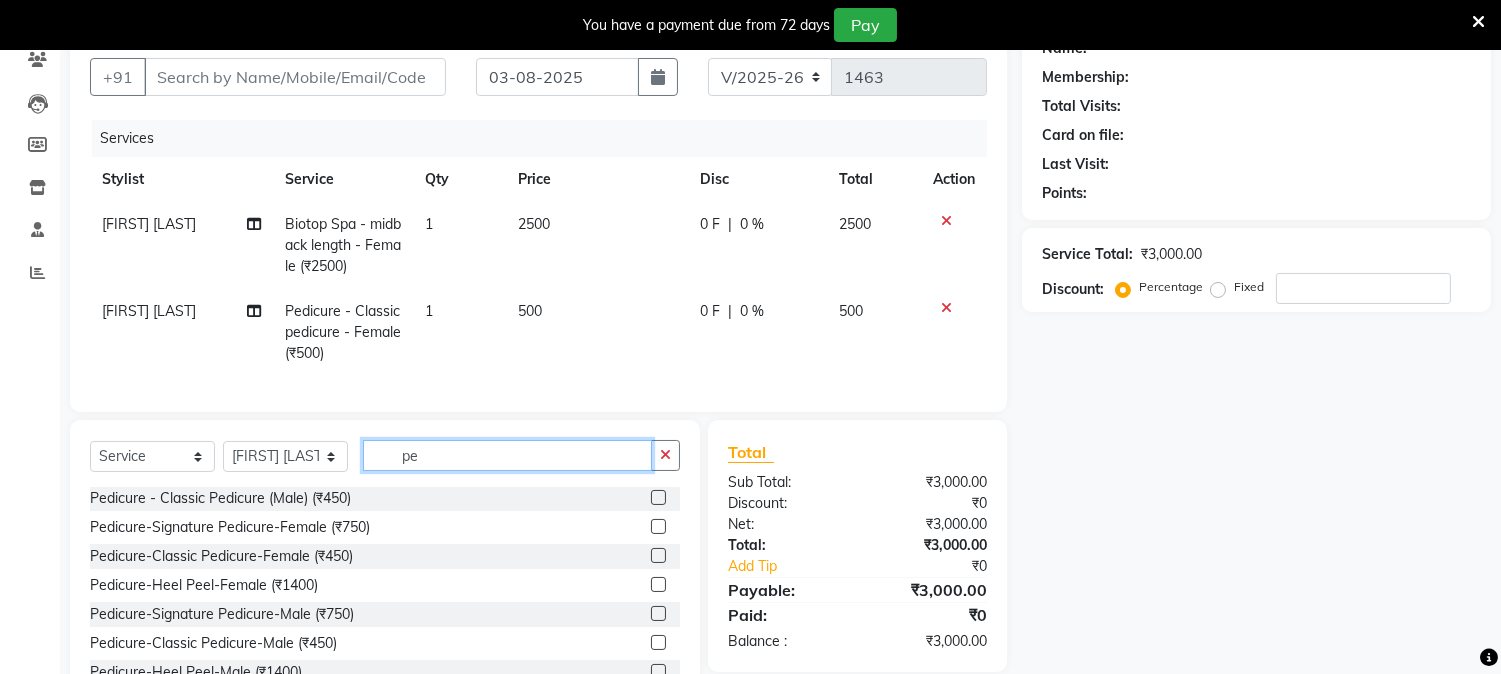 type on "p" 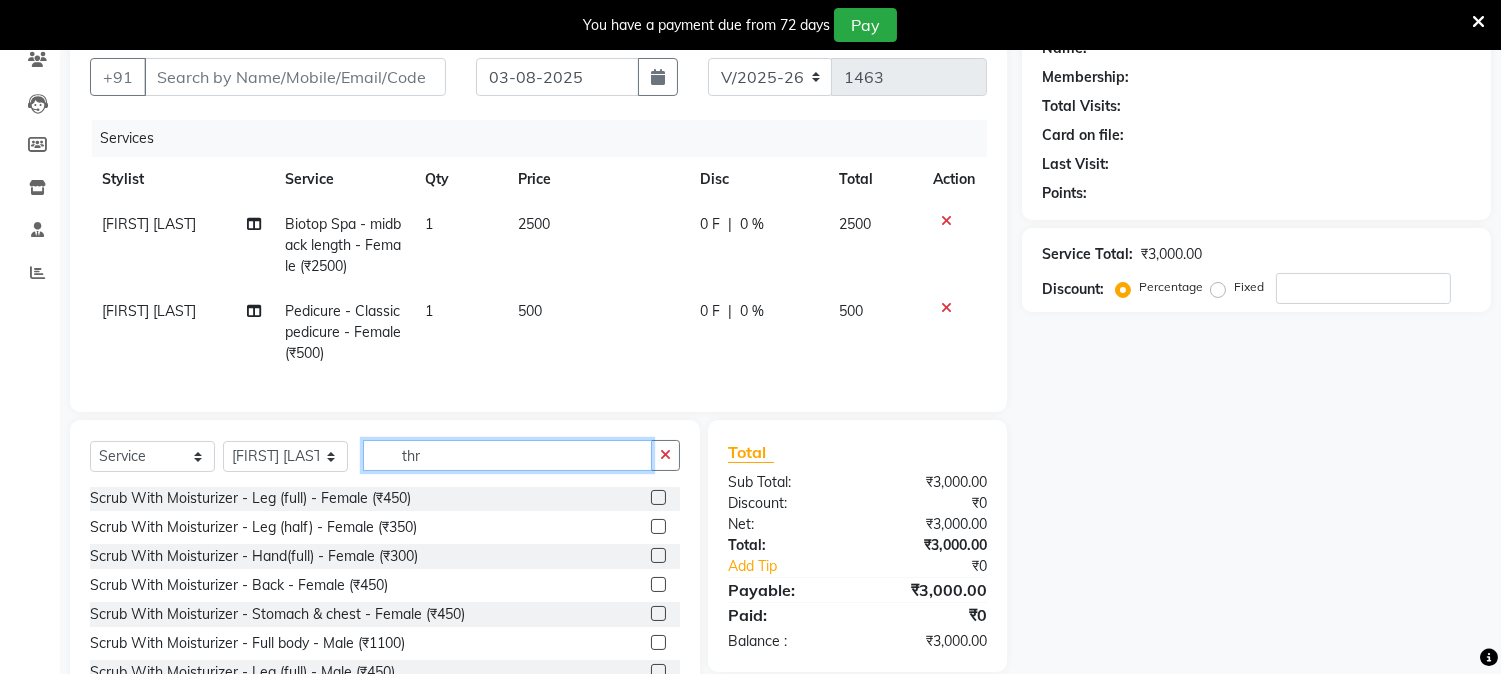 scroll, scrollTop: 61, scrollLeft: 0, axis: vertical 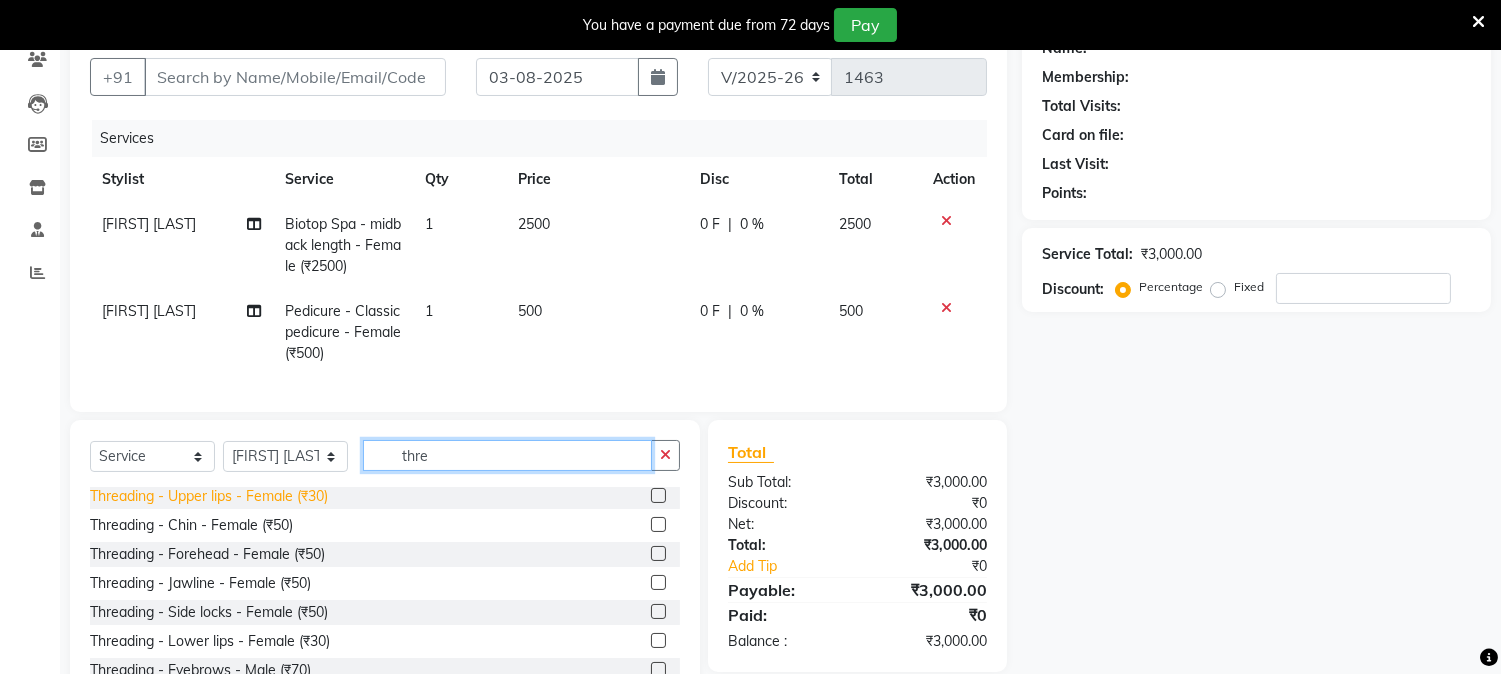 type on "thre" 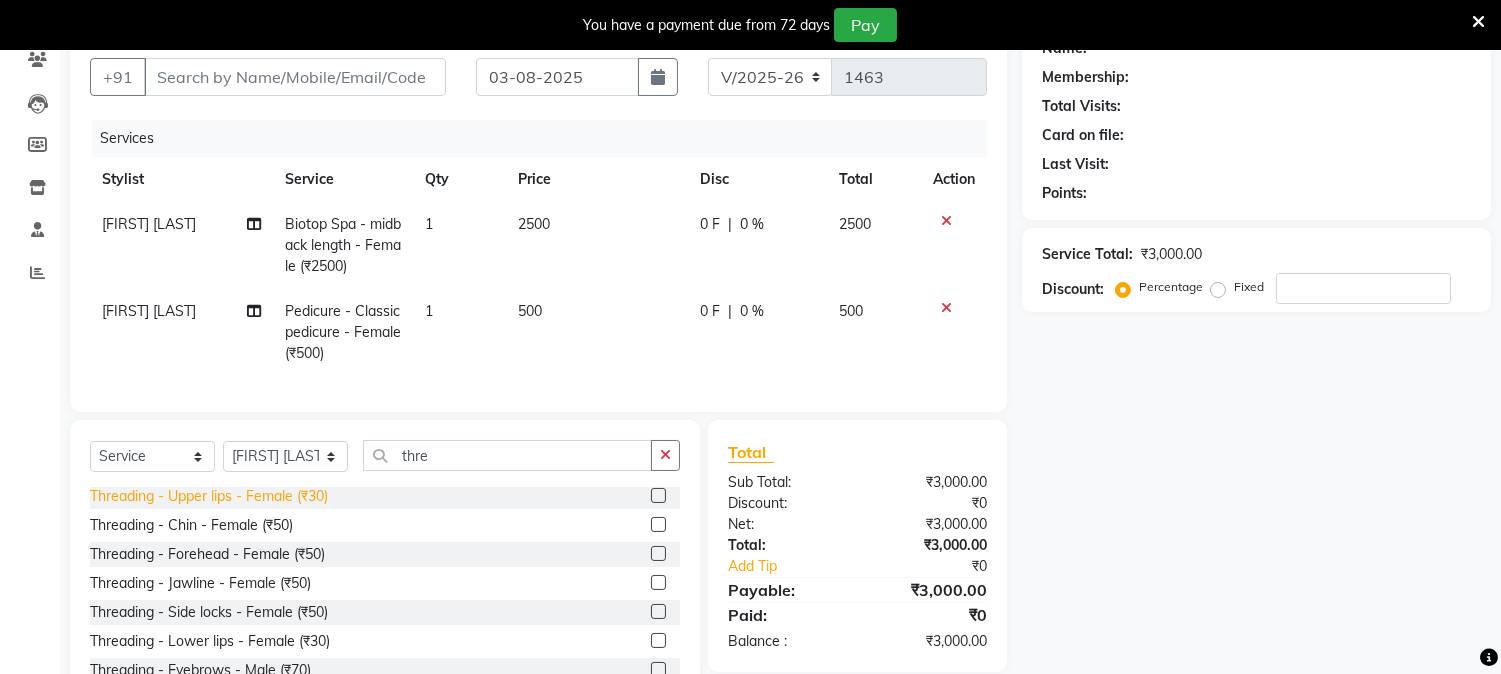 click on "Threading - Upper lips - Female (₹30)" 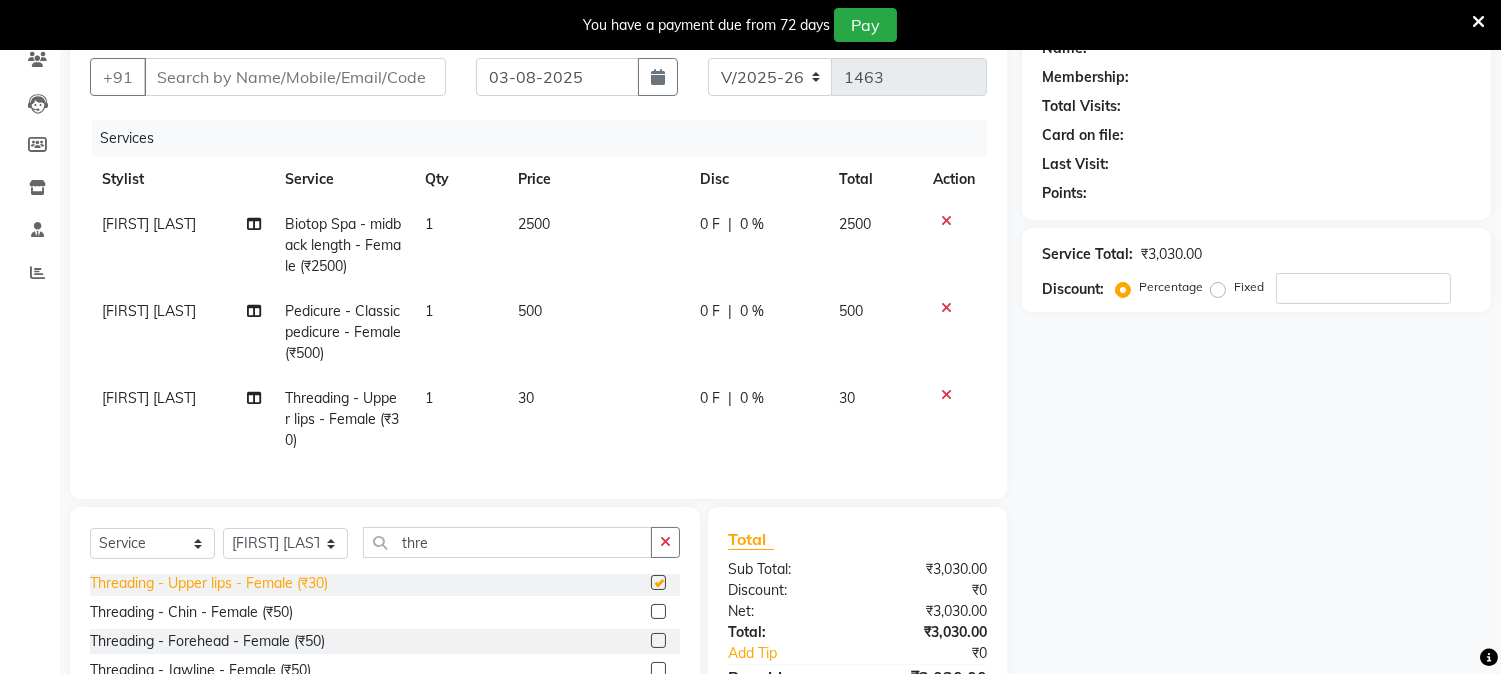 checkbox on "false" 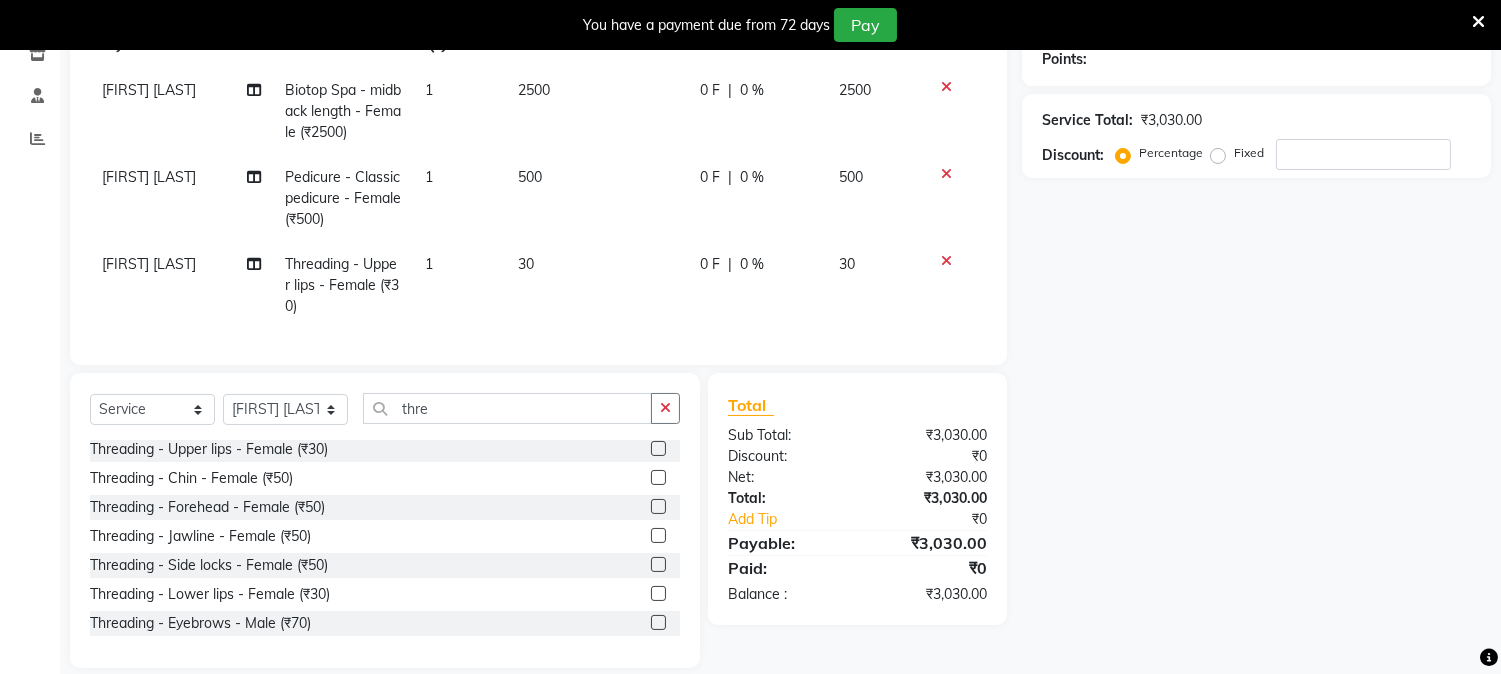 scroll, scrollTop: 352, scrollLeft: 0, axis: vertical 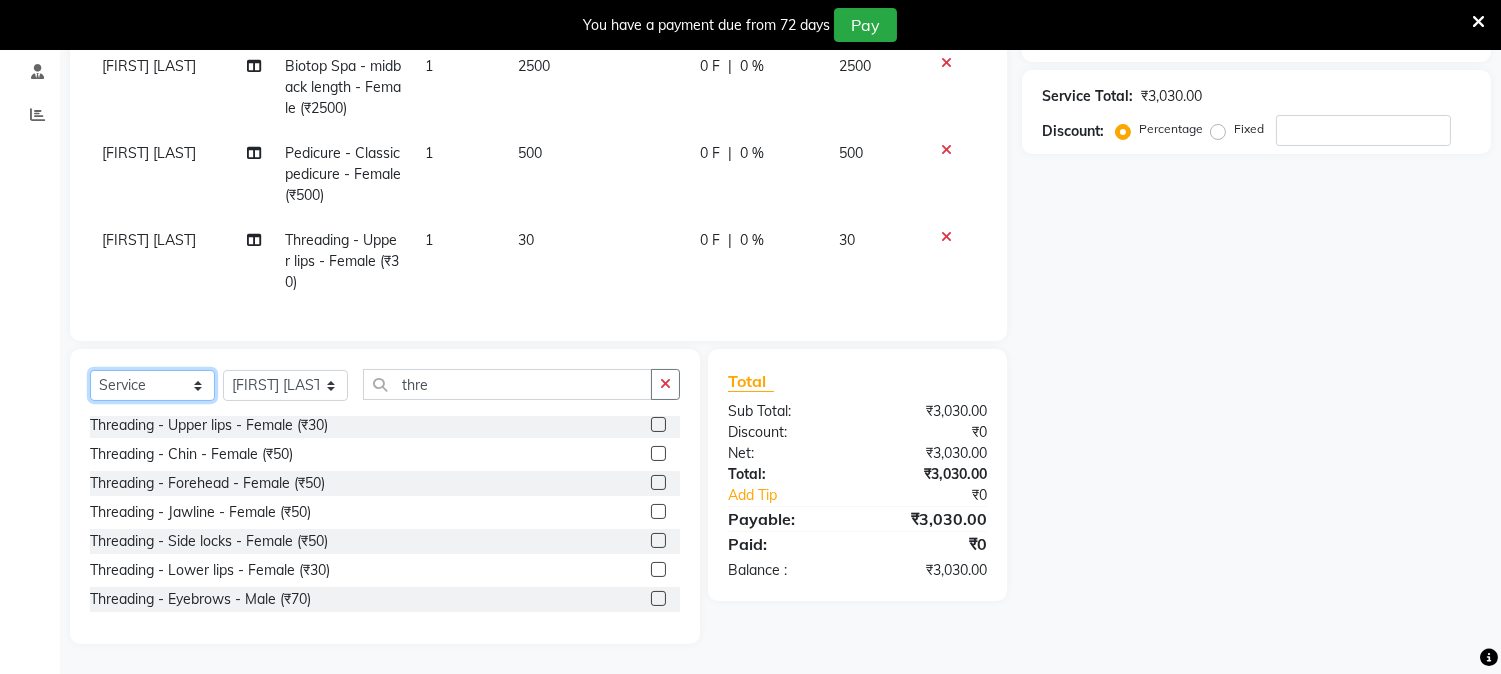 click on "Select  Service  Product  Membership  Package Voucher Prepaid Gift Card" 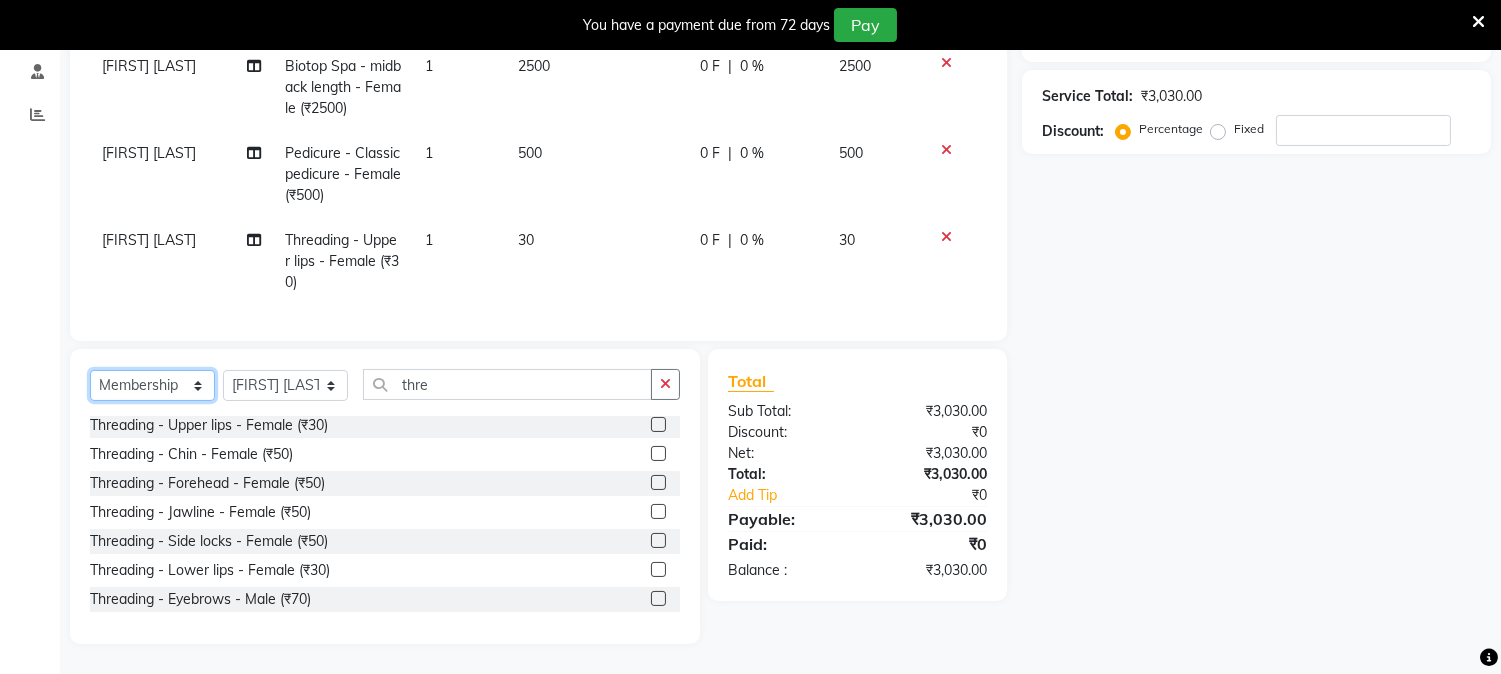 click on "Select  Service  Product  Membership  Package Voucher Prepaid Gift Card" 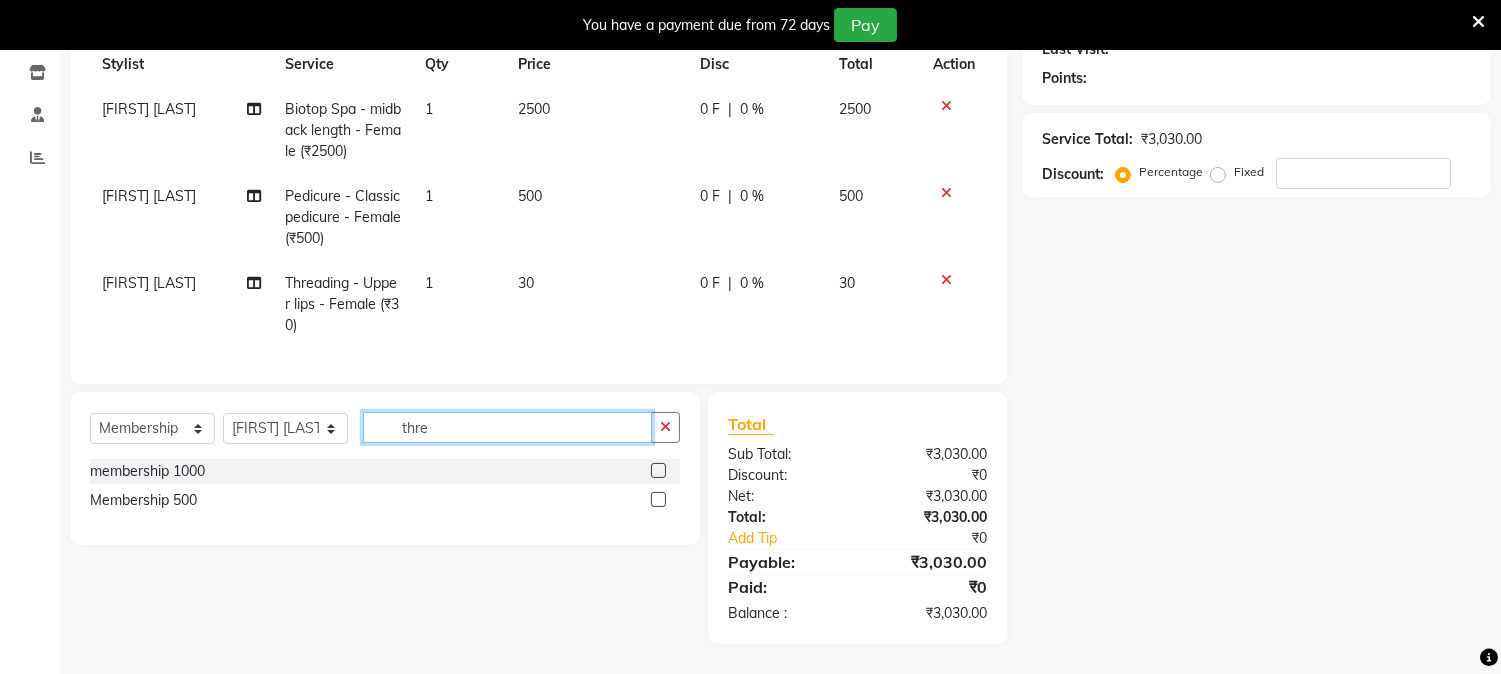 click on "thre" 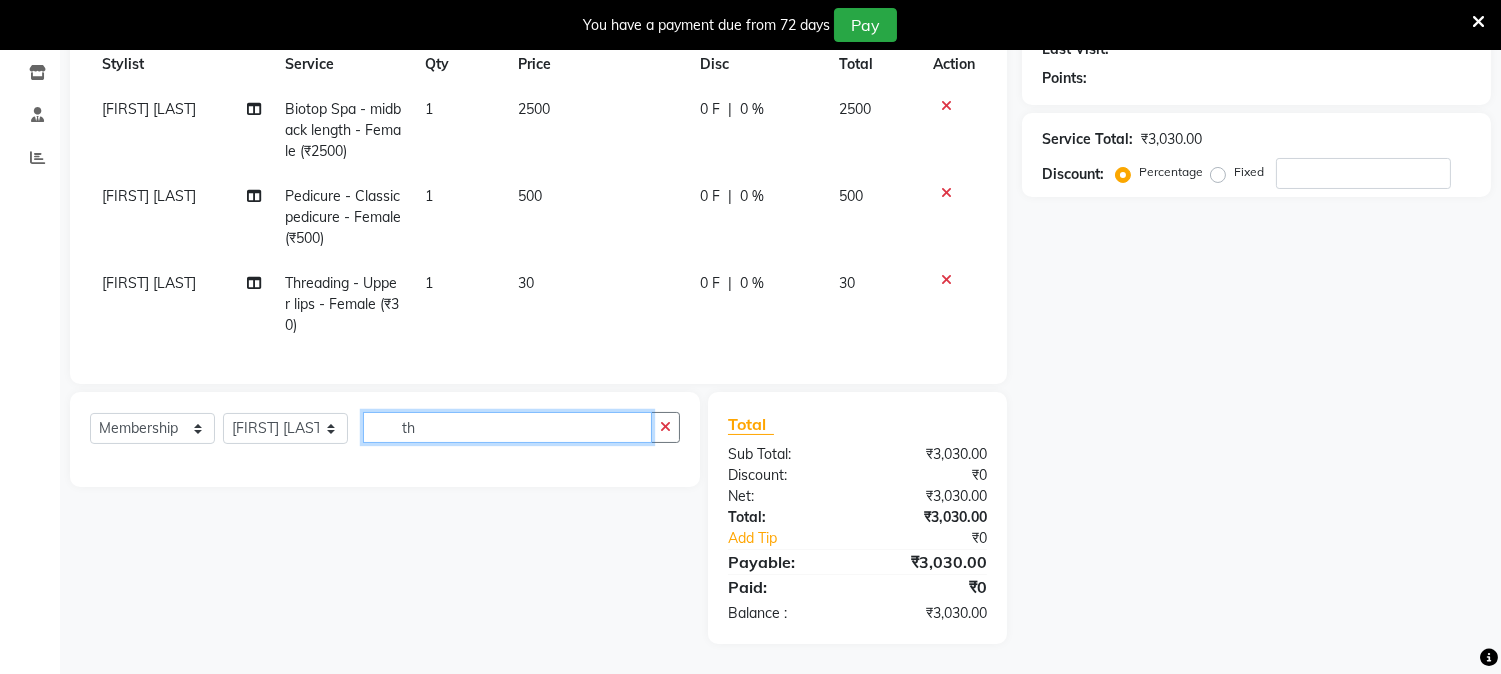 type on "t" 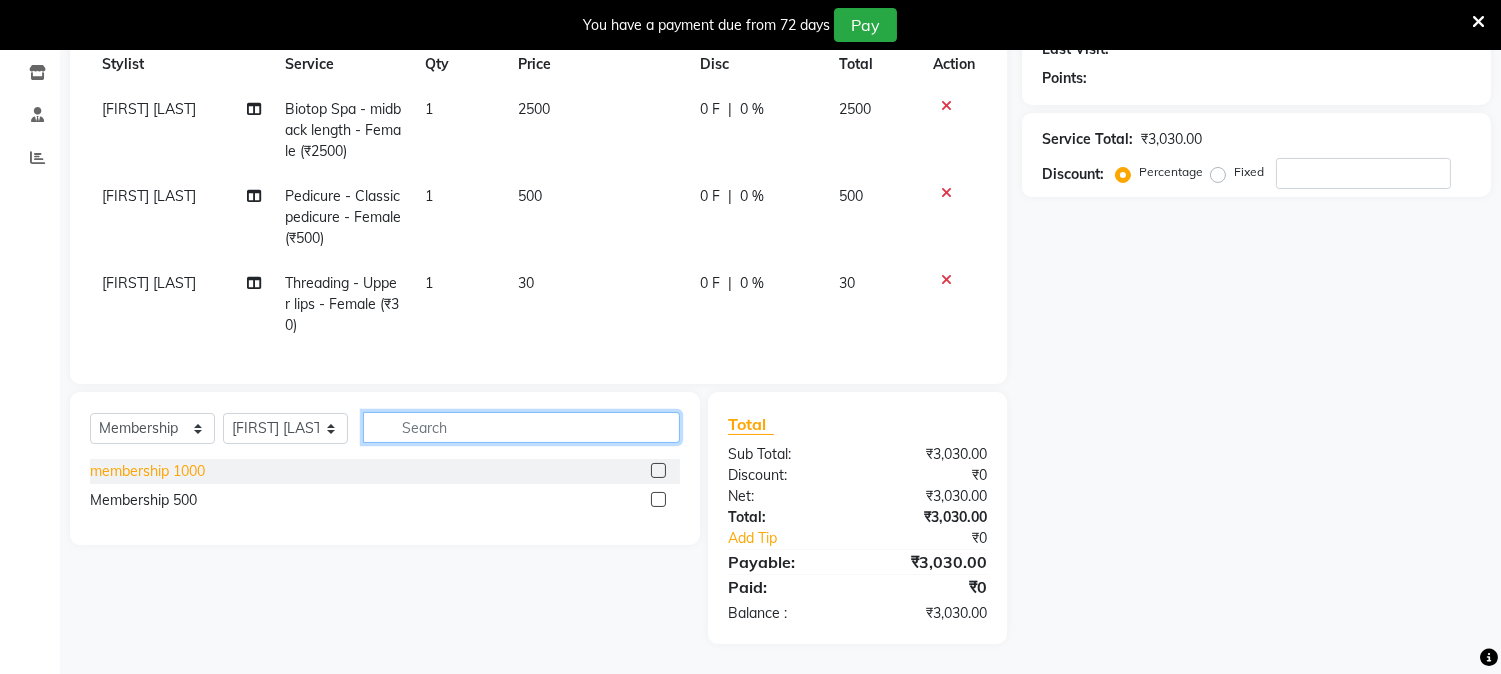type 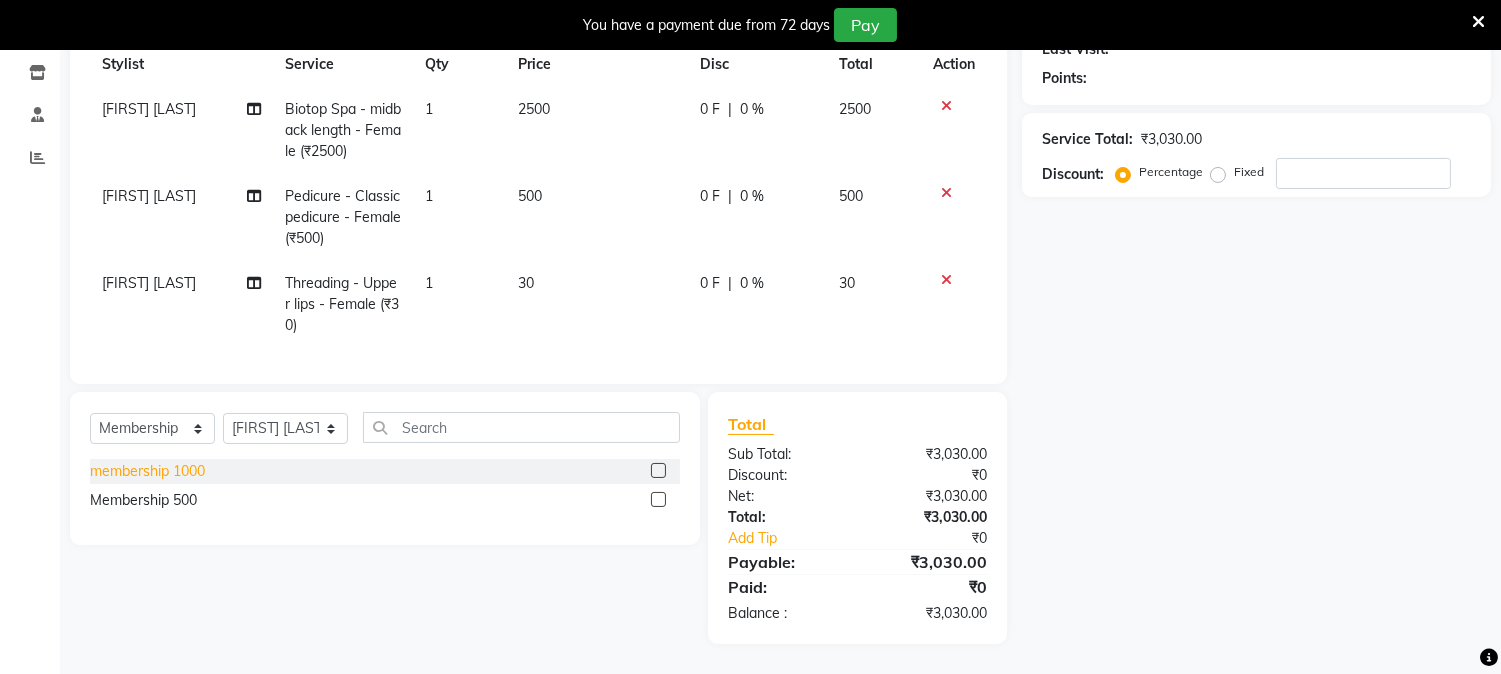 click on "membership 1000" 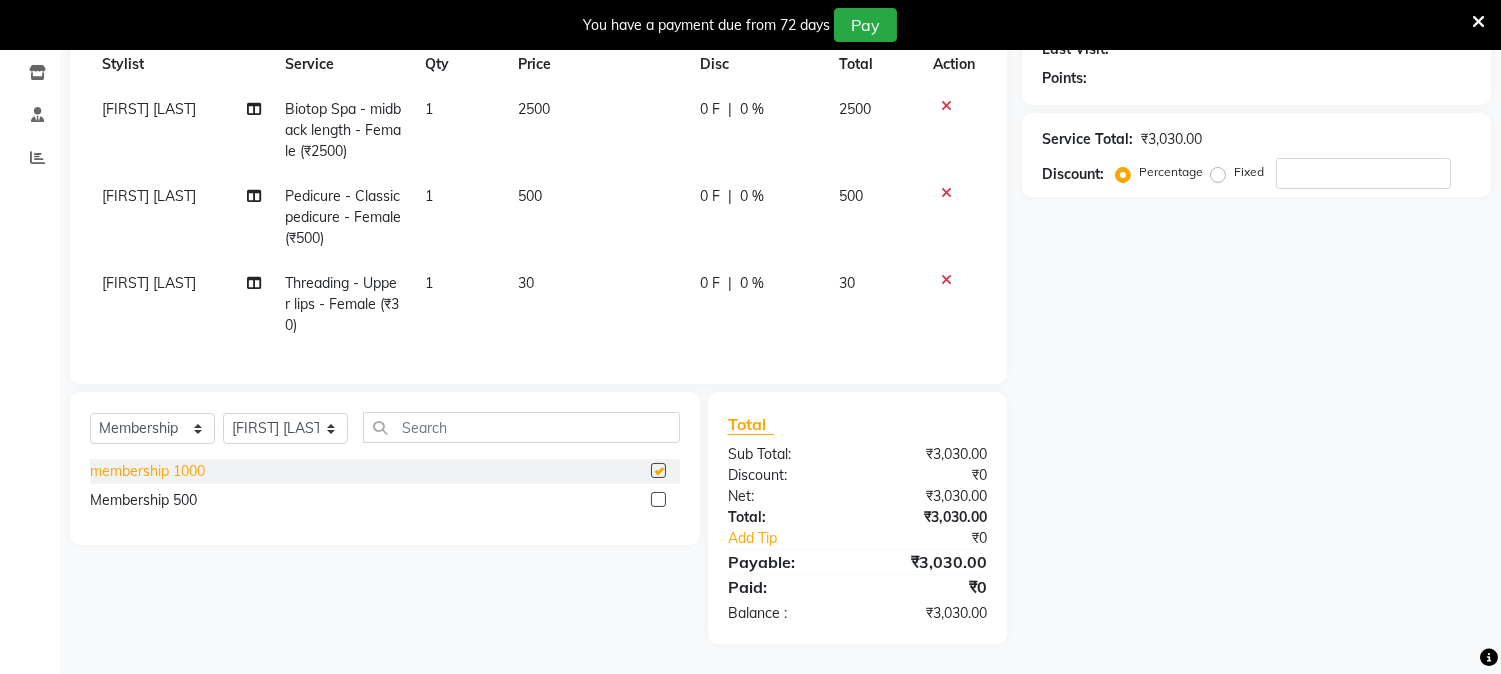 select on "select" 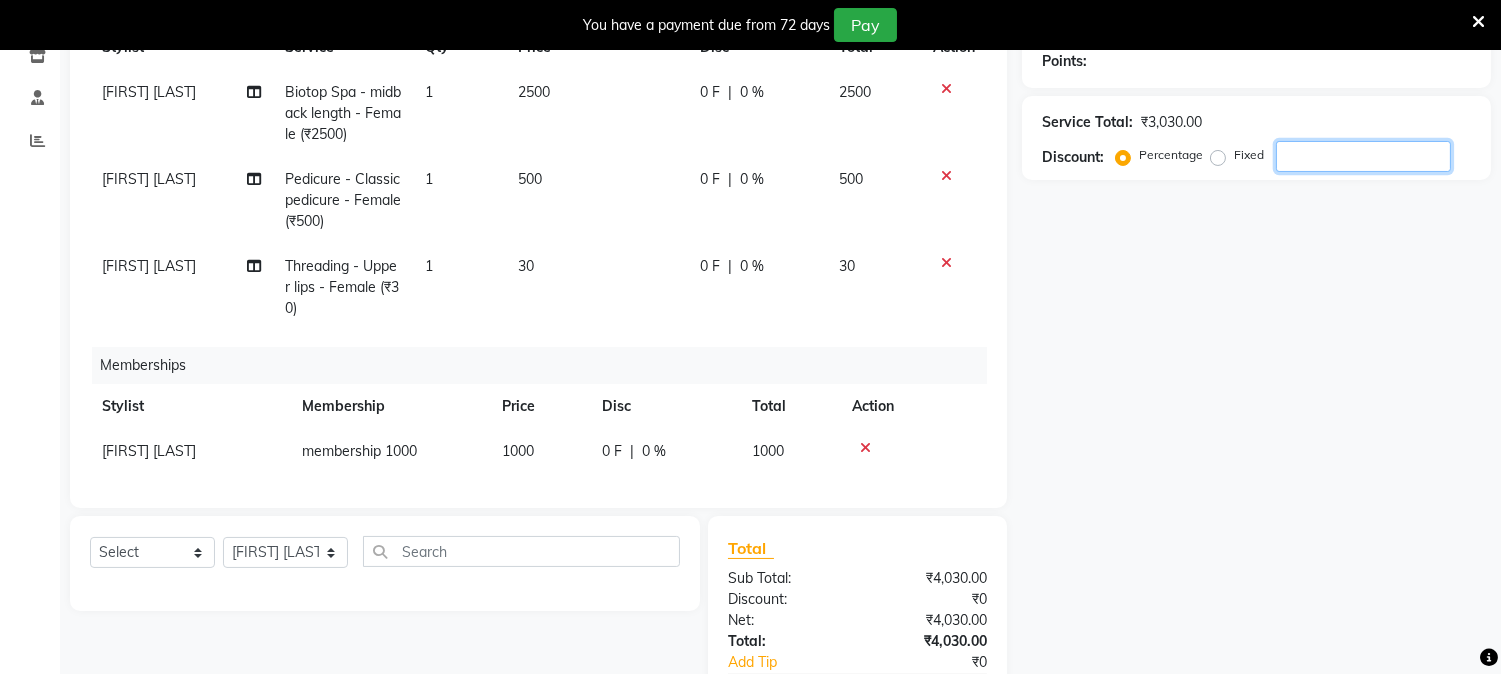click 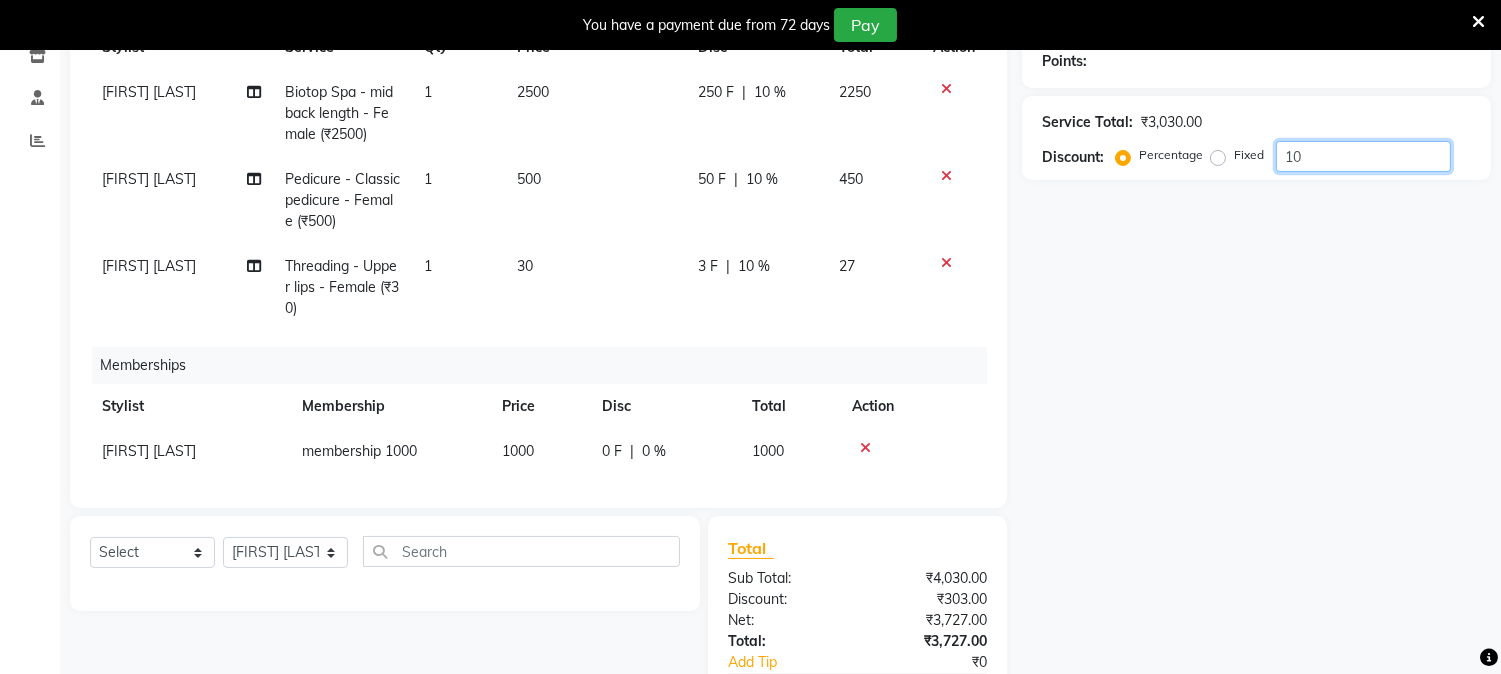 type on "10" 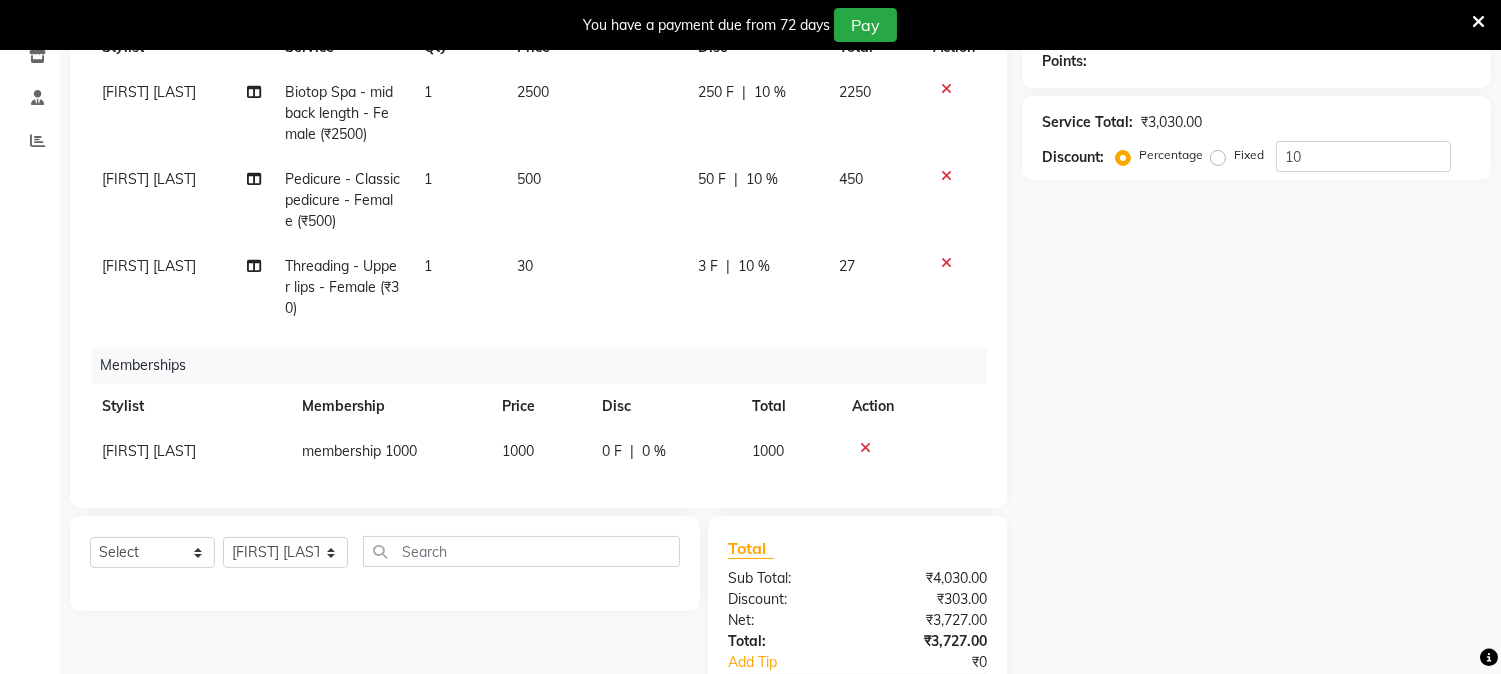 click 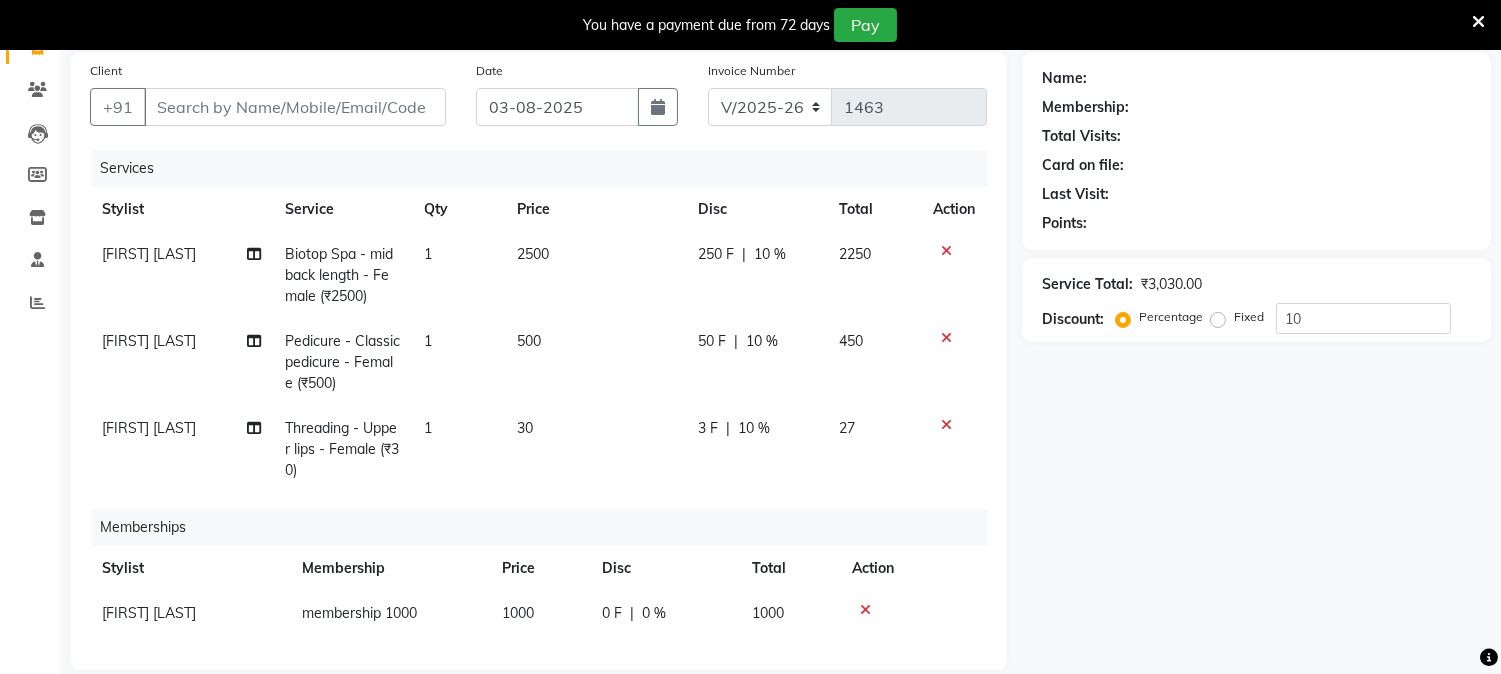 scroll, scrollTop: 87, scrollLeft: 0, axis: vertical 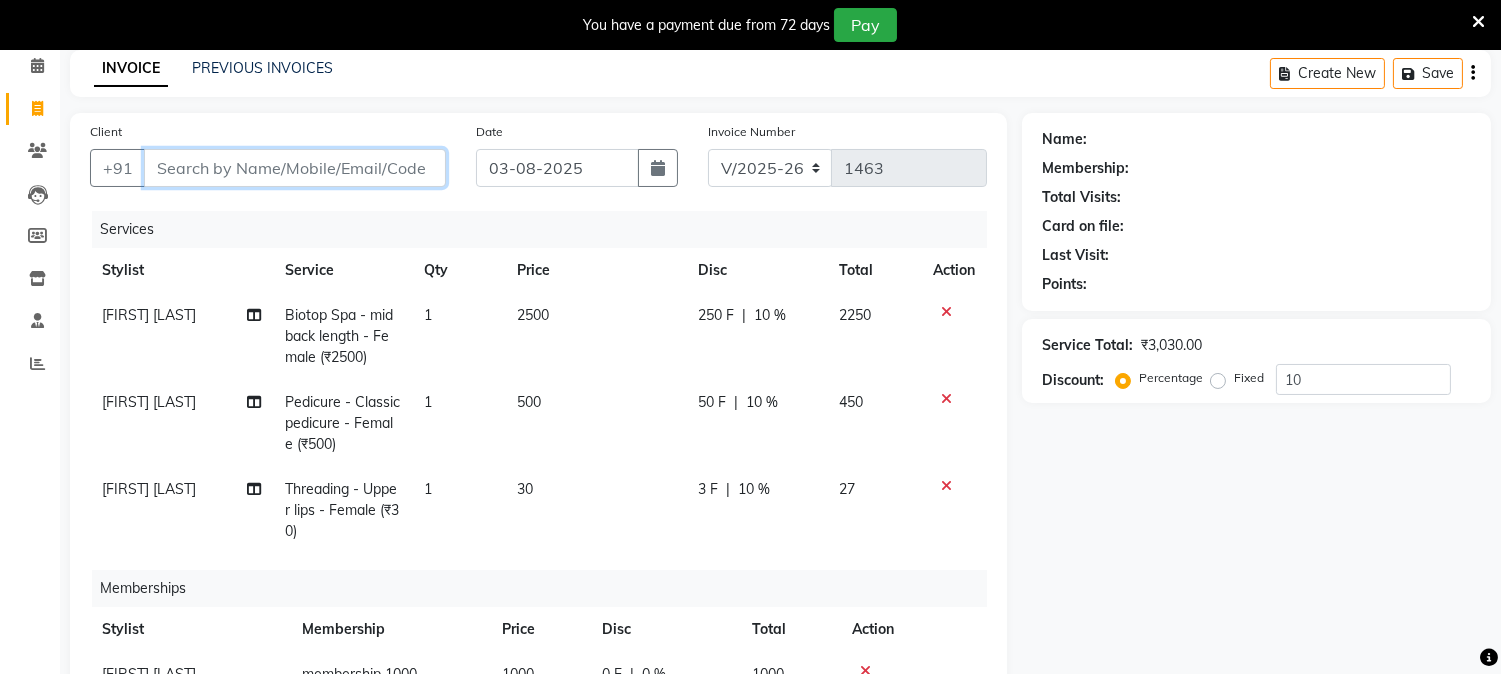 click on "Client" at bounding box center [295, 168] 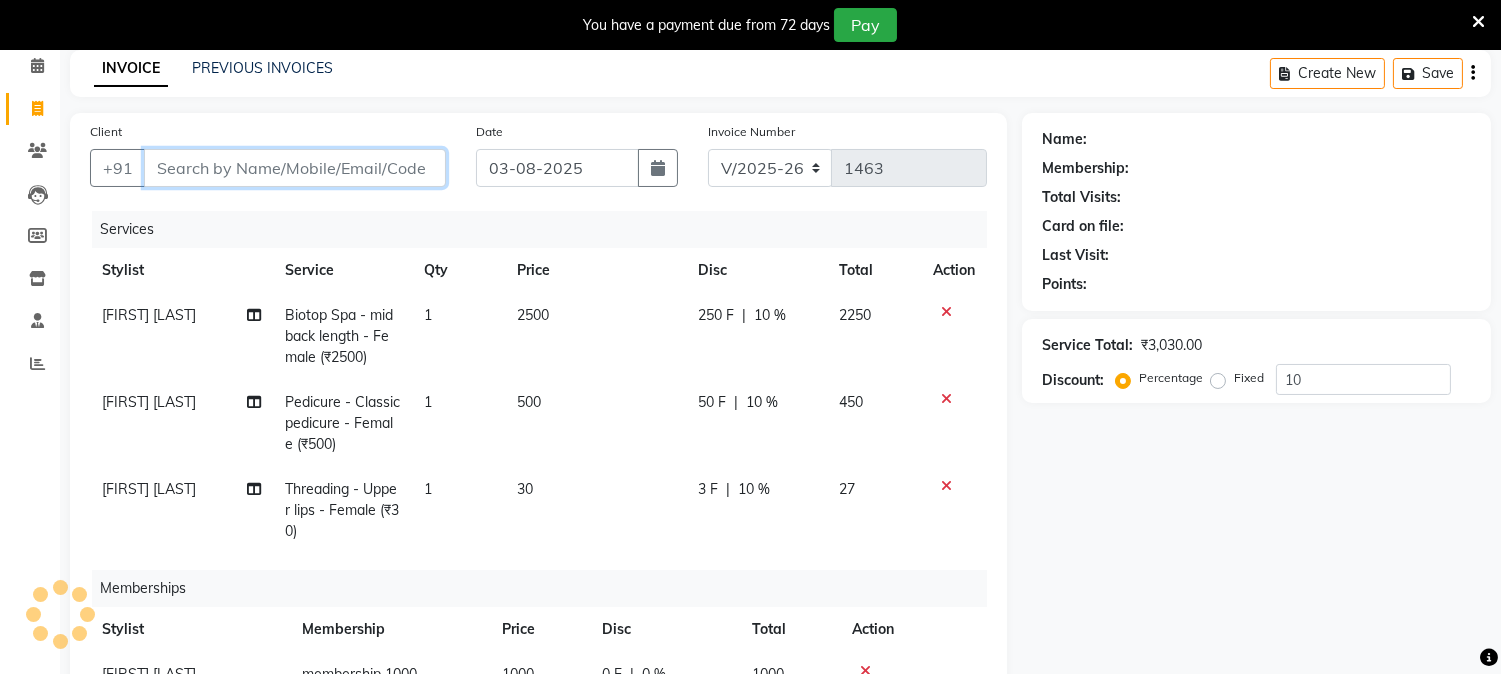type on "a" 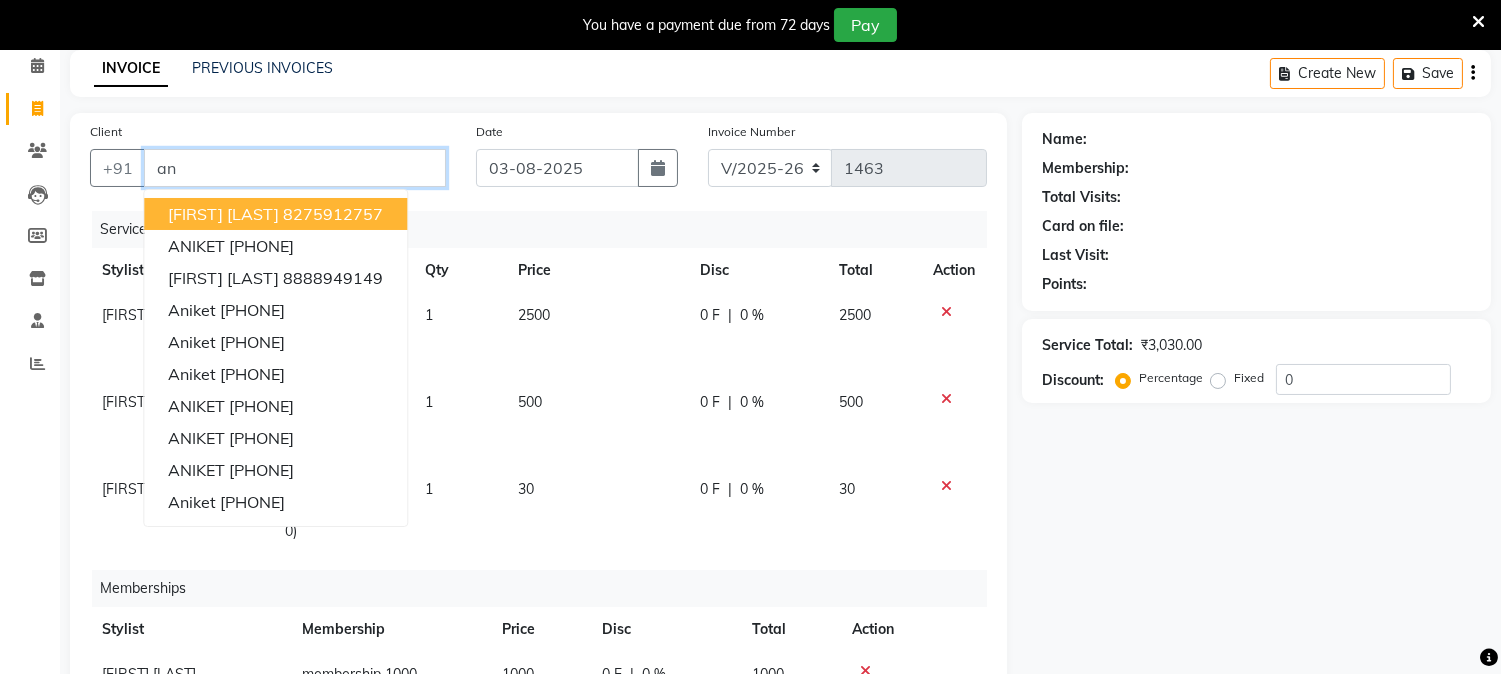 type on "a" 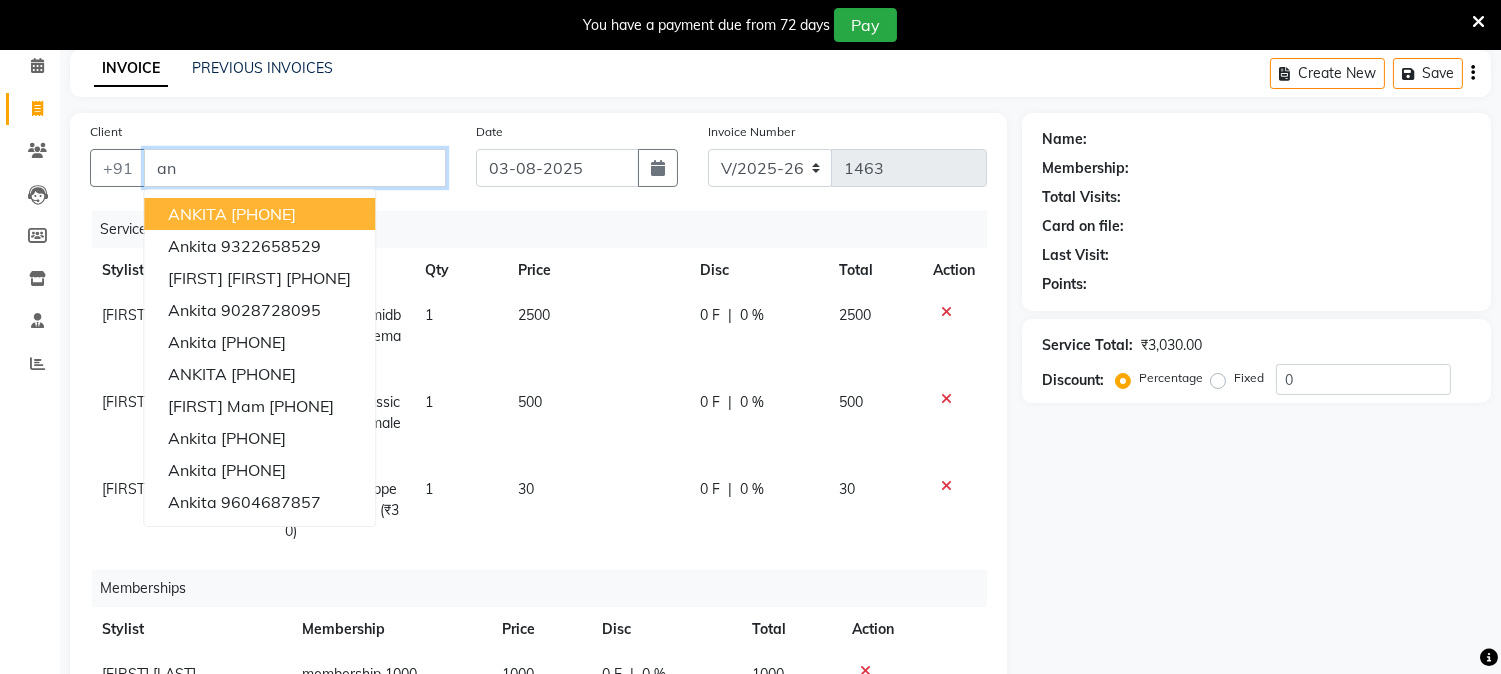 type on "a" 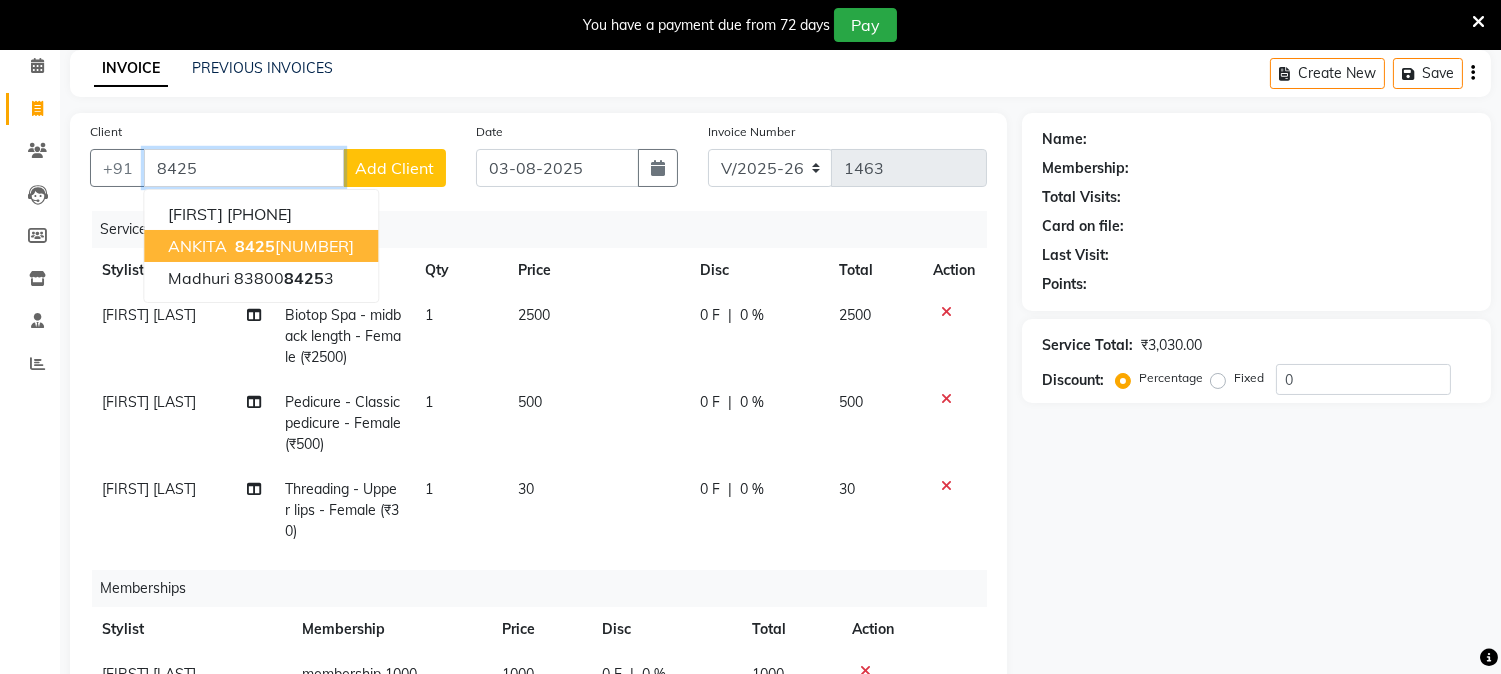 click on "[NUMBER] [NUMBER]" at bounding box center (292, 246) 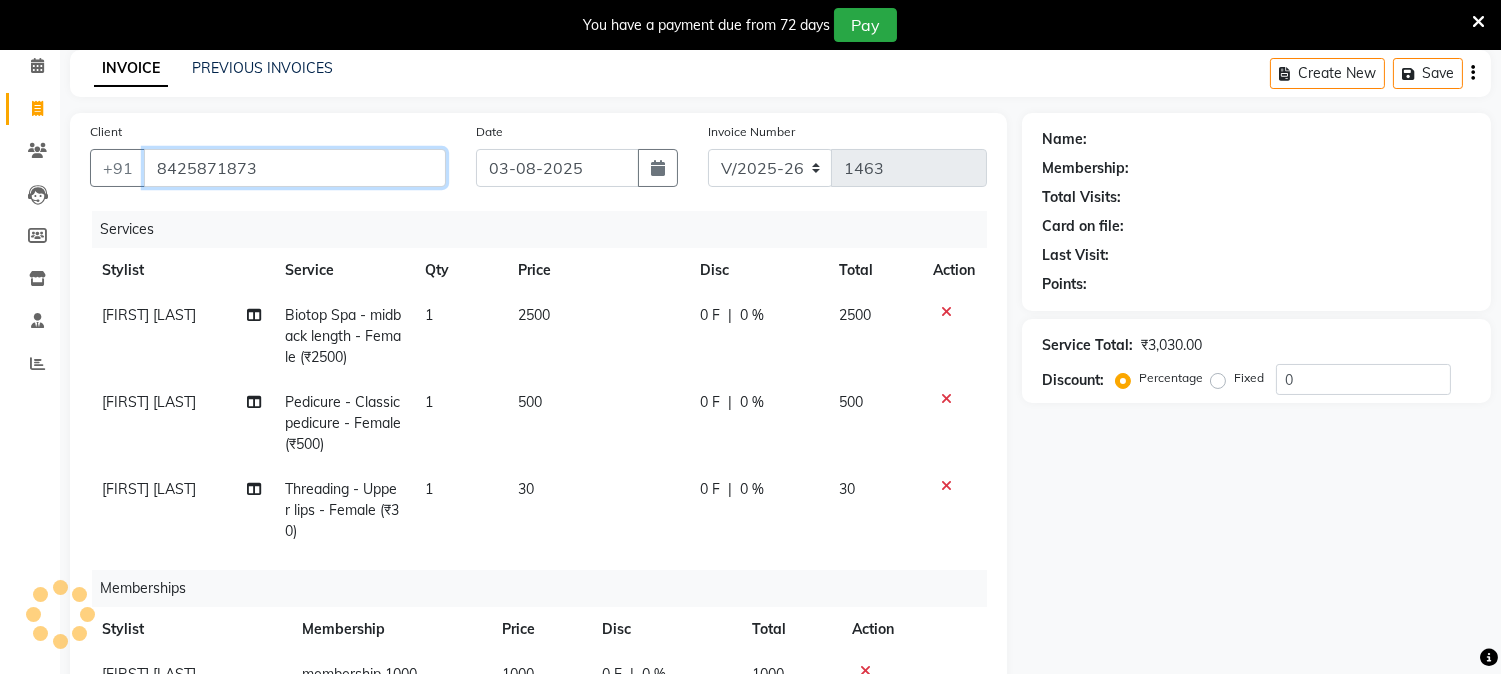 type on "8425871873" 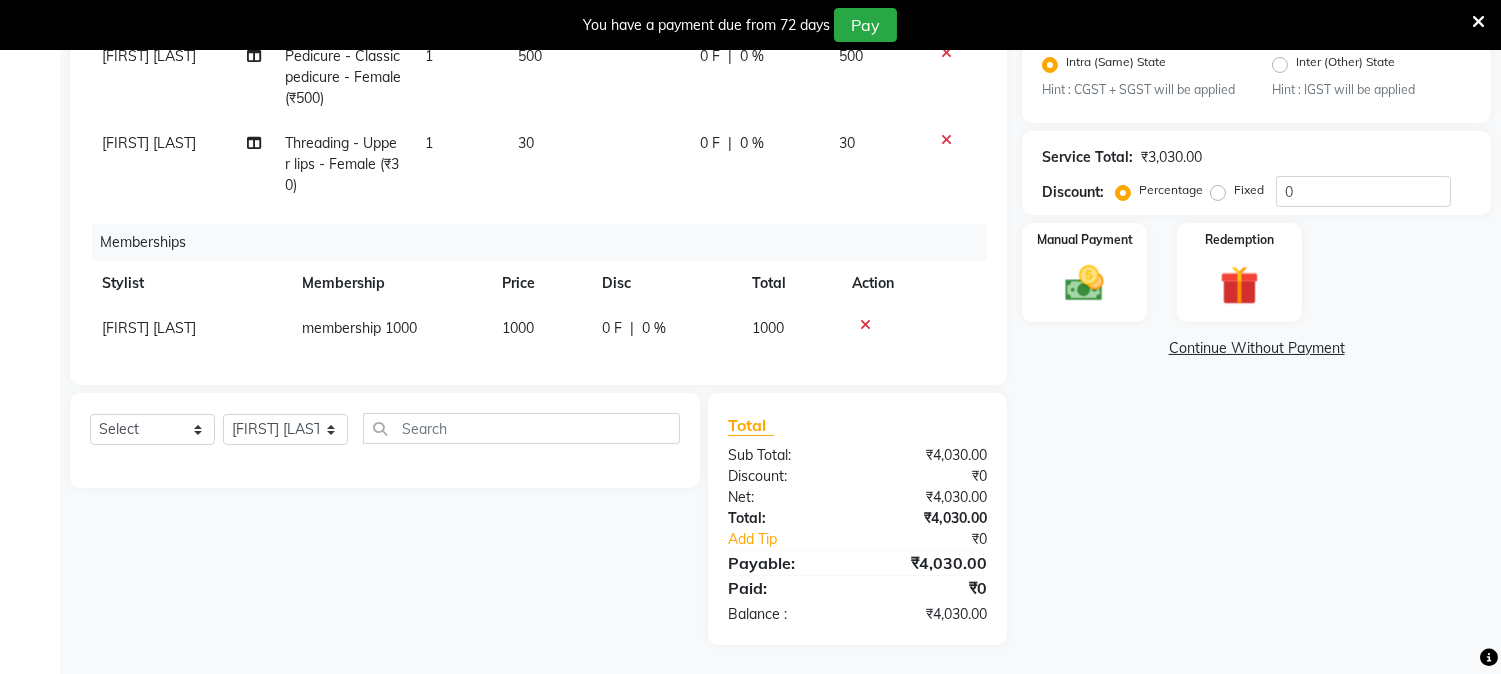 scroll, scrollTop: 434, scrollLeft: 0, axis: vertical 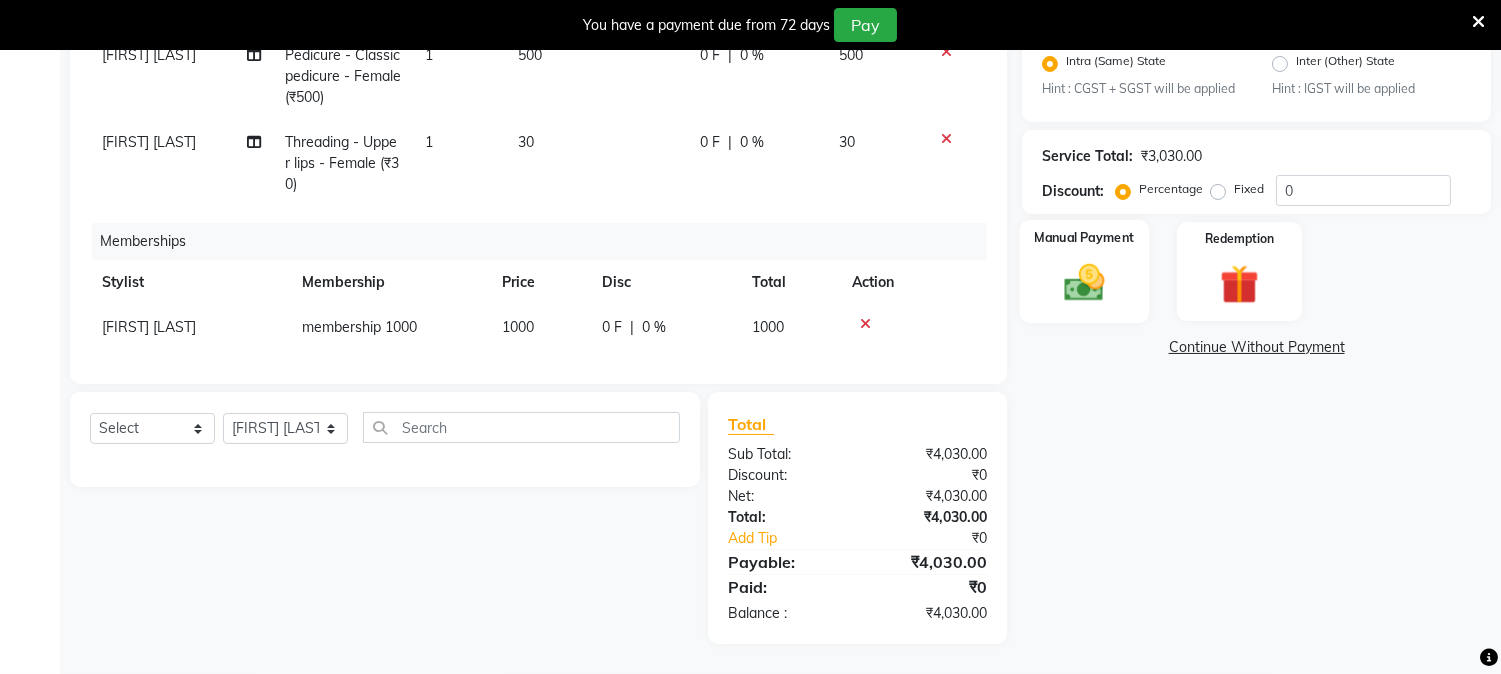 click 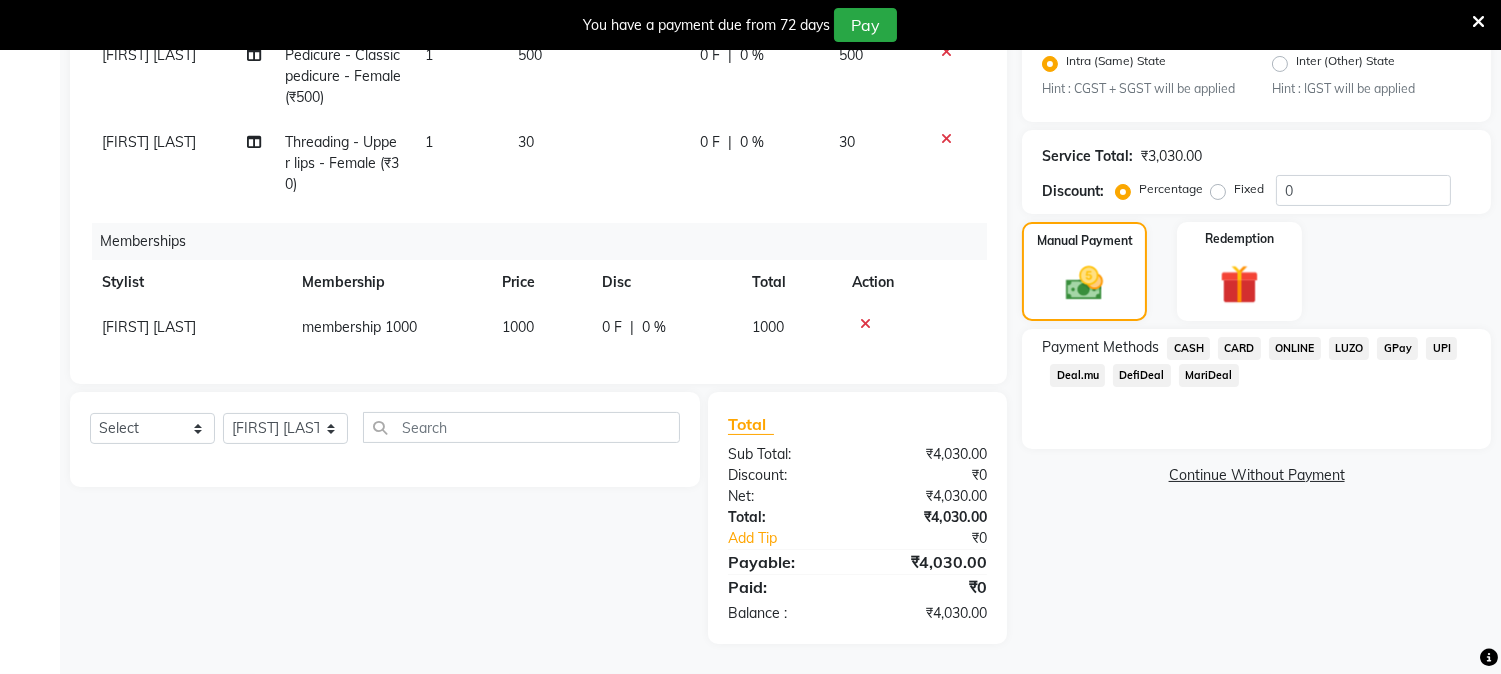 click on "CARD" 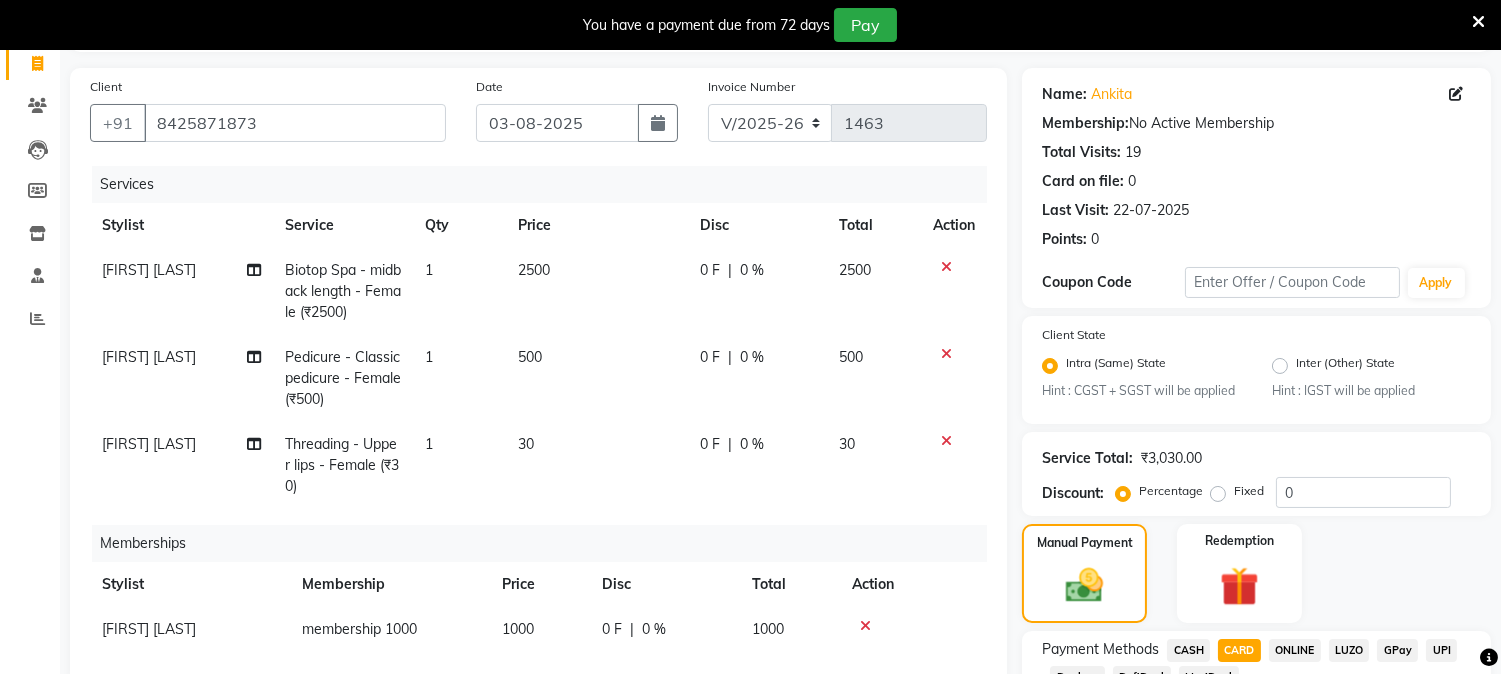 scroll, scrollTop: 101, scrollLeft: 0, axis: vertical 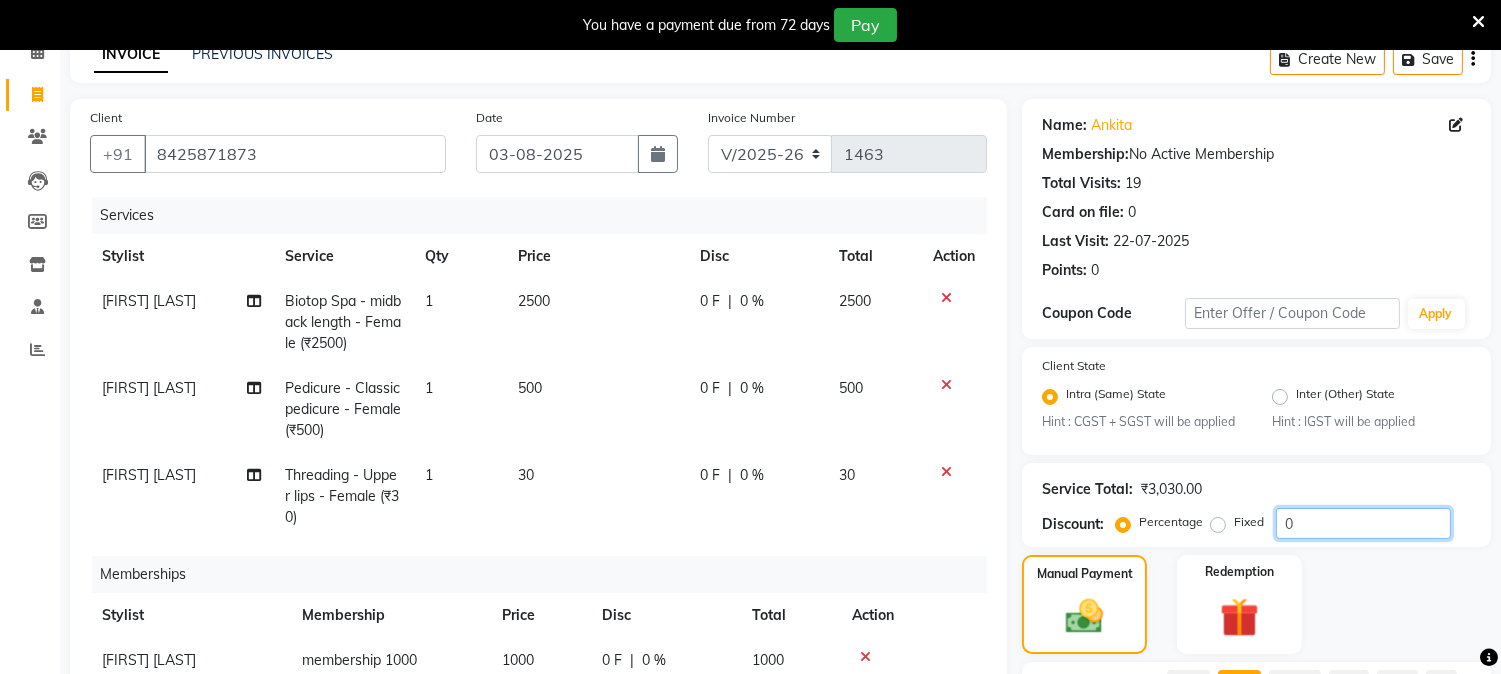 click on "0" 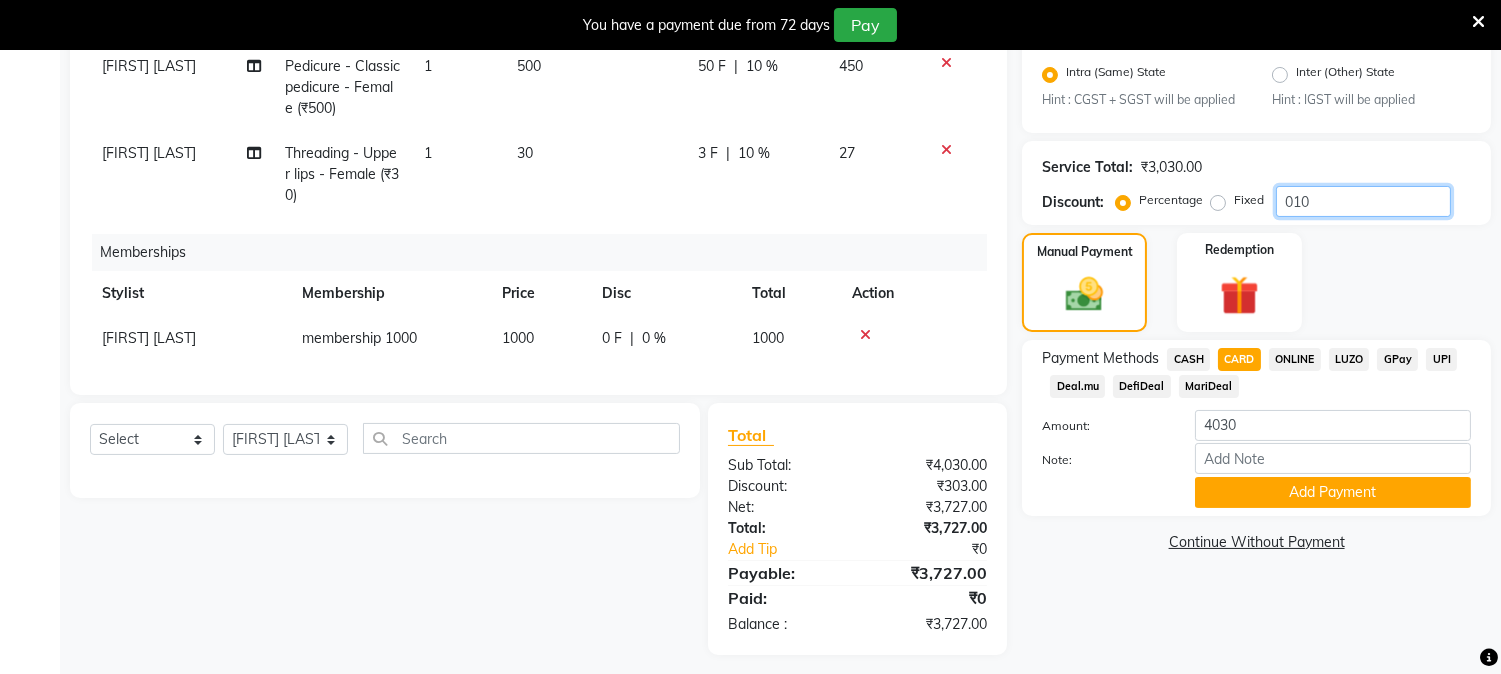 scroll, scrollTop: 434, scrollLeft: 0, axis: vertical 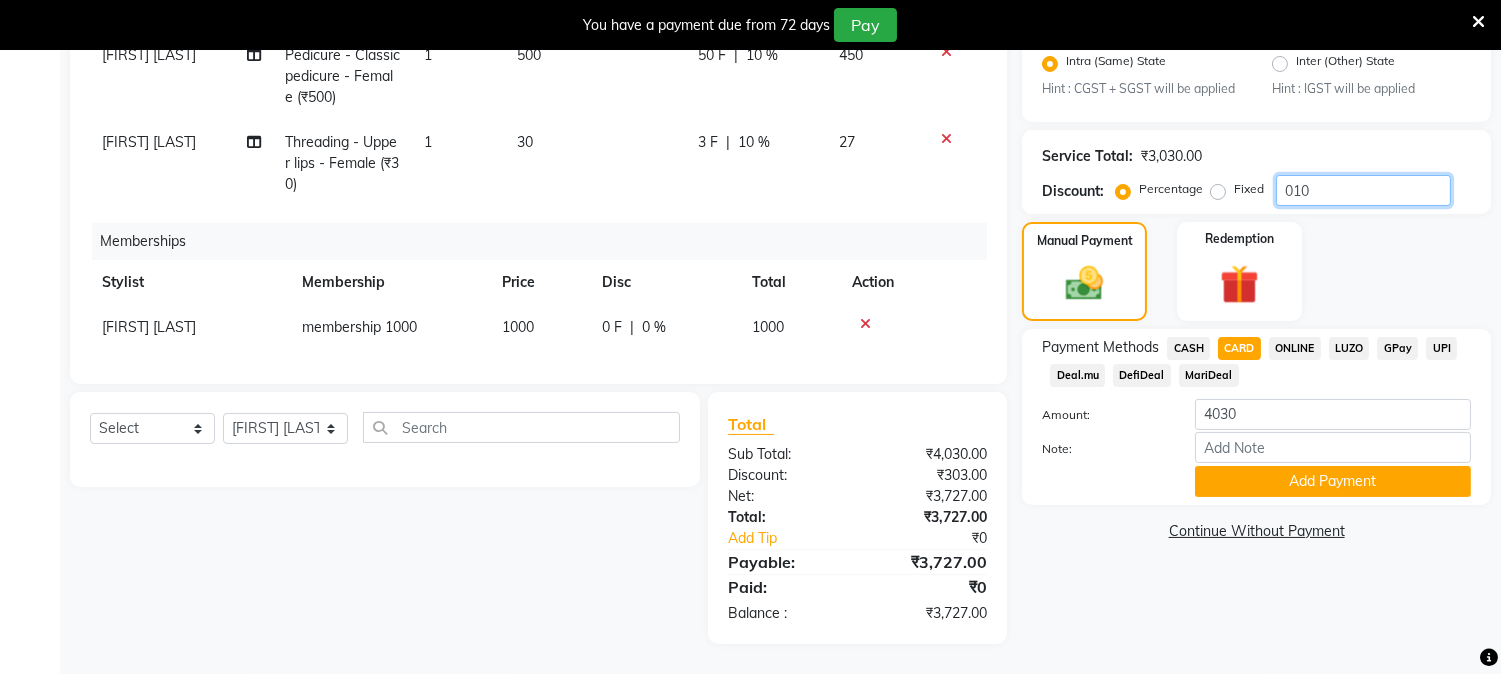 type on "010" 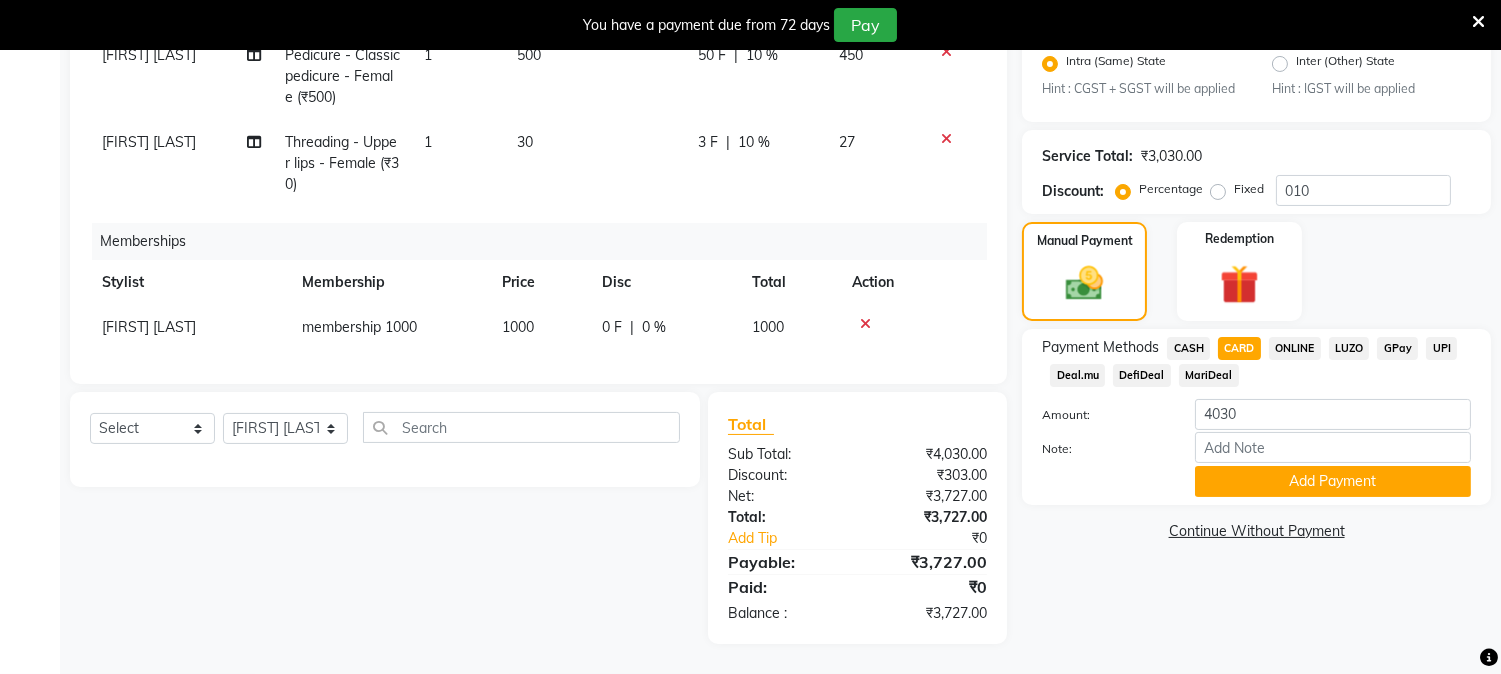click on "CARD" 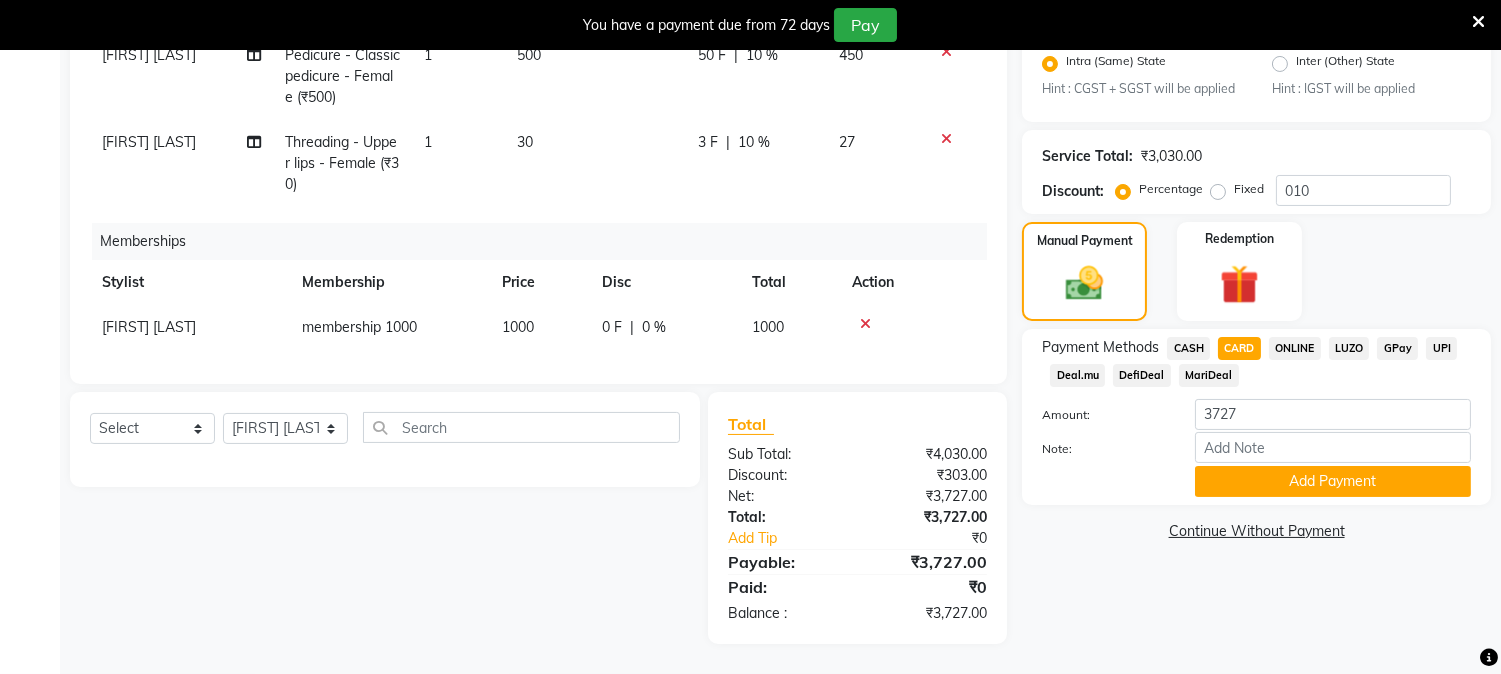 click on "CARD" 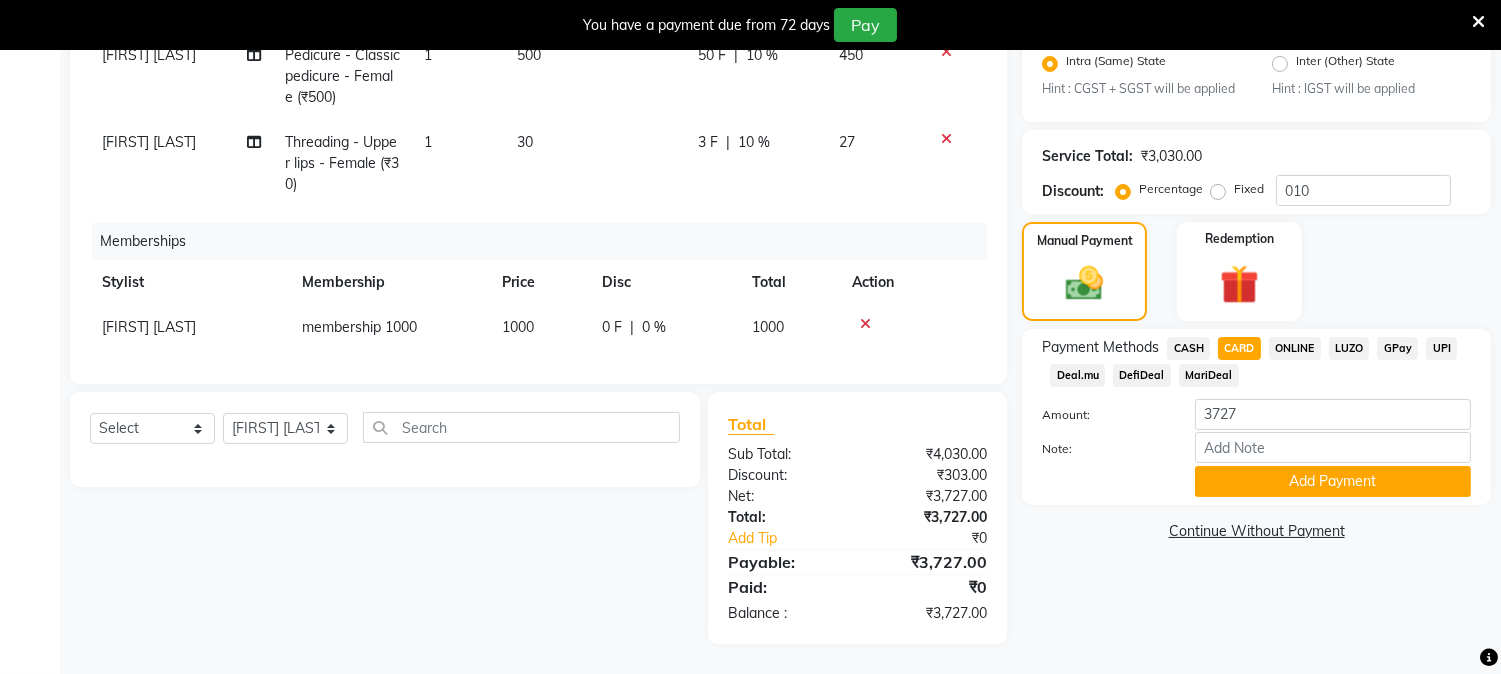 click on "Name: [FIRST]  Membership:  No Active Membership  Total Visits:  19 Card on file:  0 Last Visit:   22-07-2025 Points:   0  Coupon Code Apply Client State Intra (Same) State Hint : CGST + SGST will be applied Inter (Other) State Hint : IGST will be applied Service Total:  ₹3,030.00  Discount:  Percentage   Fixed  010 Manual Payment Redemption Payment Methods  CASH   CARD   ONLINE   LUZO   GPay   UPI   Deal.mu   DefiDeal   MariDeal  Amount: 3727 Note: Add Payment  Continue Without Payment" 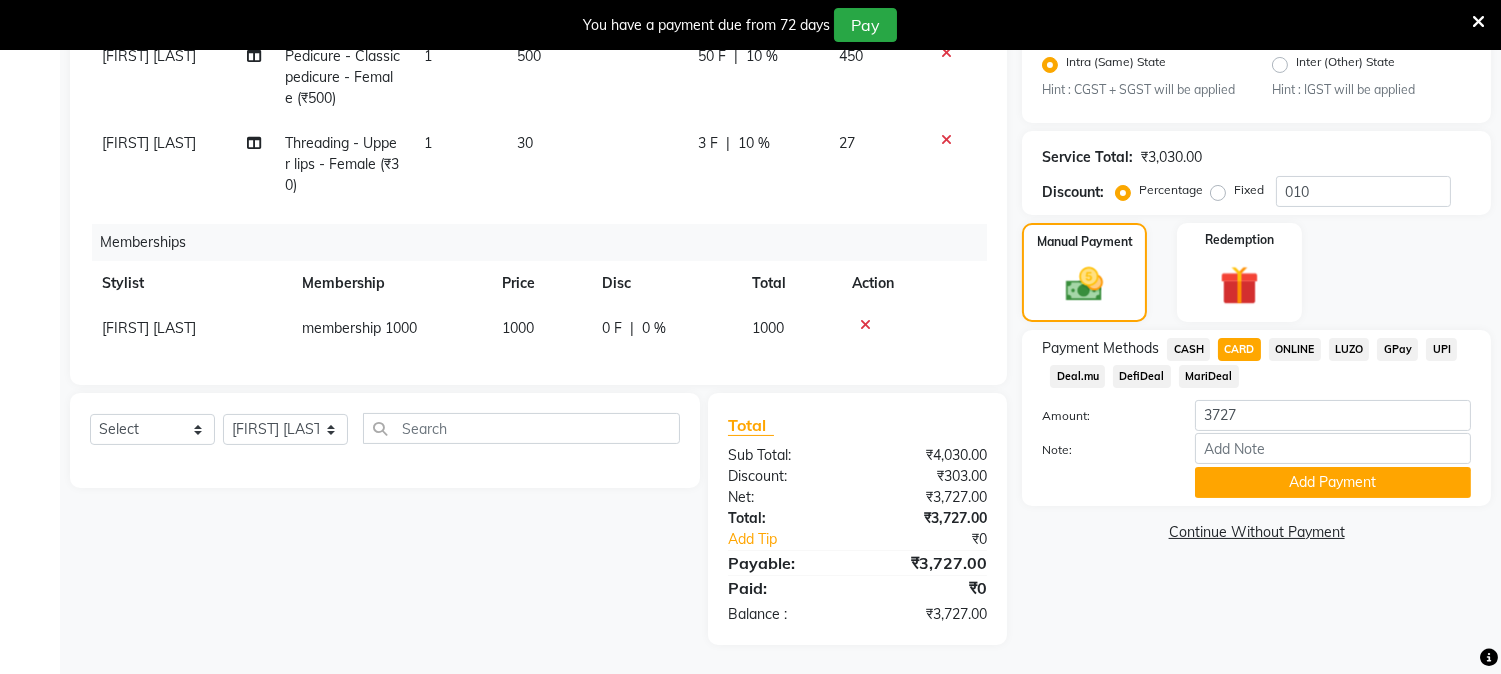 scroll, scrollTop: 434, scrollLeft: 0, axis: vertical 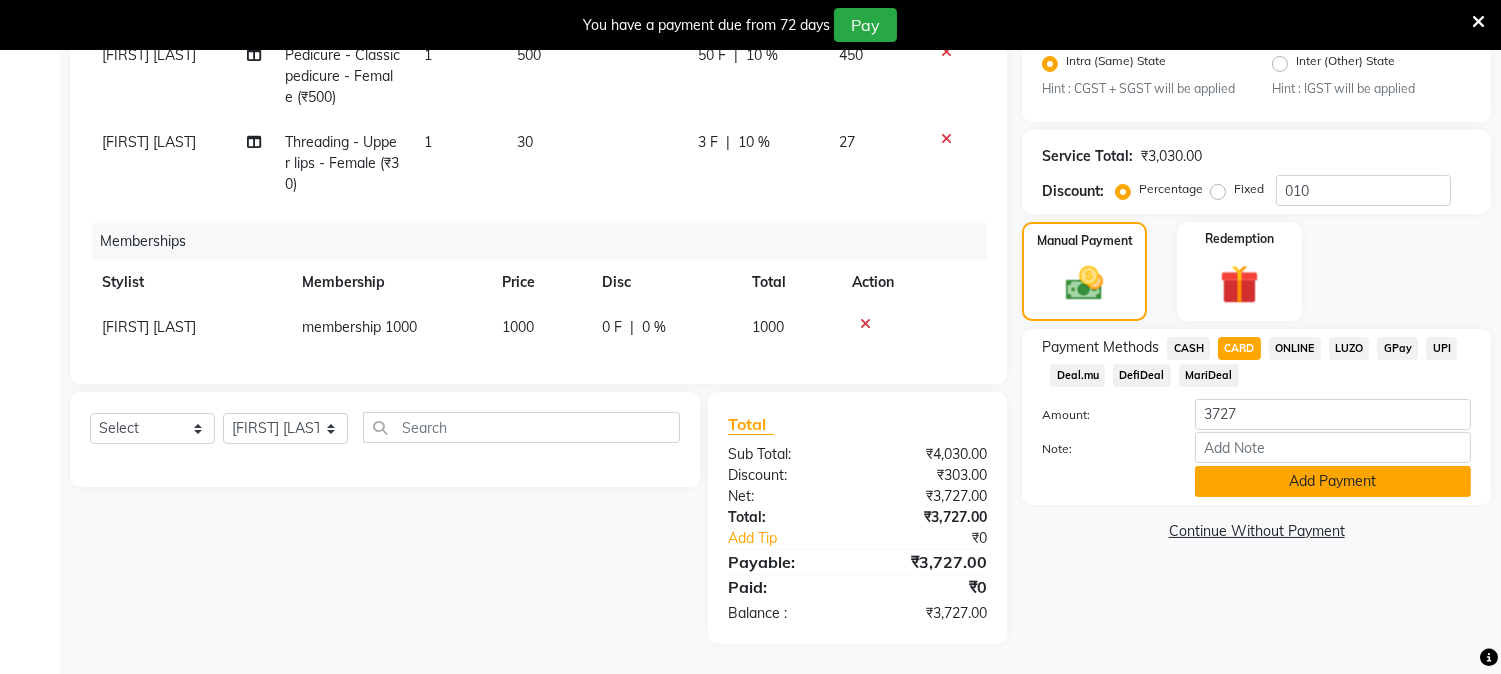 click on "Add Payment" 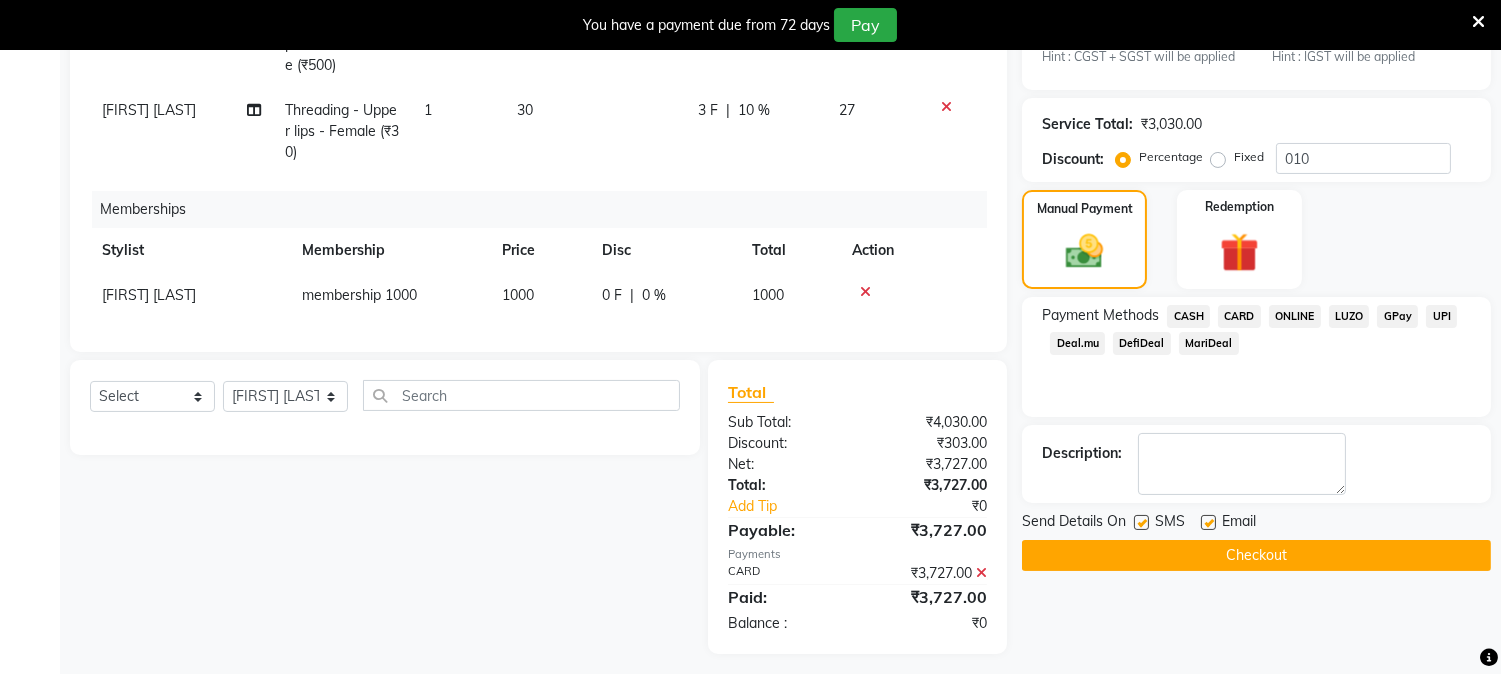 scroll, scrollTop: 475, scrollLeft: 0, axis: vertical 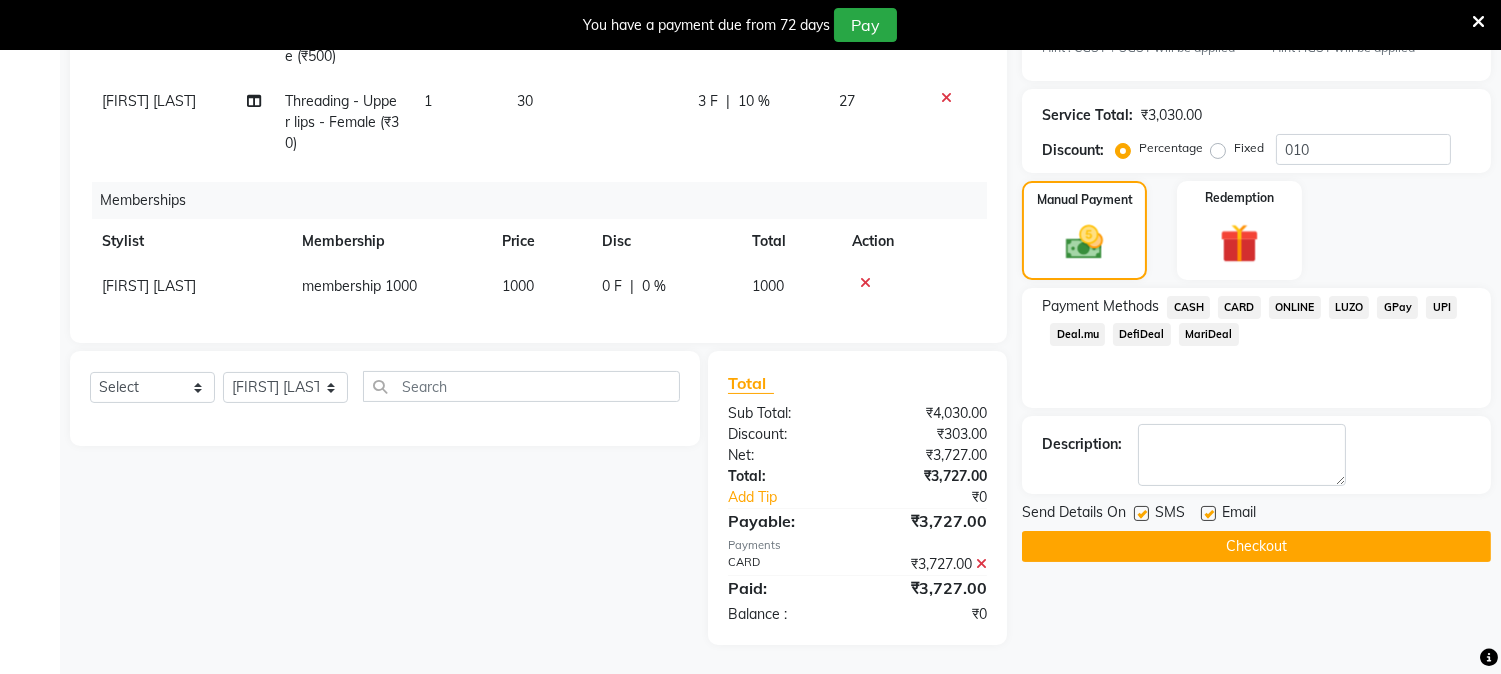 click on "Checkout" 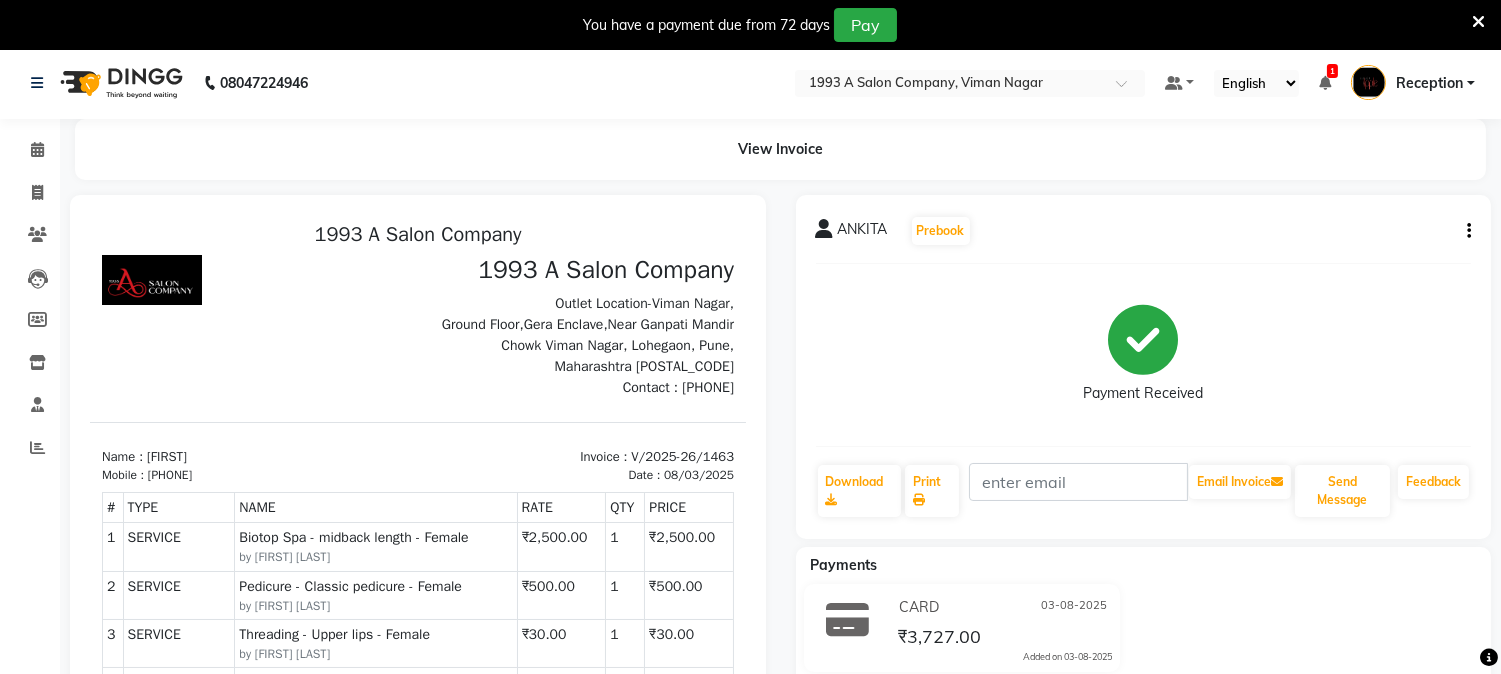 scroll, scrollTop: 0, scrollLeft: 0, axis: both 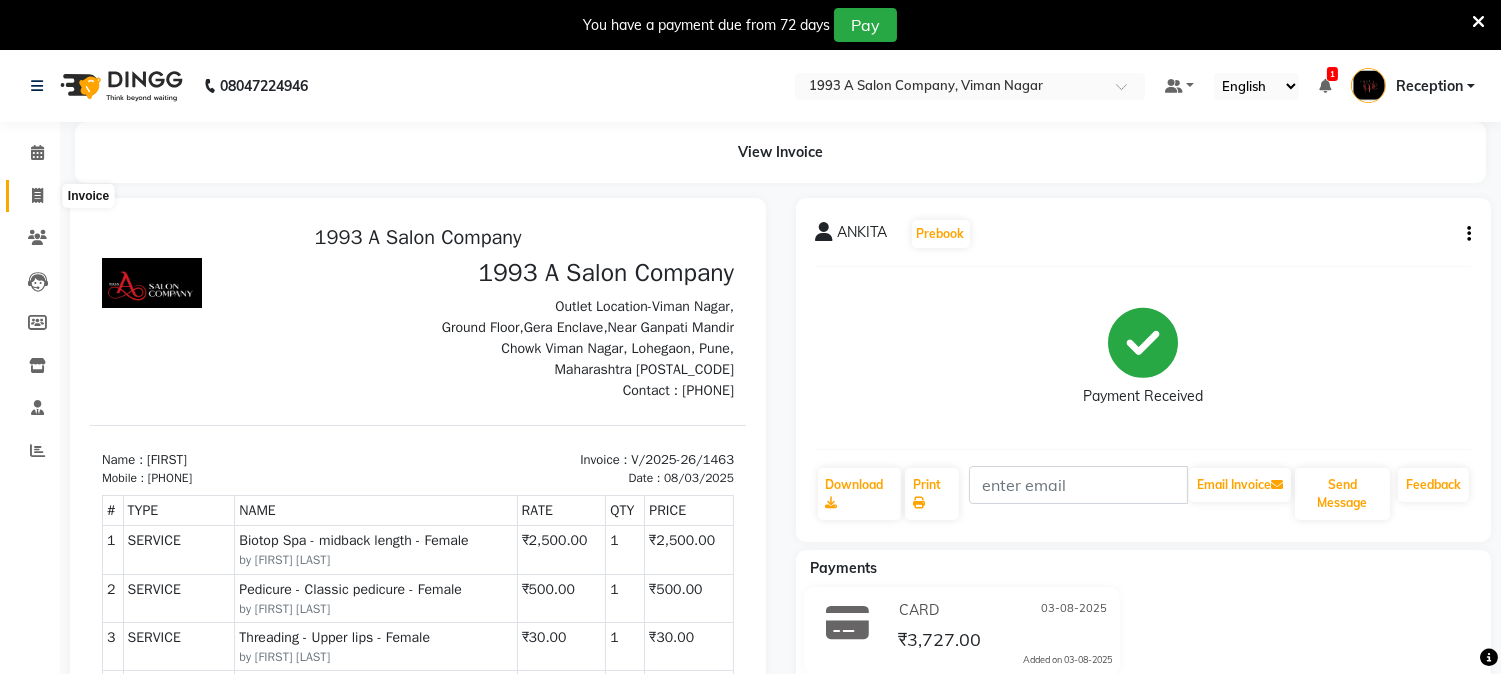 click 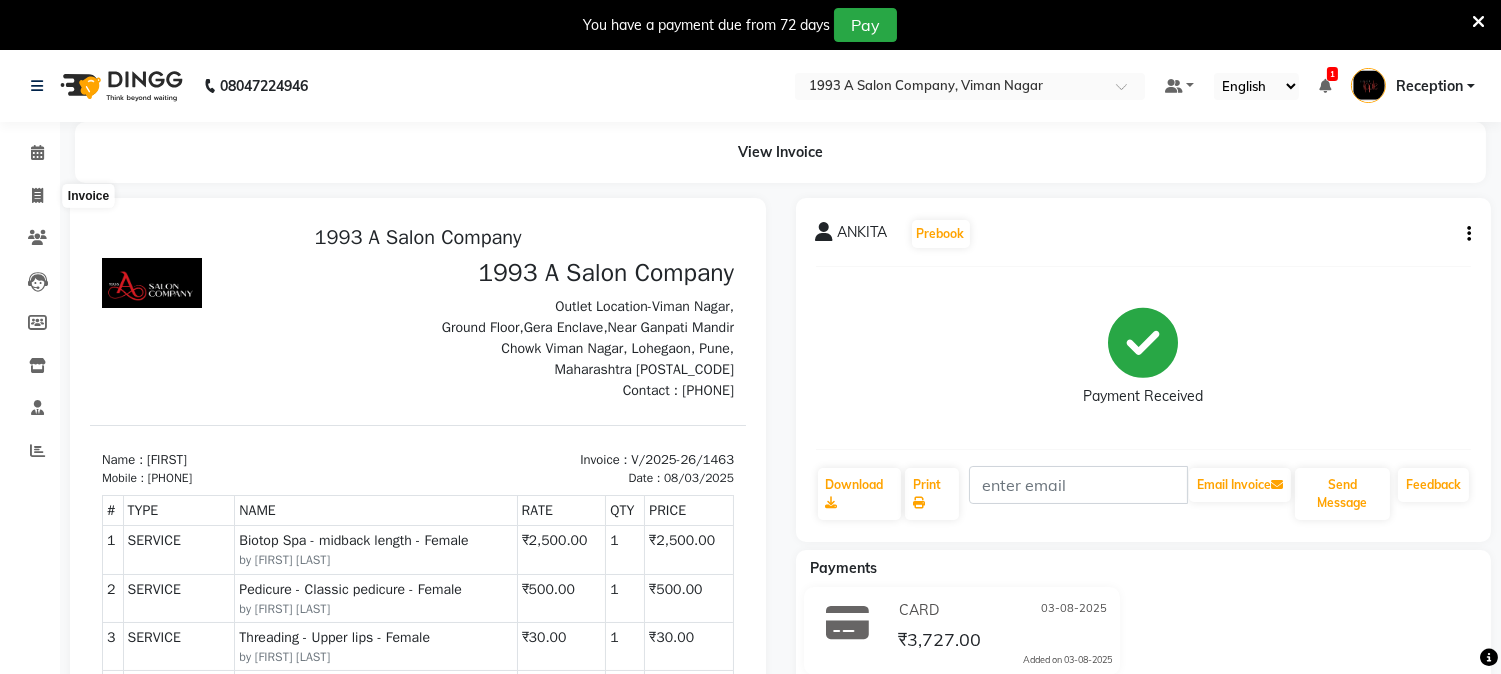 select on "service" 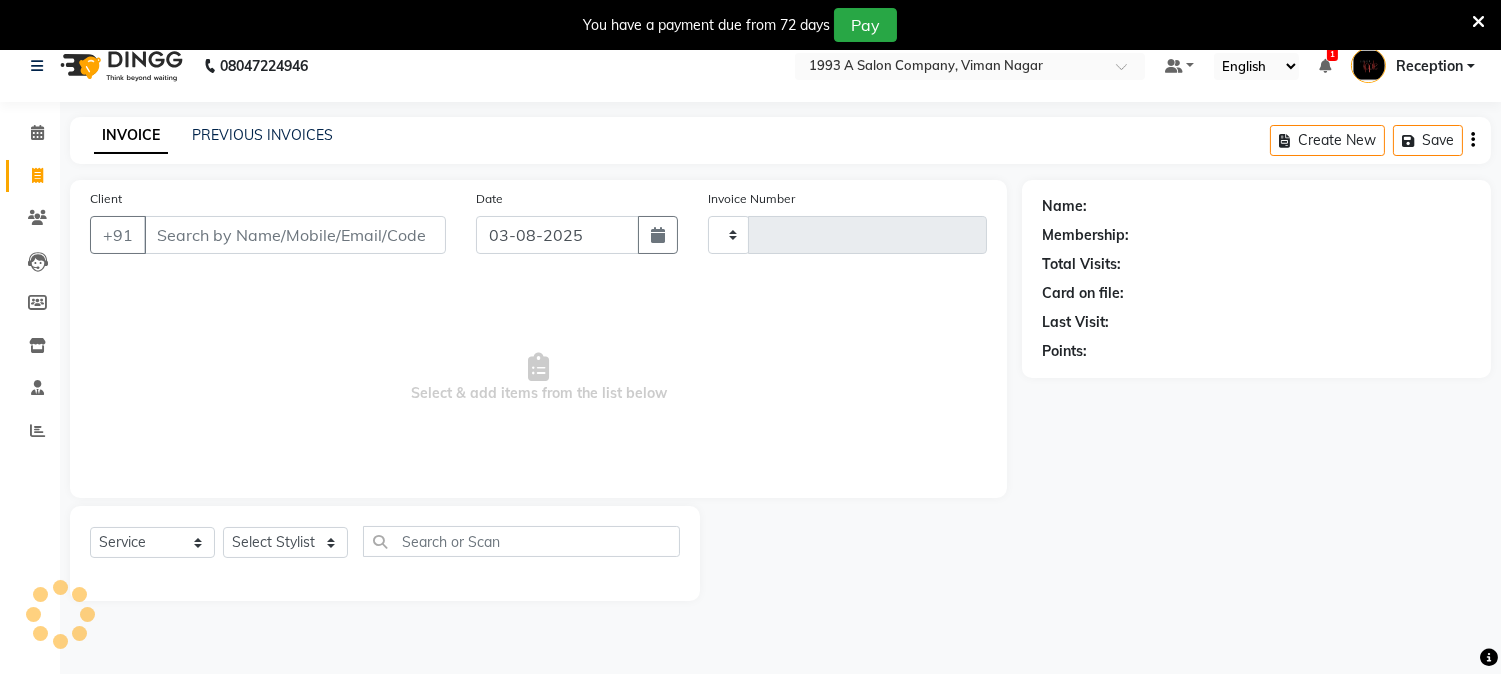 scroll, scrollTop: 50, scrollLeft: 0, axis: vertical 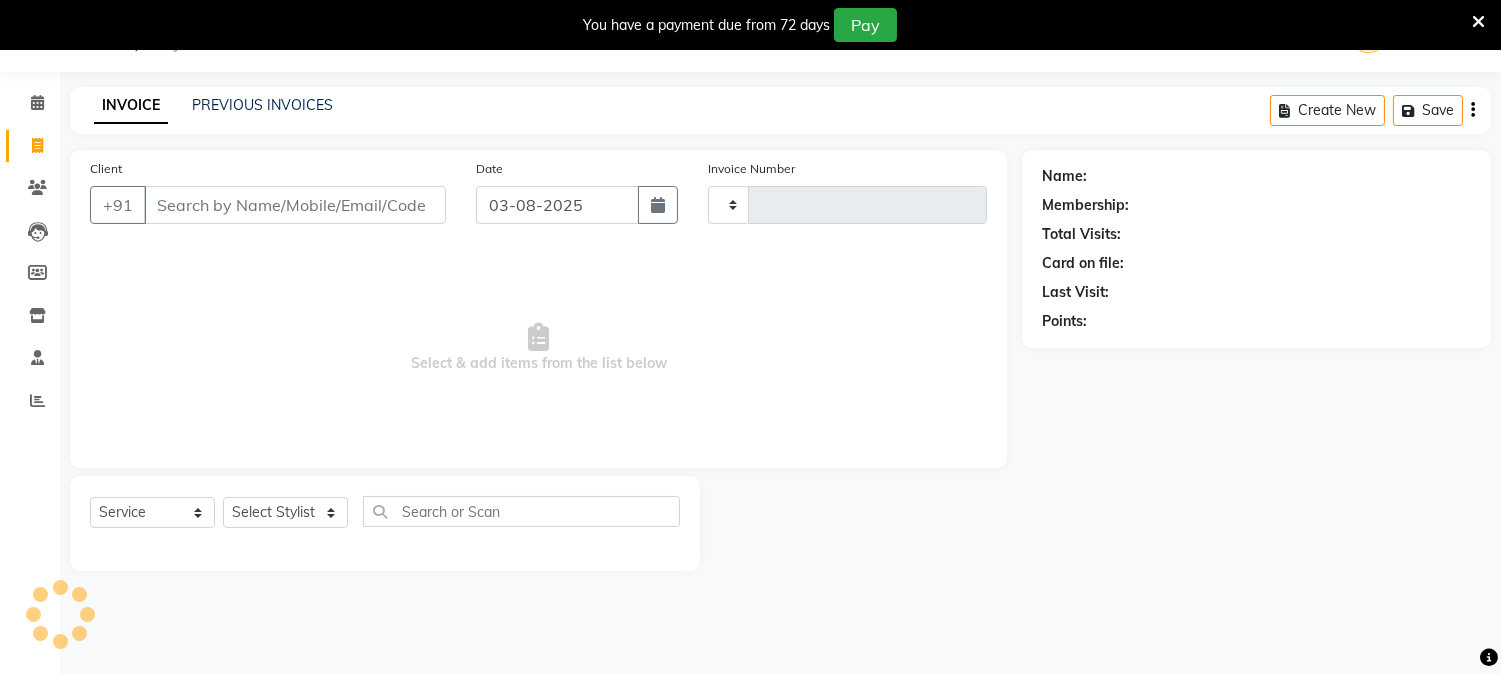 type on "1464" 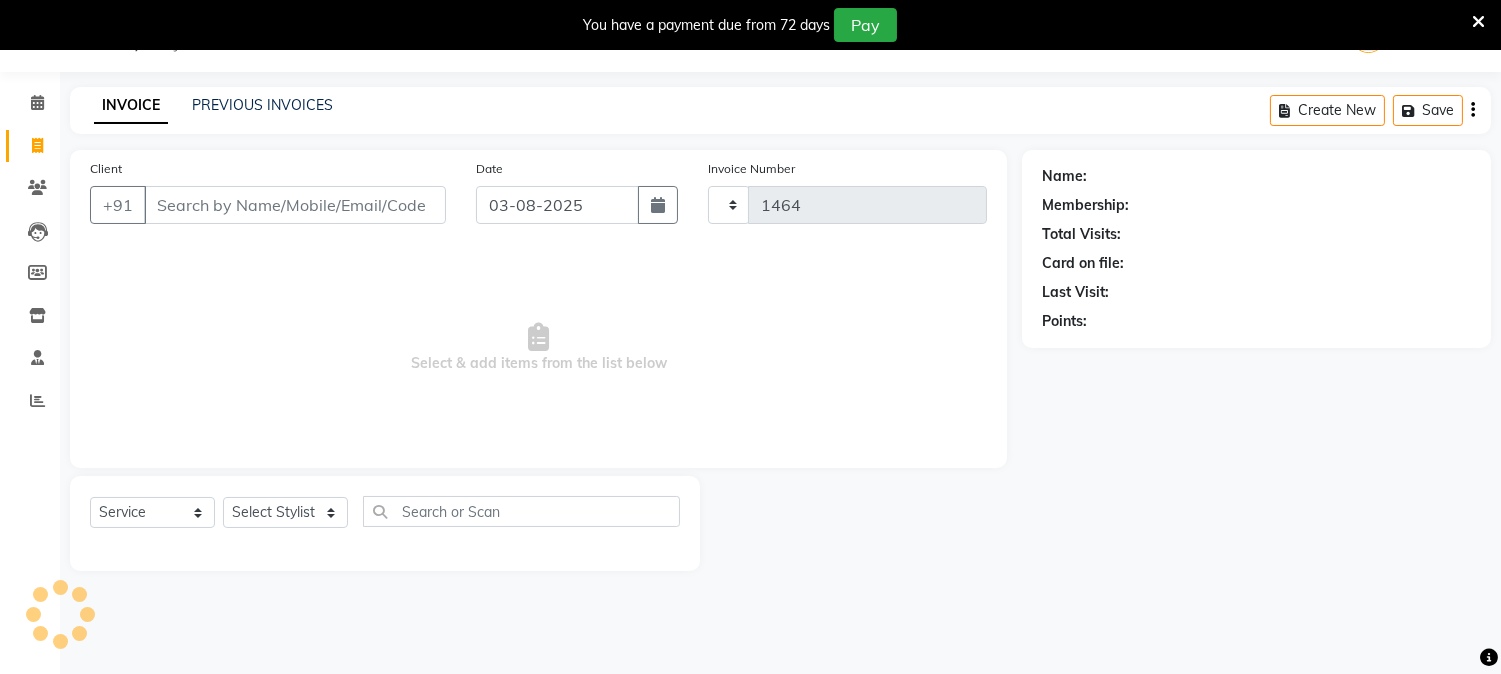 select on "144" 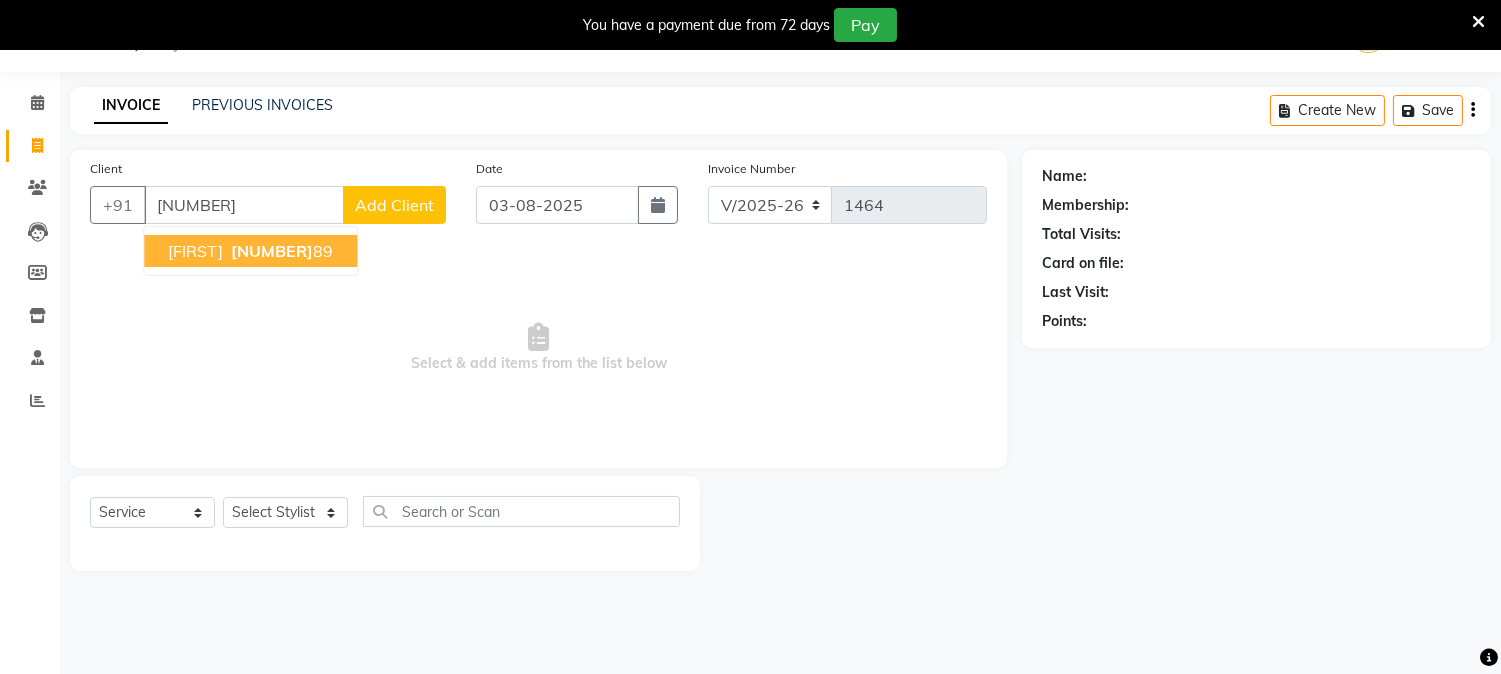 click on "[FIRST]   [NUMBER] [NUMBER]" at bounding box center (250, 251) 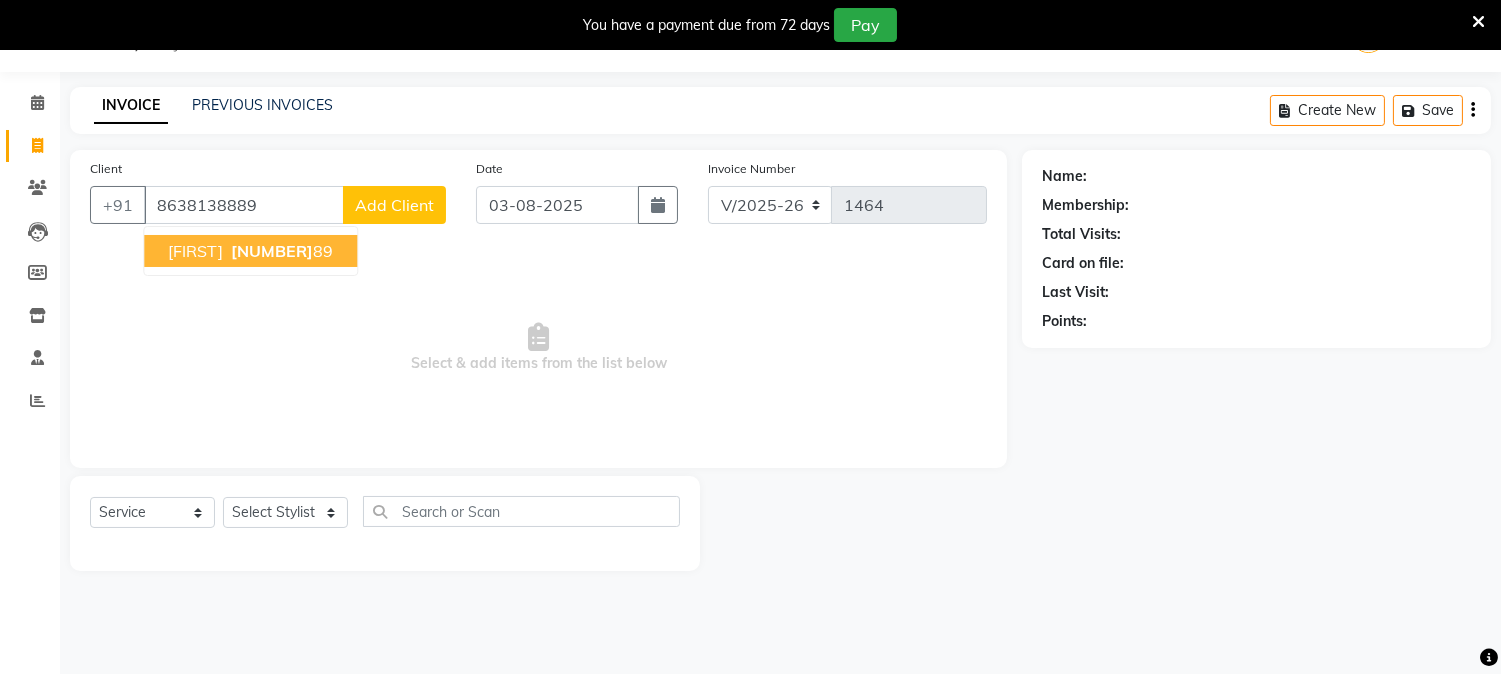 type on "8638138889" 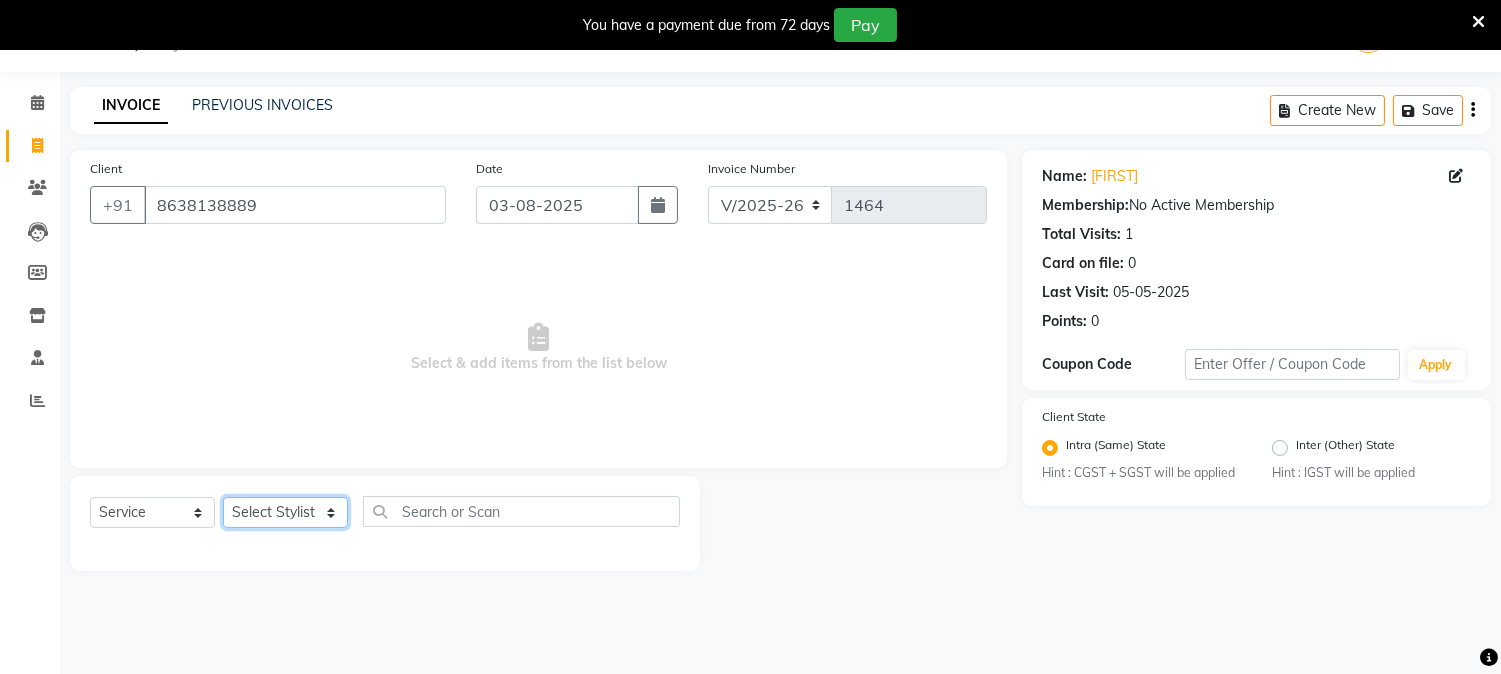 click on "Select Stylist [FIRST] [LAST] [FIRST] [LAST] [FIRST] [LAST]  Reception  [FIRST] [LAST] [FIRST] [LAST] [FIRST] Training Department [FIRST] [LAST] [FIRST] Sir" 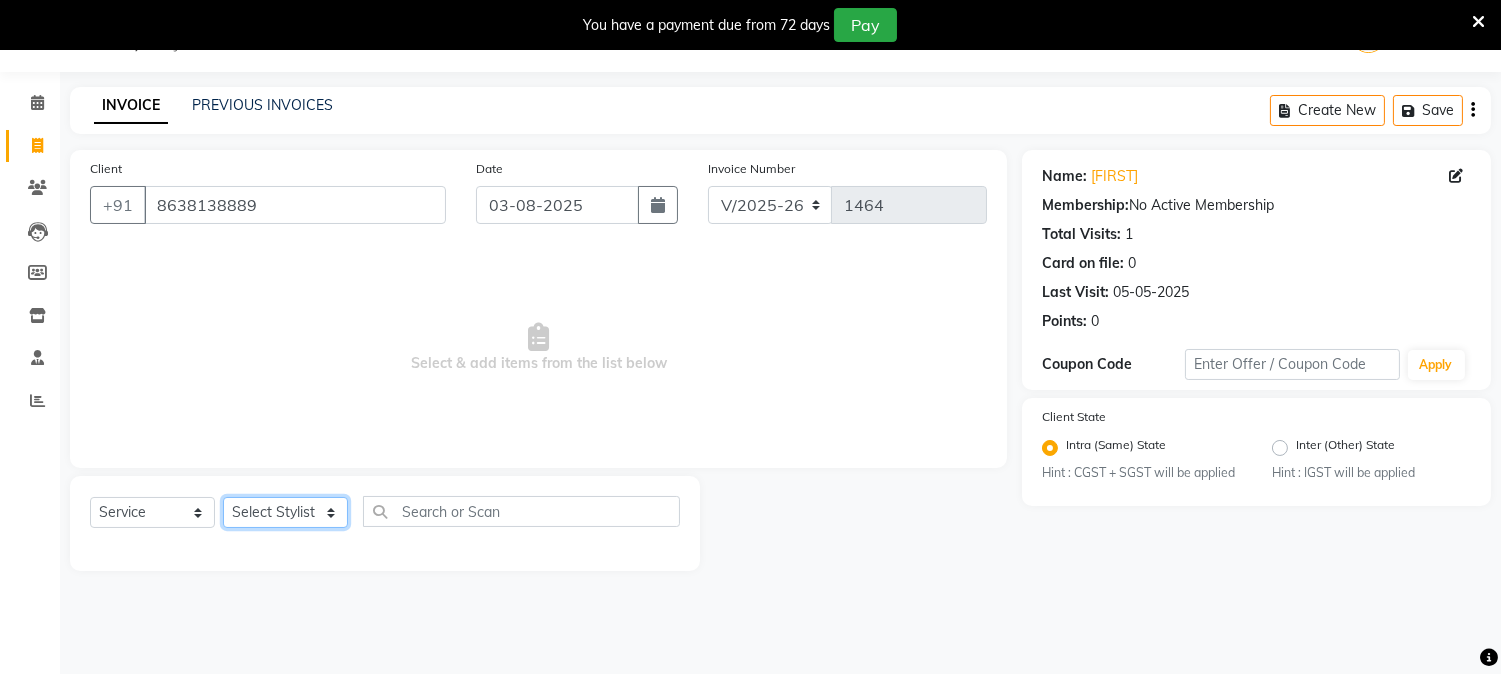 select on "48179" 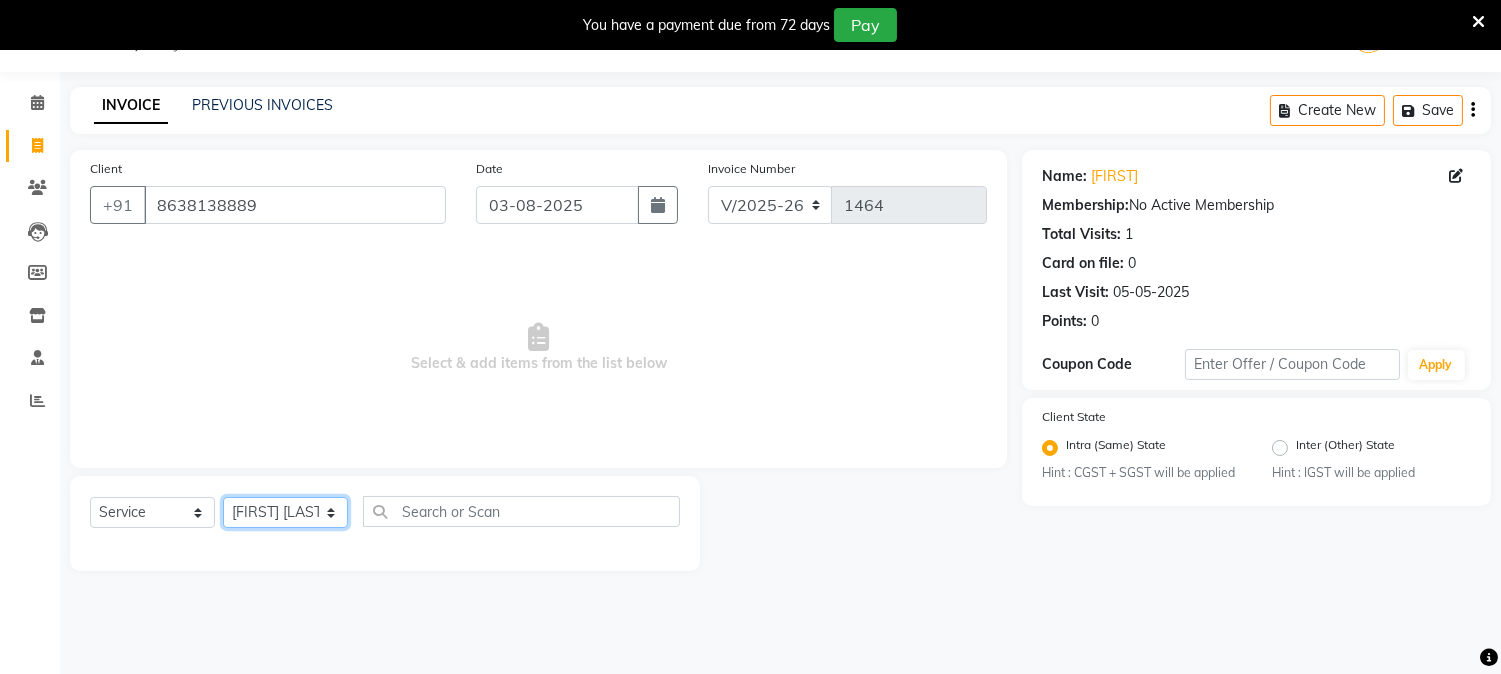 click on "Select Stylist [FIRST] [LAST] [FIRST] [LAST] [FIRST] [LAST]  Reception  [FIRST] [LAST] [FIRST] [LAST] [FIRST] Training Department [FIRST] [LAST] [FIRST] Sir" 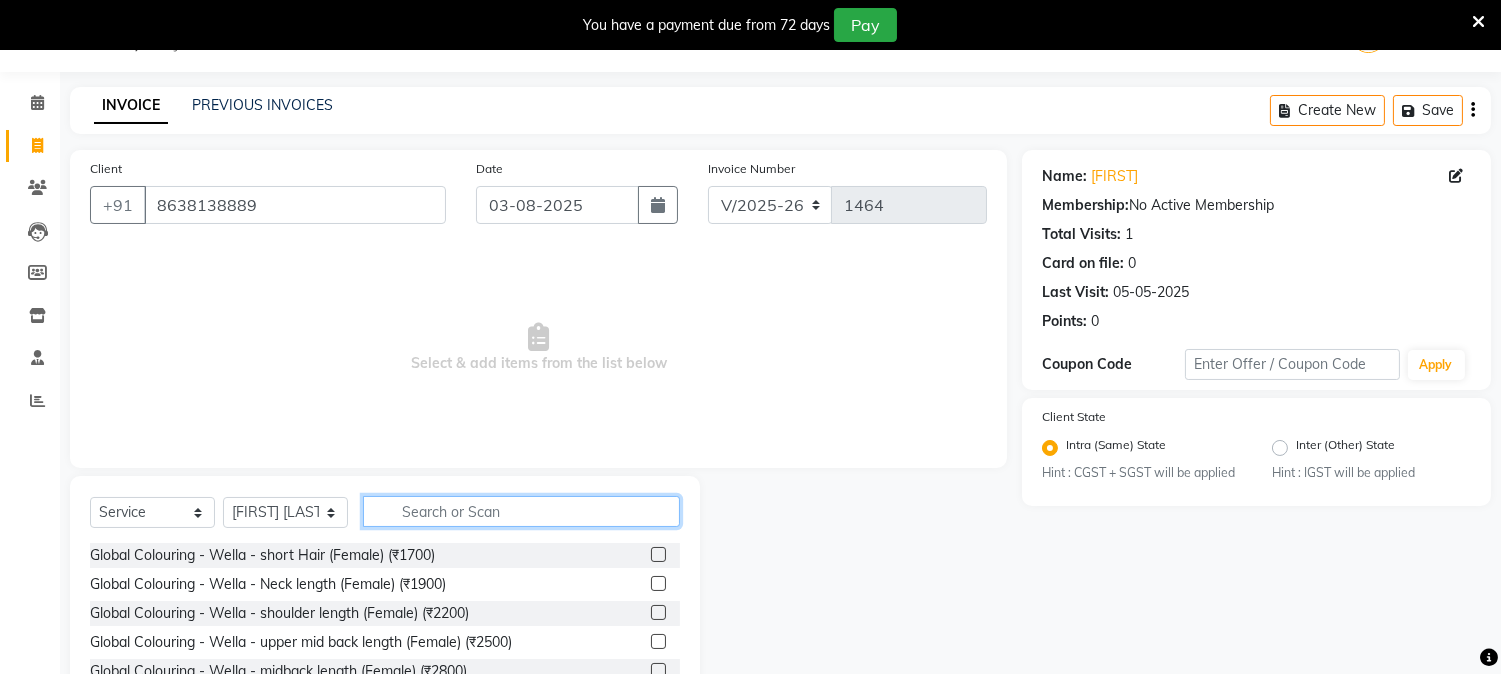 click 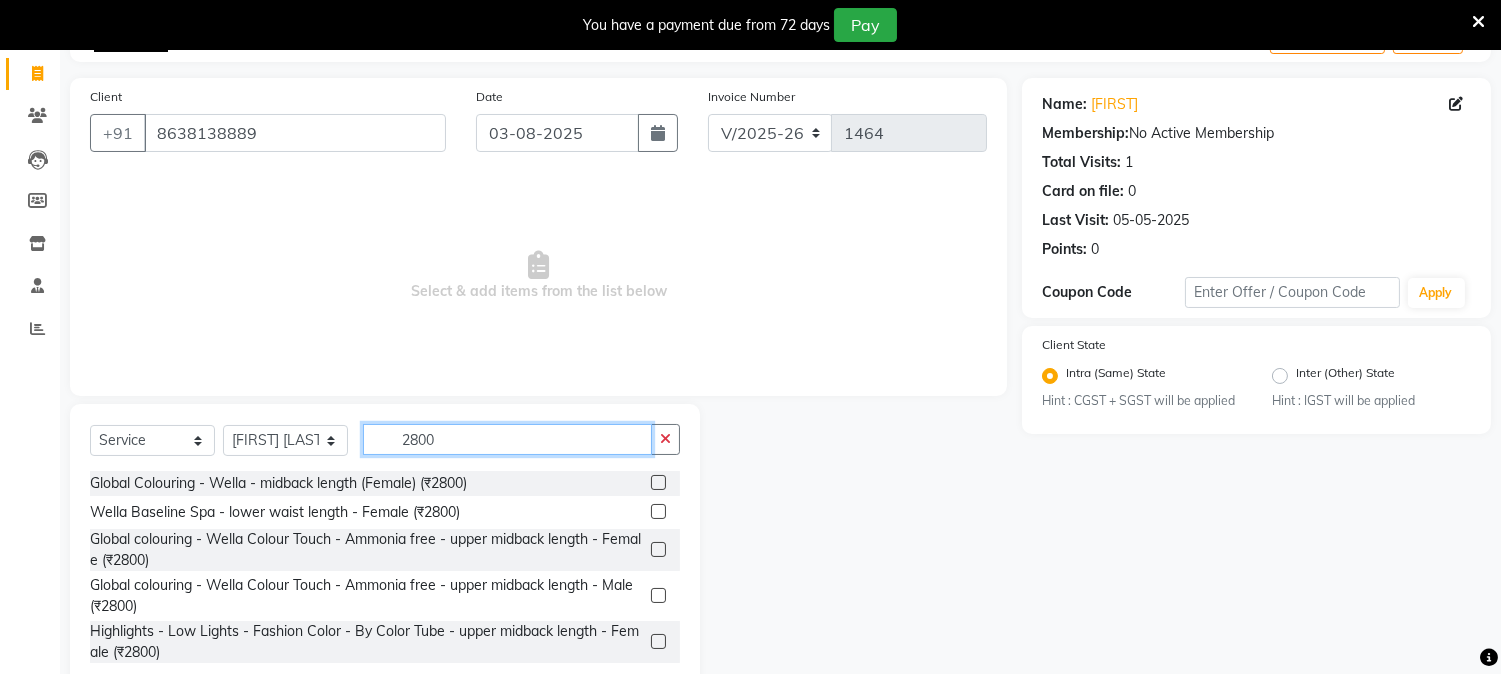 scroll, scrollTop: 176, scrollLeft: 0, axis: vertical 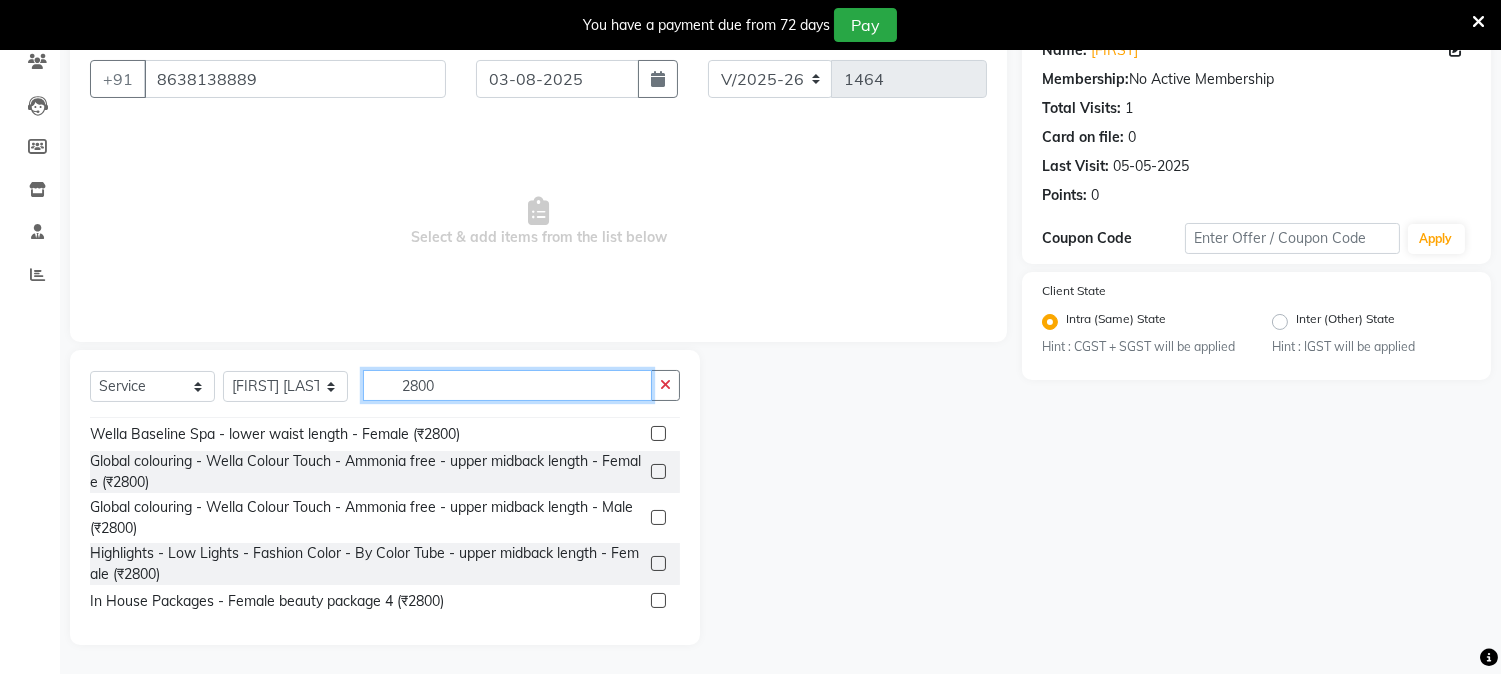 type on "2800" 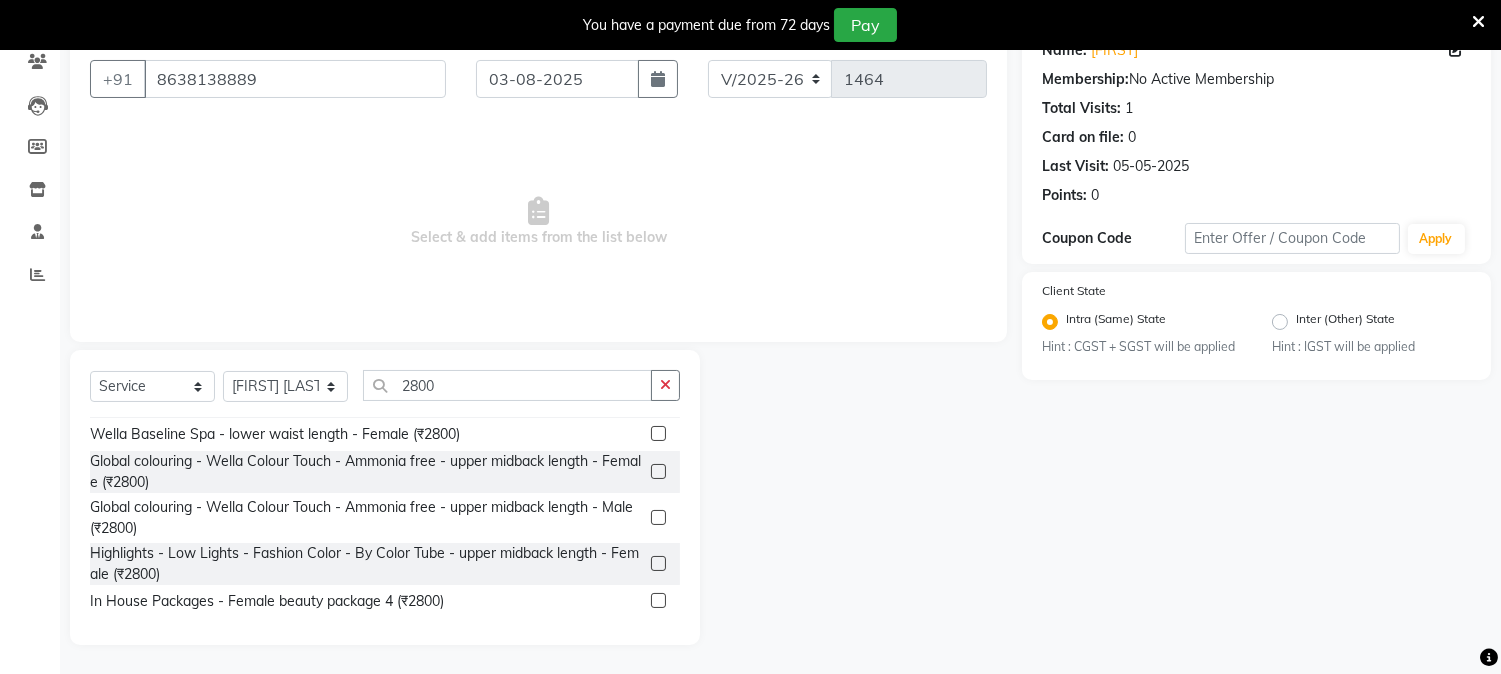 click 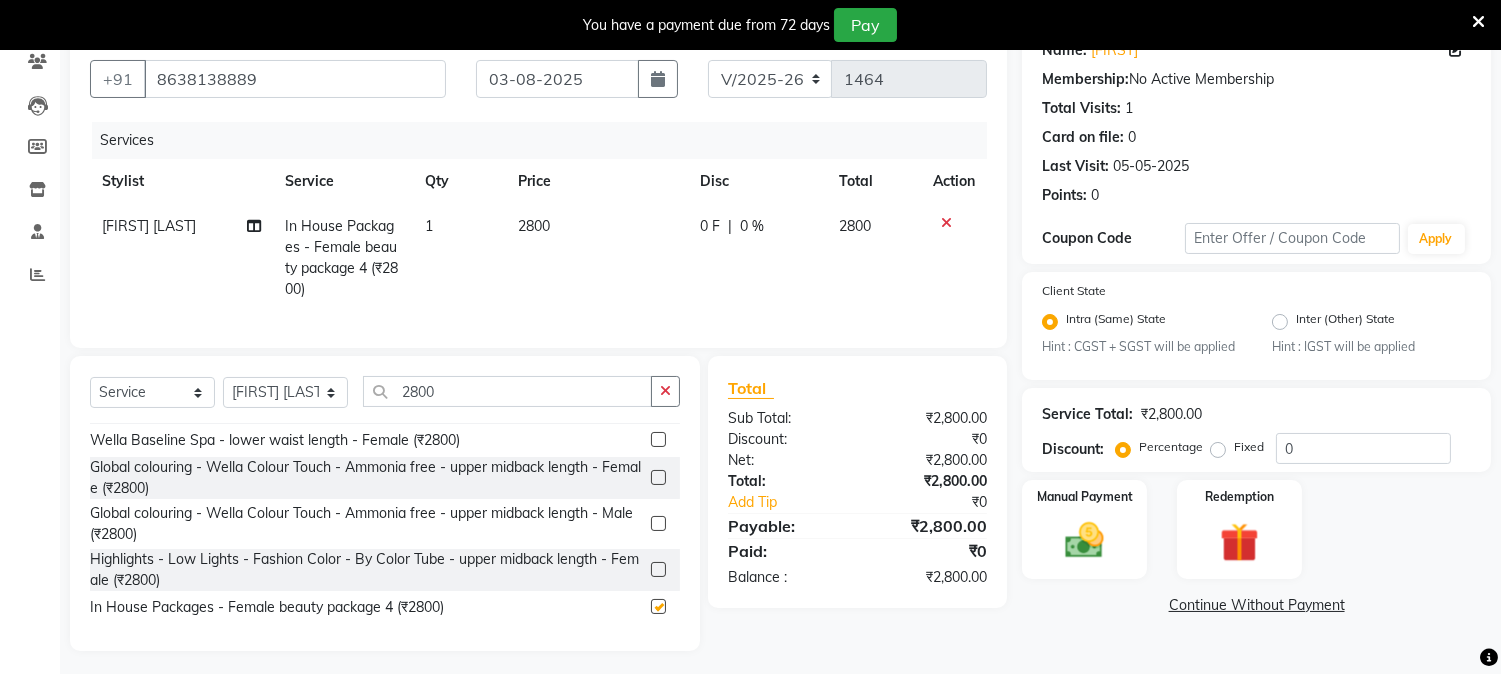 checkbox on "false" 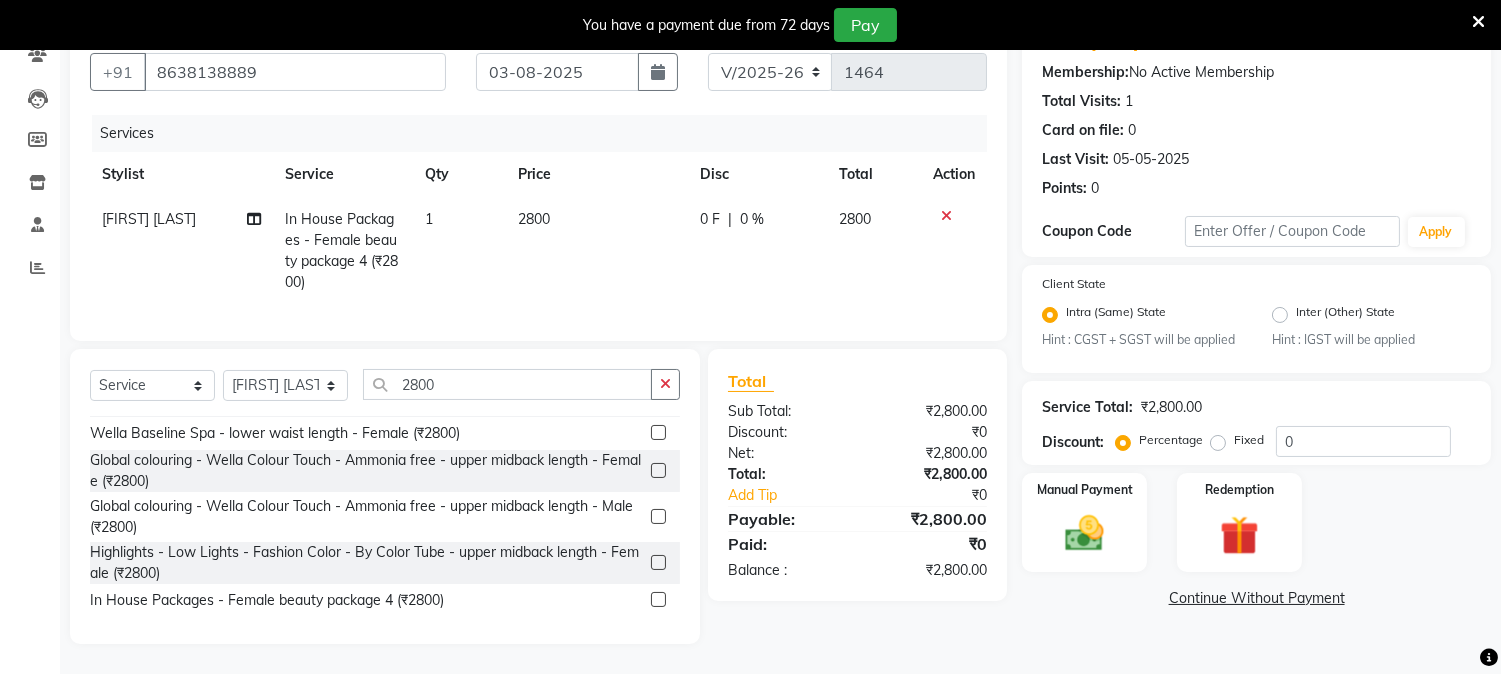 scroll, scrollTop: 200, scrollLeft: 0, axis: vertical 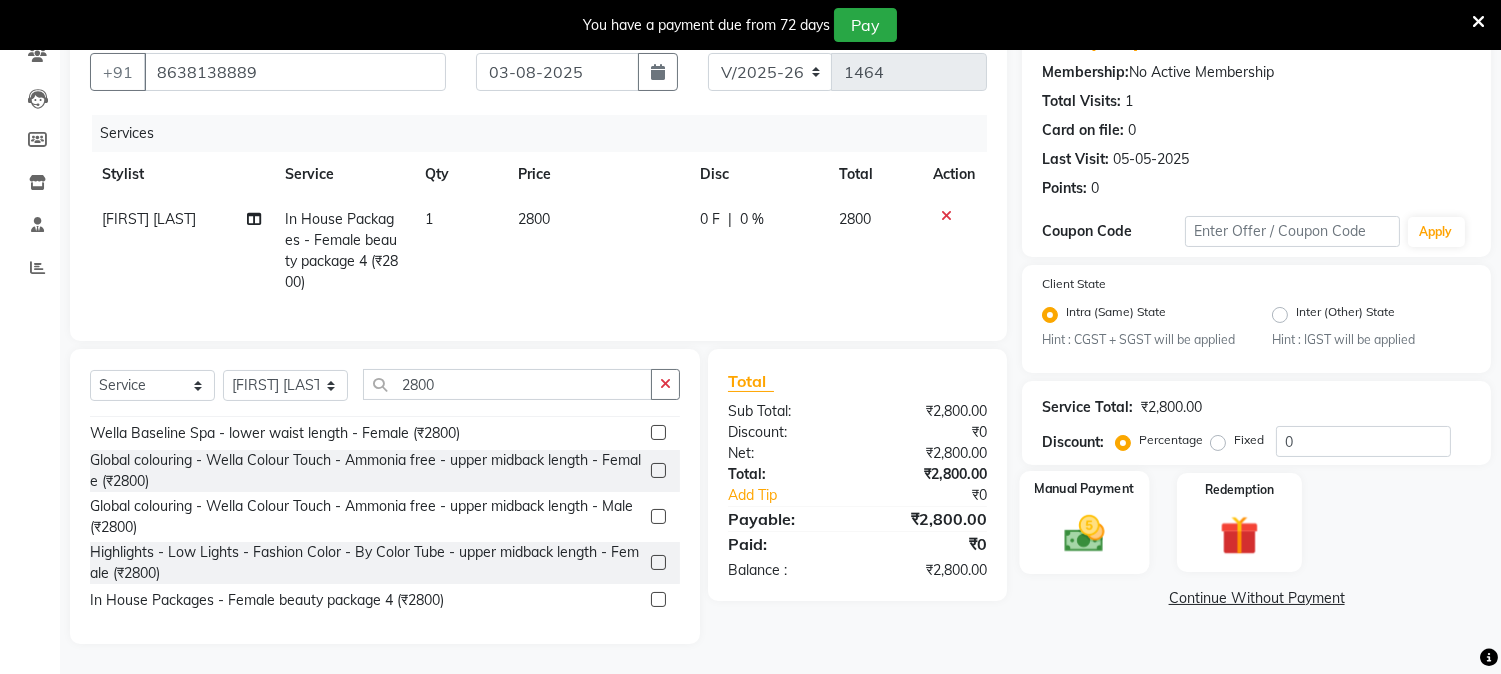 click 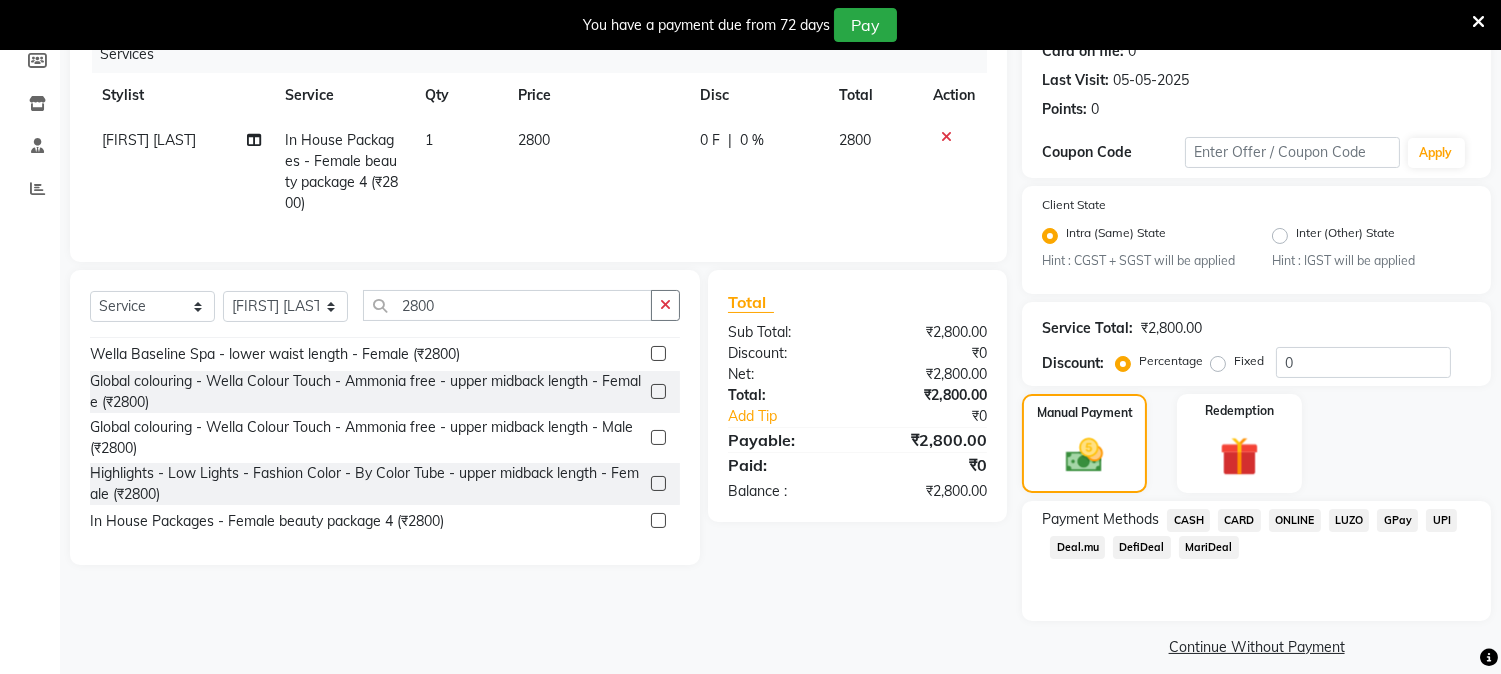scroll, scrollTop: 280, scrollLeft: 0, axis: vertical 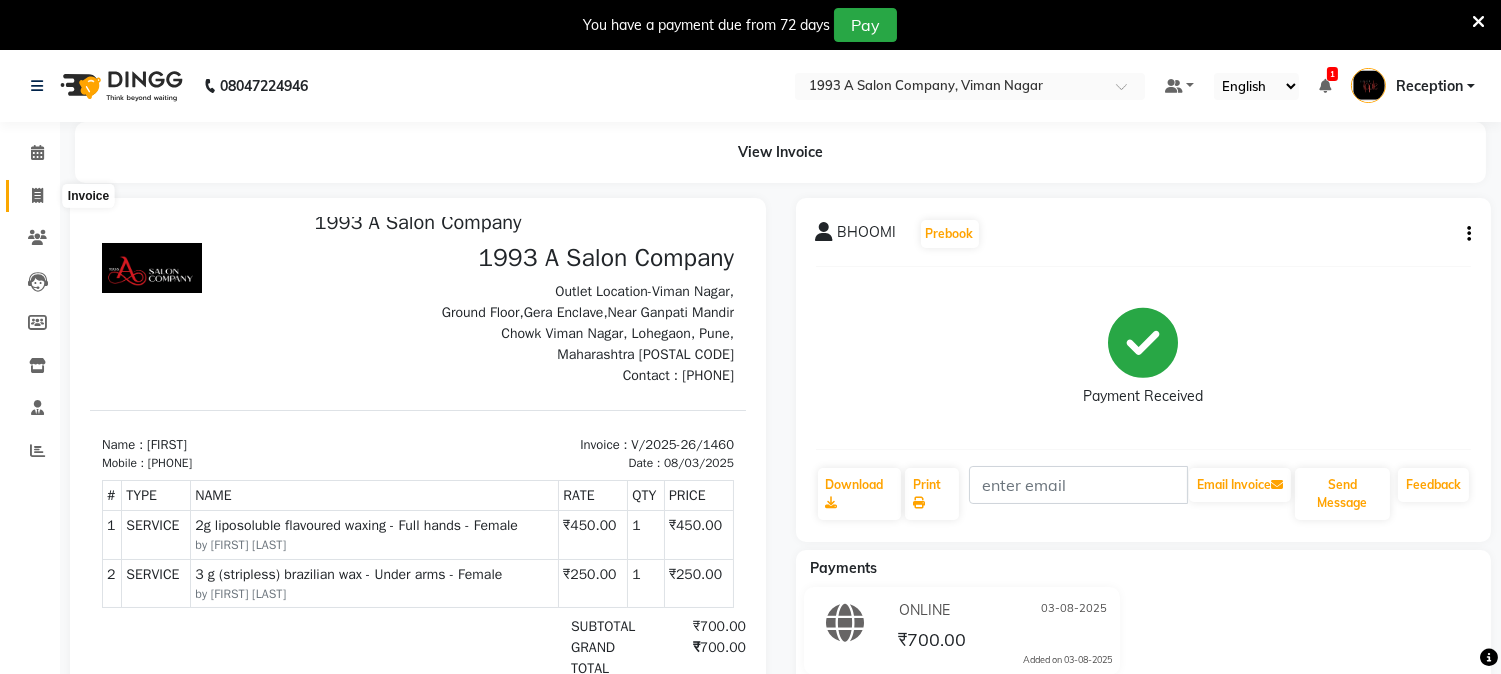click 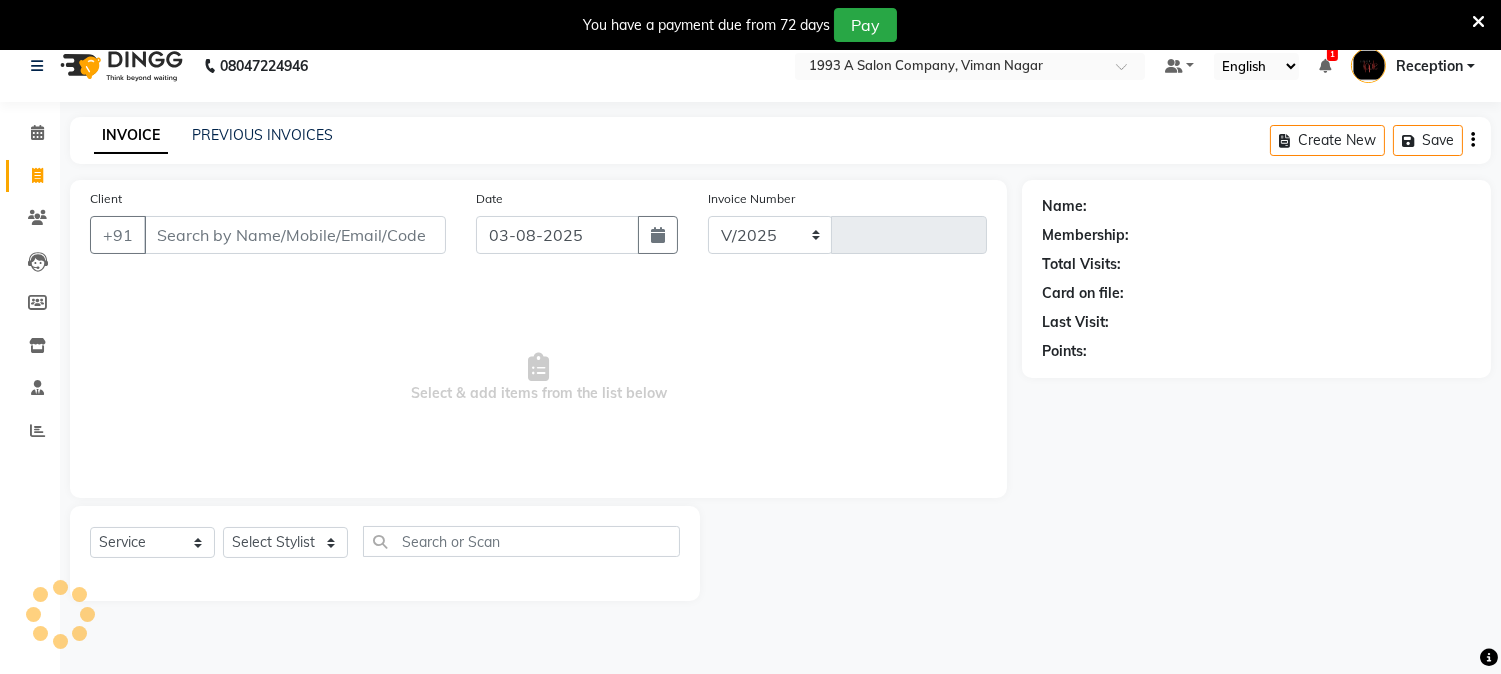 select on "144" 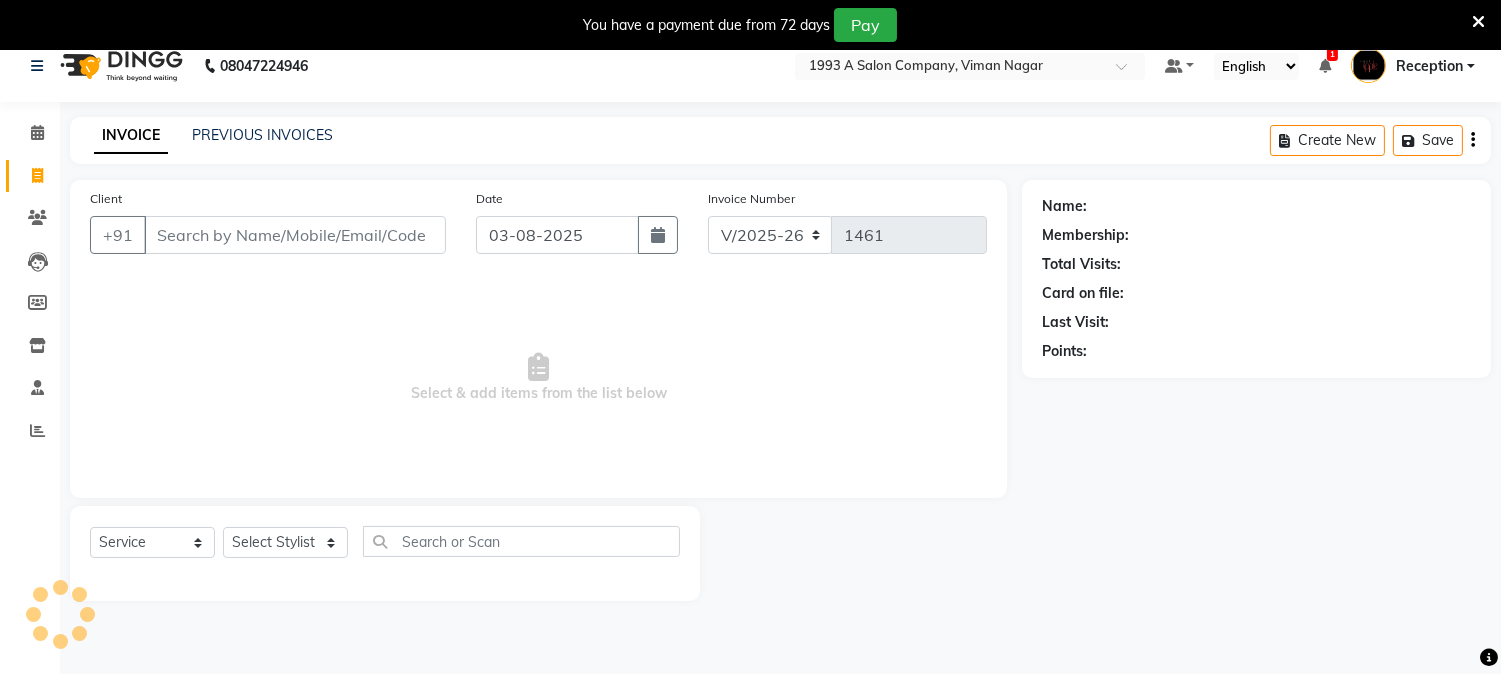 scroll, scrollTop: 50, scrollLeft: 0, axis: vertical 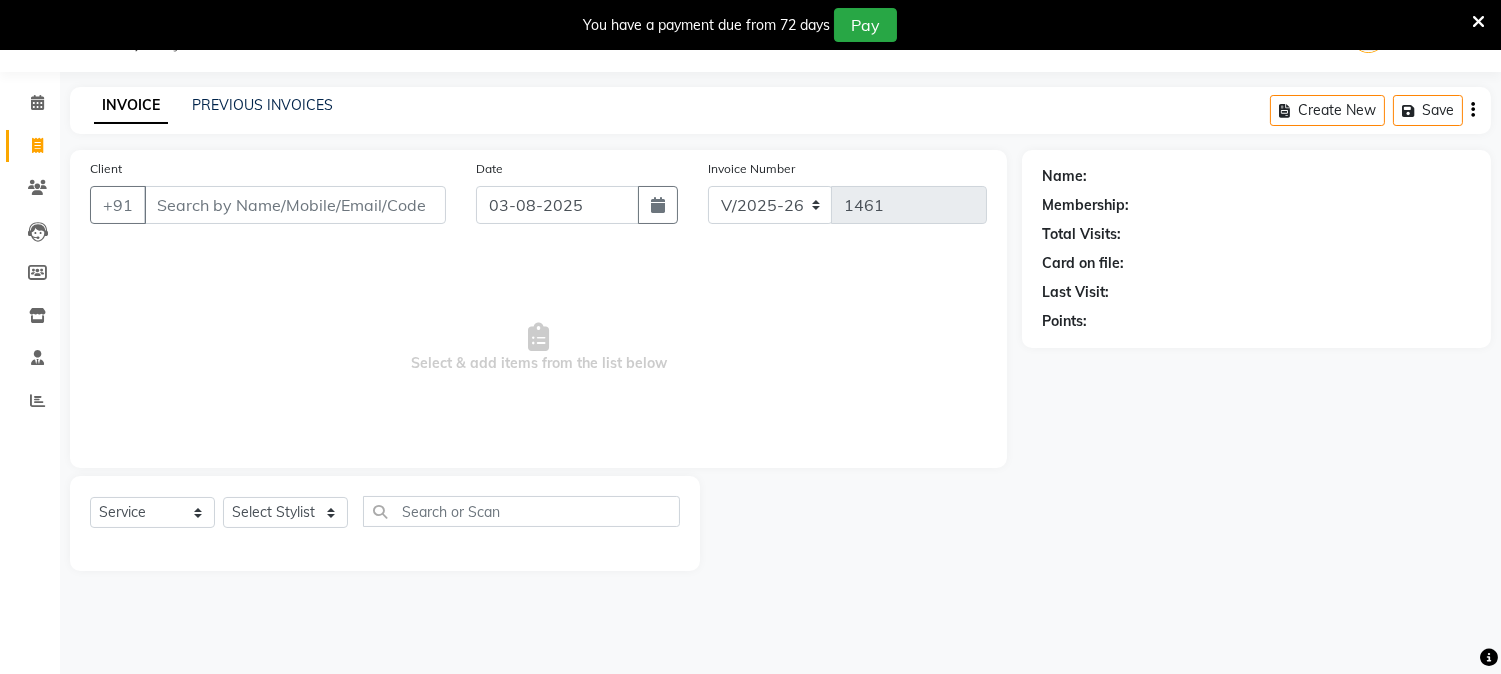 click on "Client +91" 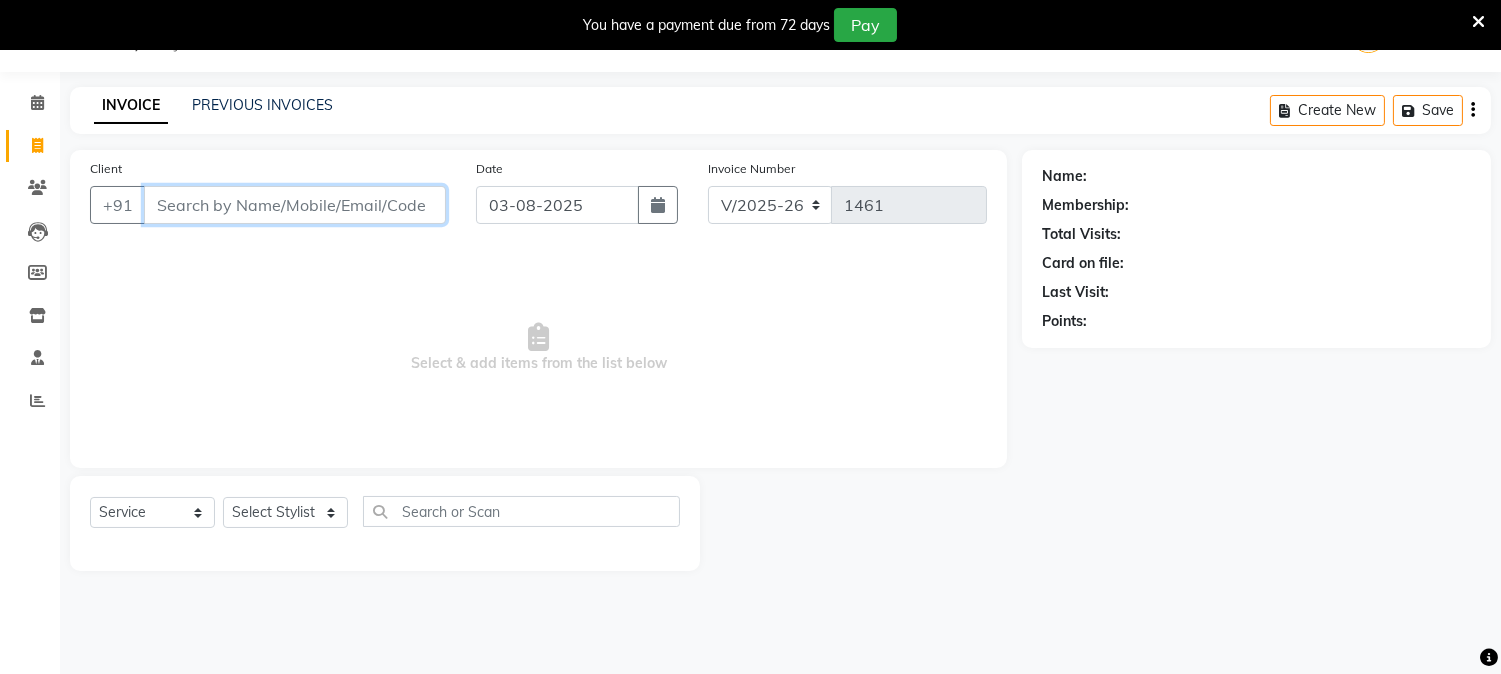 click on "Client" at bounding box center (295, 205) 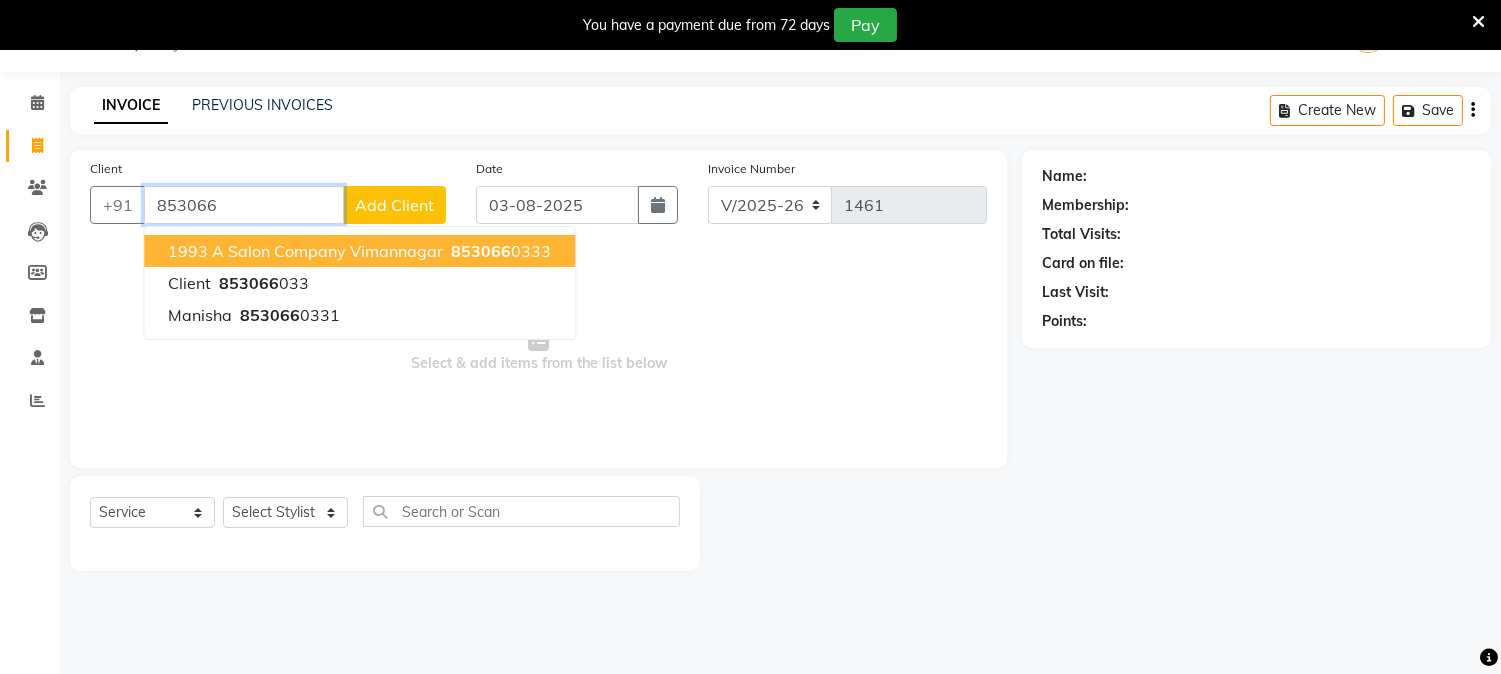 click on "1993 A salon company vimannagar" at bounding box center (305, 251) 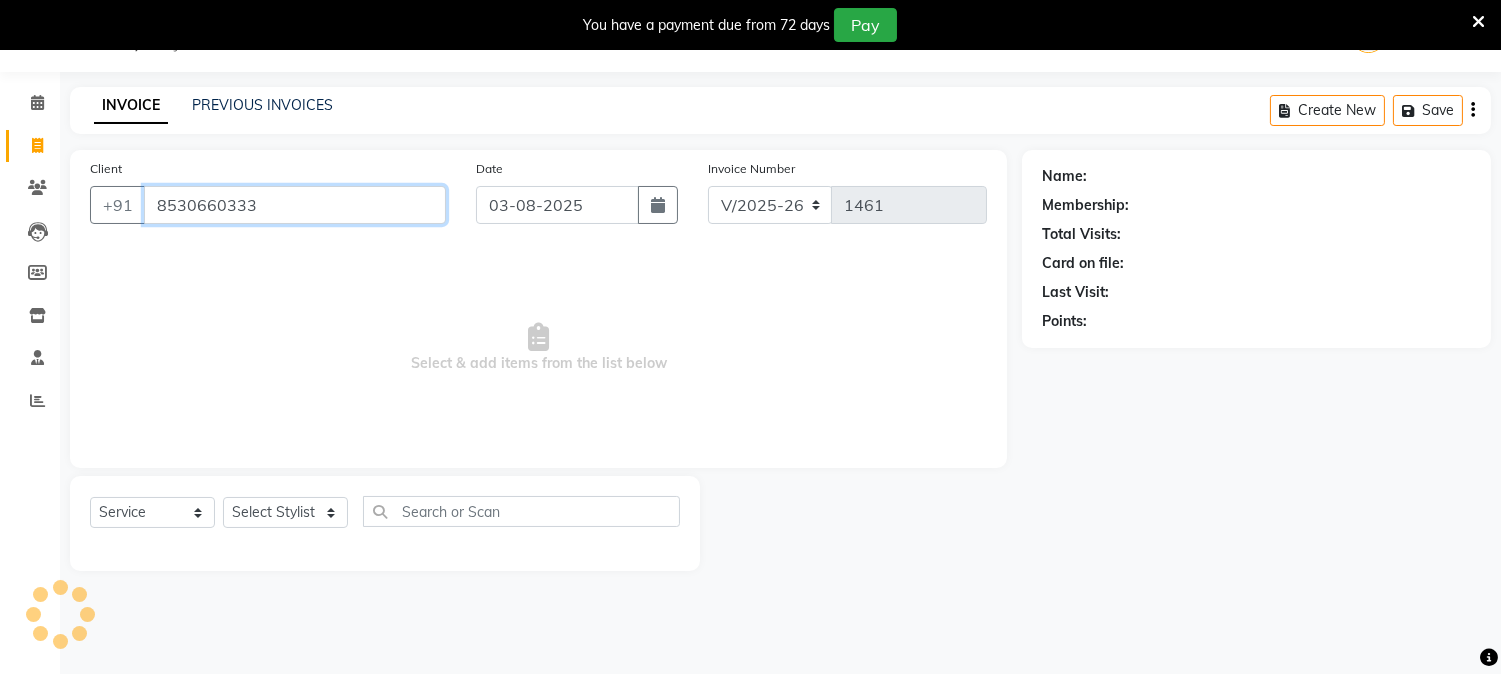 type on "8530660333" 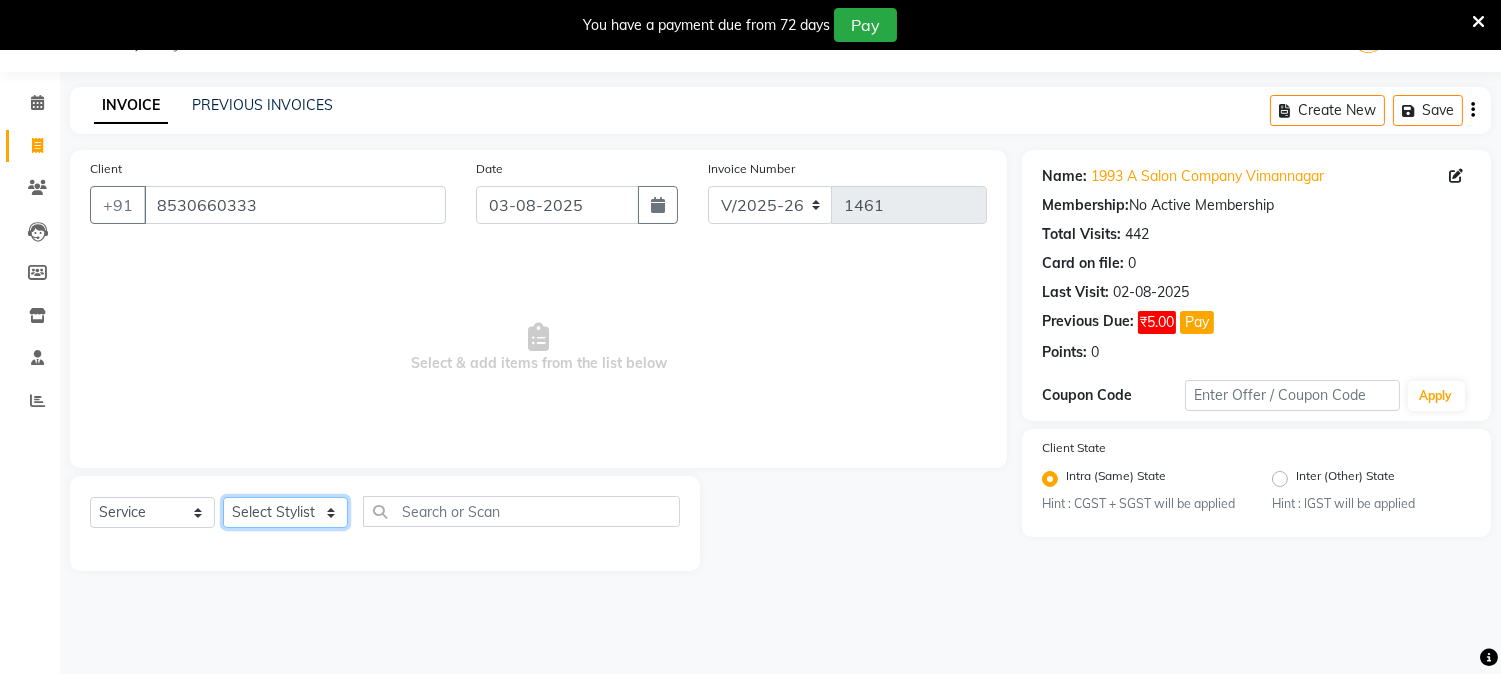 click on "Select Stylist [FIRST] [LAST] [FIRST] [LAST] [FIRST] [LAST]  Reception  [FIRST] [LAST] [FIRST] [LAST] [FIRST] Training Department [FIRST] [LAST] [FIRST] Sir" 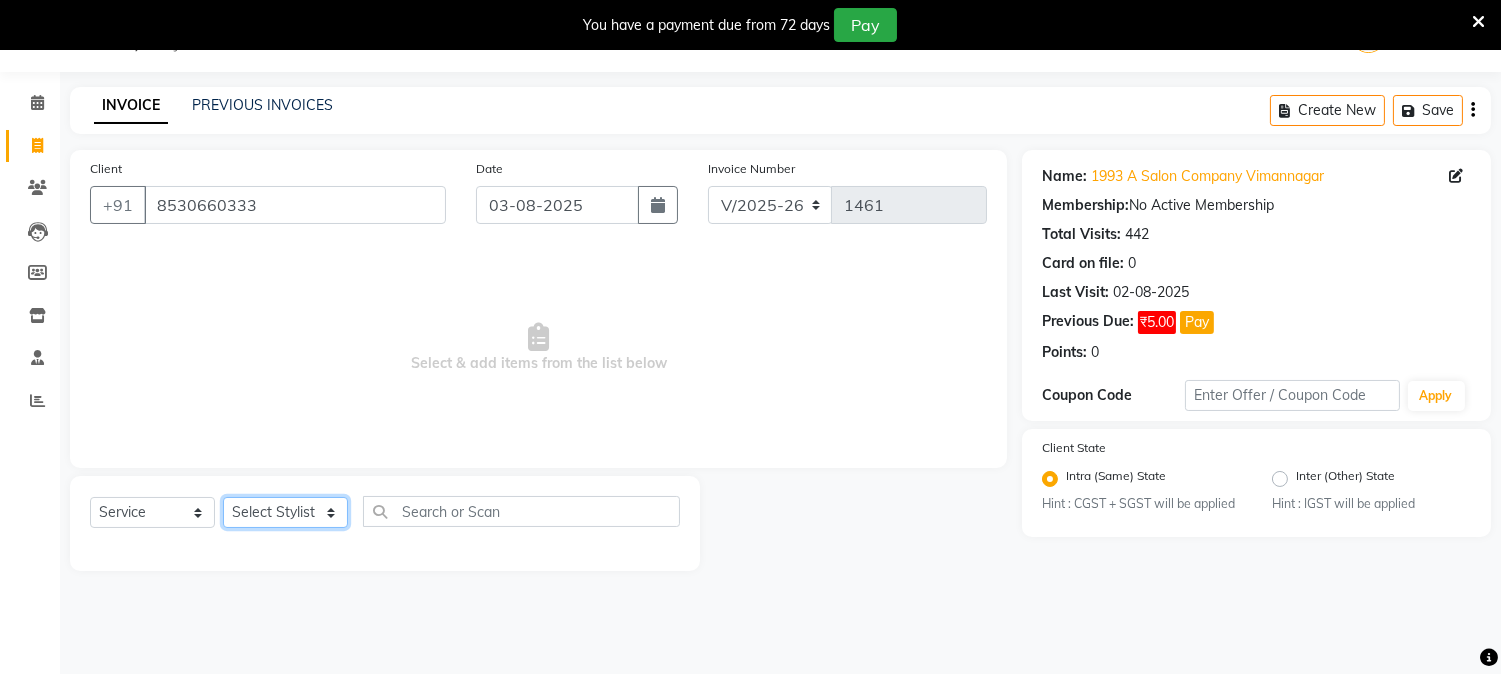 select on "4174" 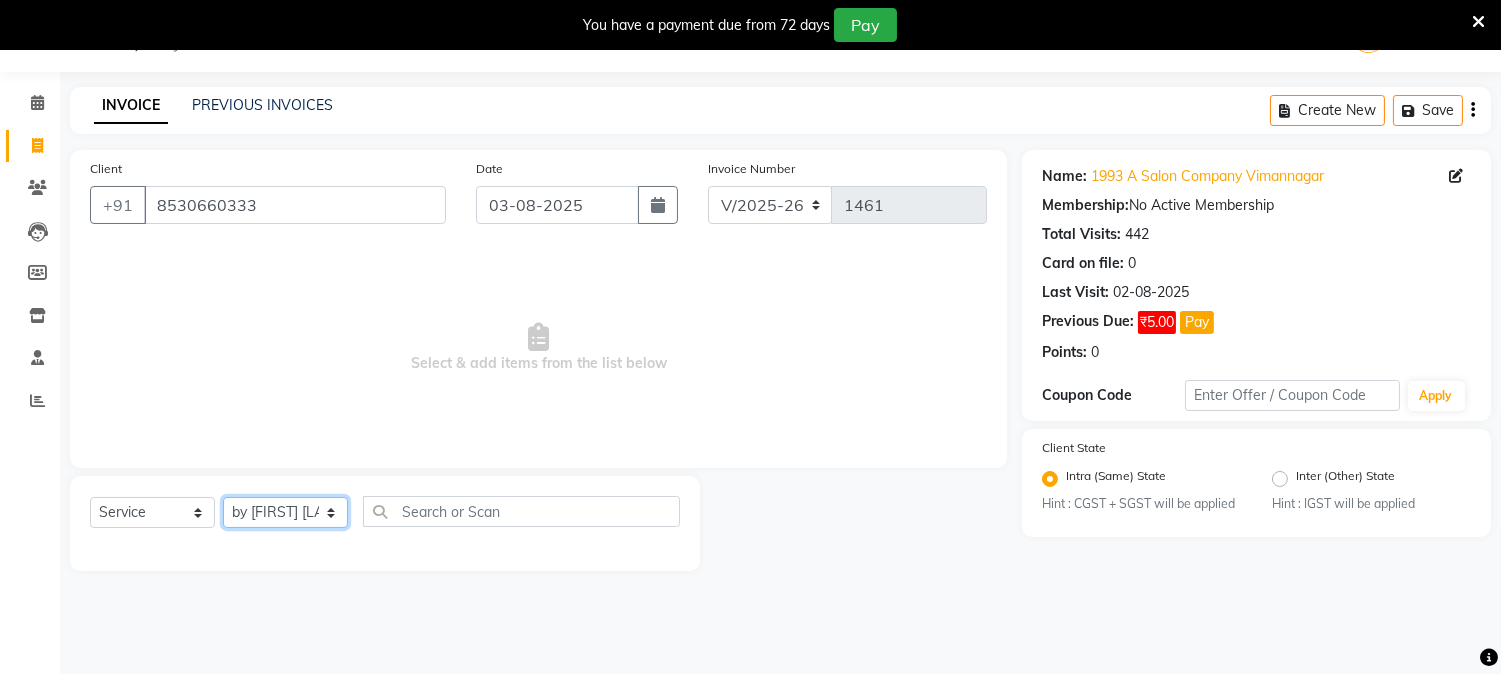 click on "Select Stylist [FIRST] [LAST] [FIRST] [LAST] [FIRST] [LAST]  Reception  [FIRST] [LAST] [FIRST] [LAST] [FIRST] Training Department [FIRST] [LAST] [FIRST] Sir" 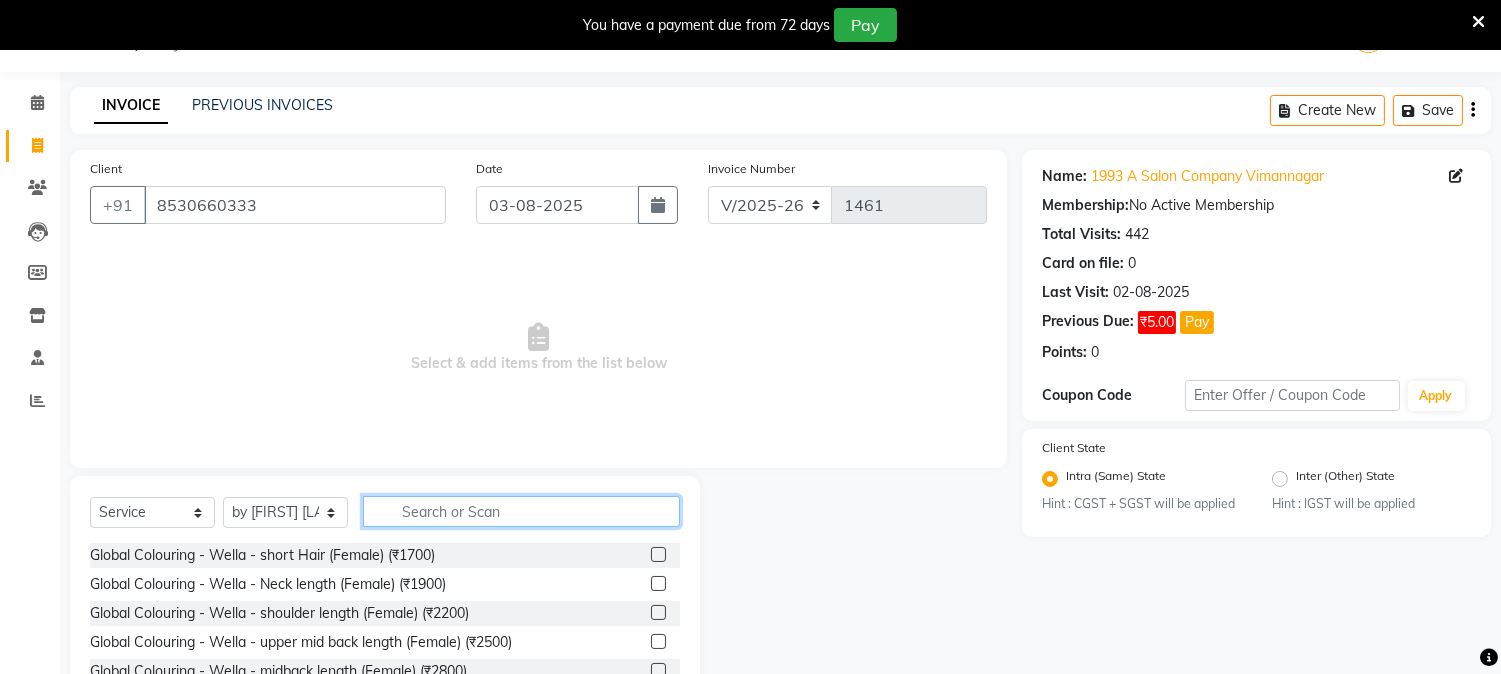 click 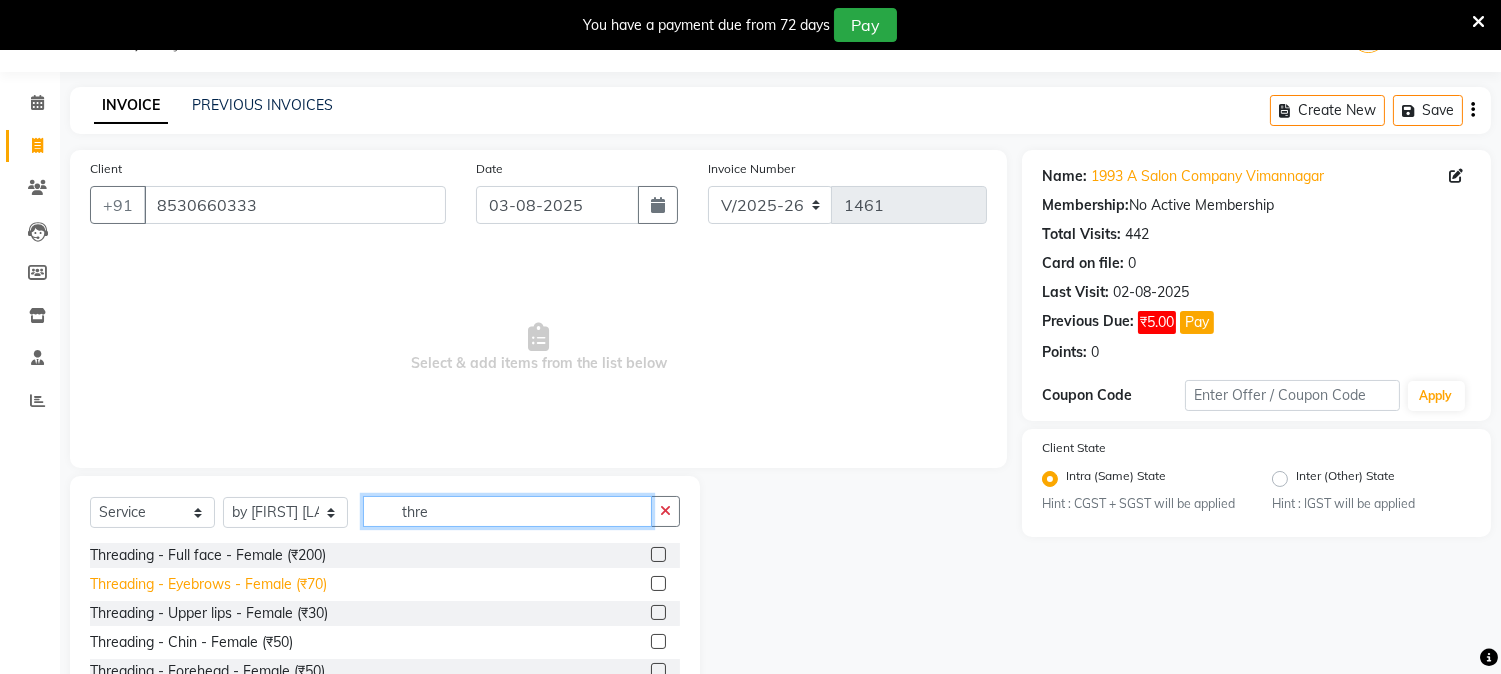 type on "thre" 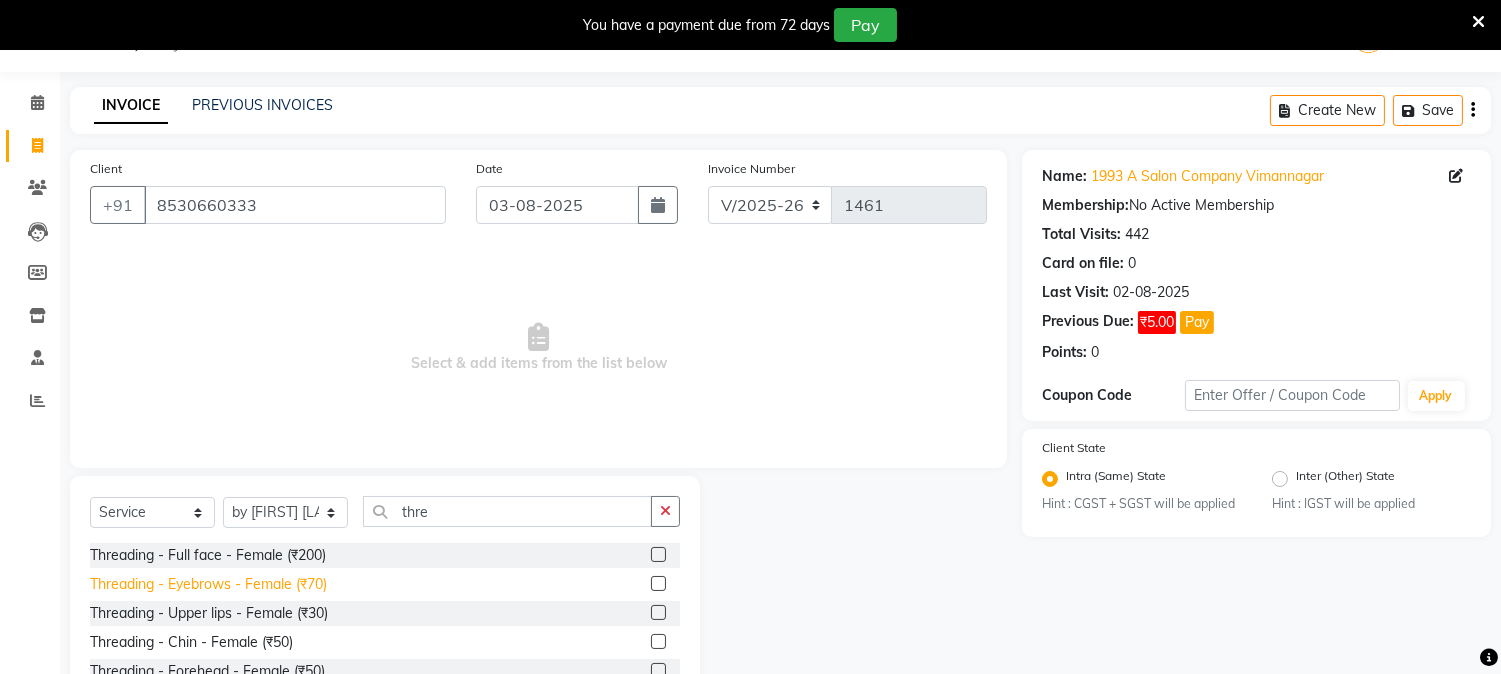 click on "Threading - Eyebrows - Female (₹70)" 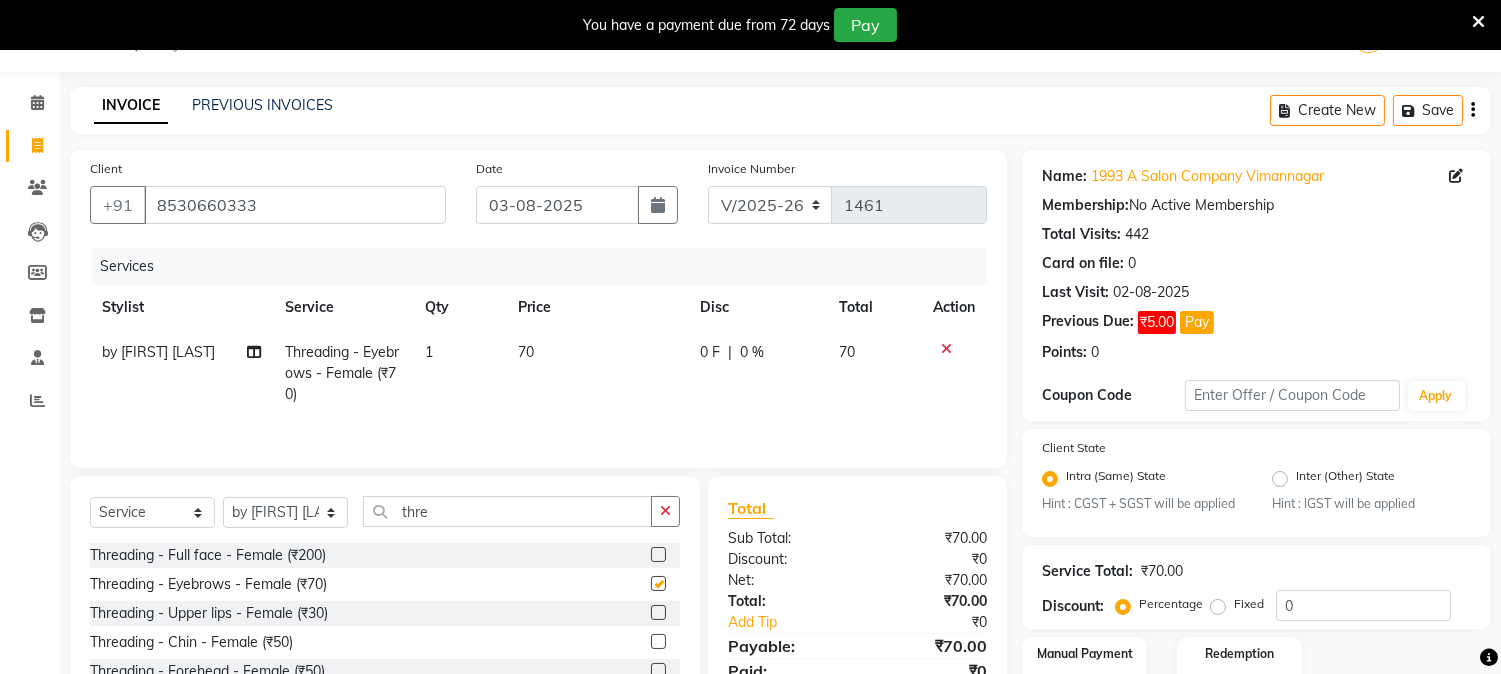 checkbox on "false" 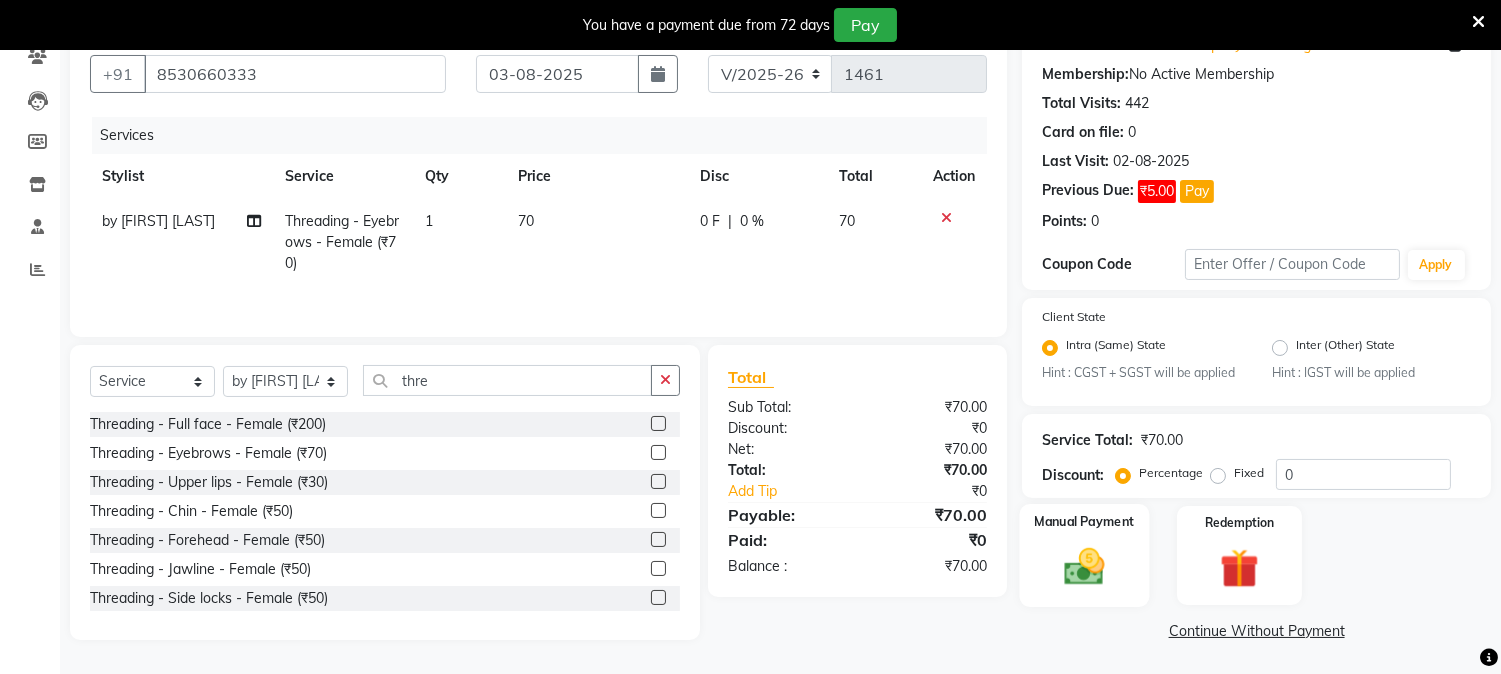 scroll, scrollTop: 182, scrollLeft: 0, axis: vertical 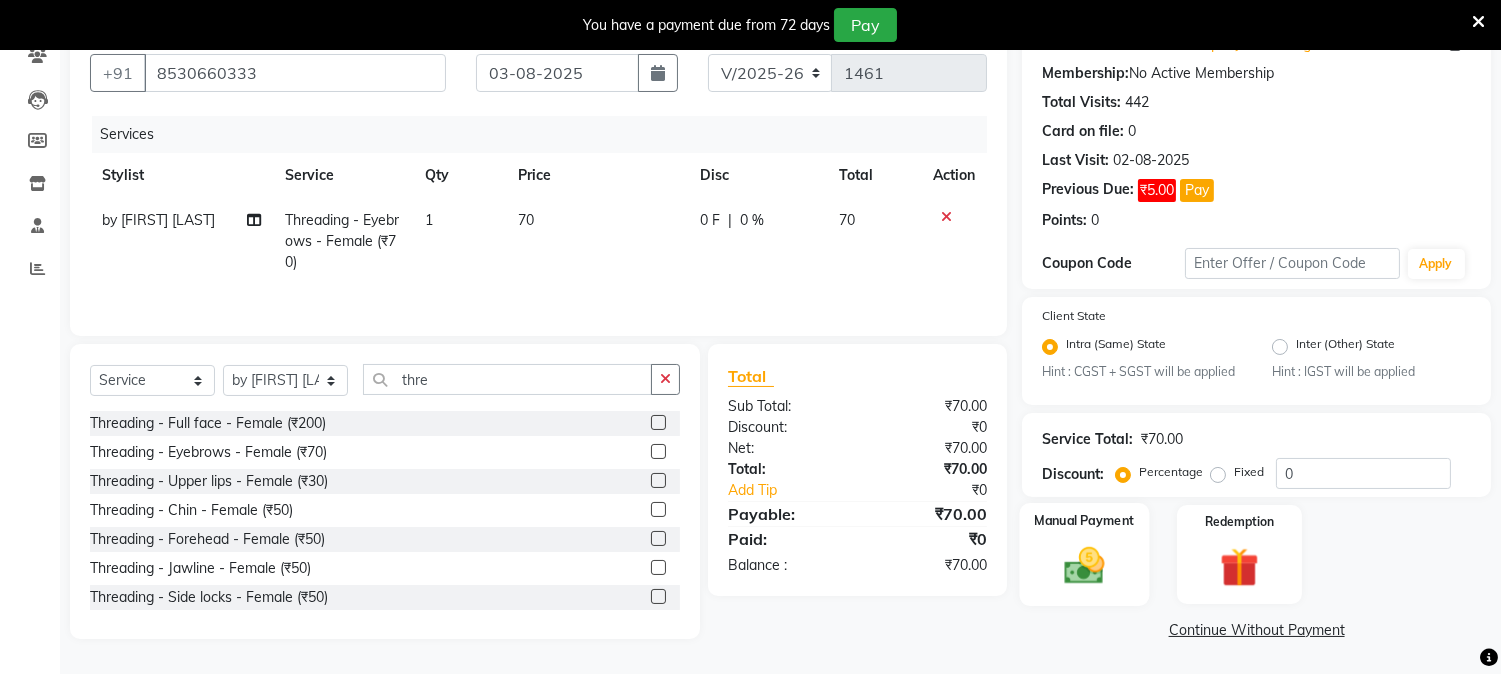 click 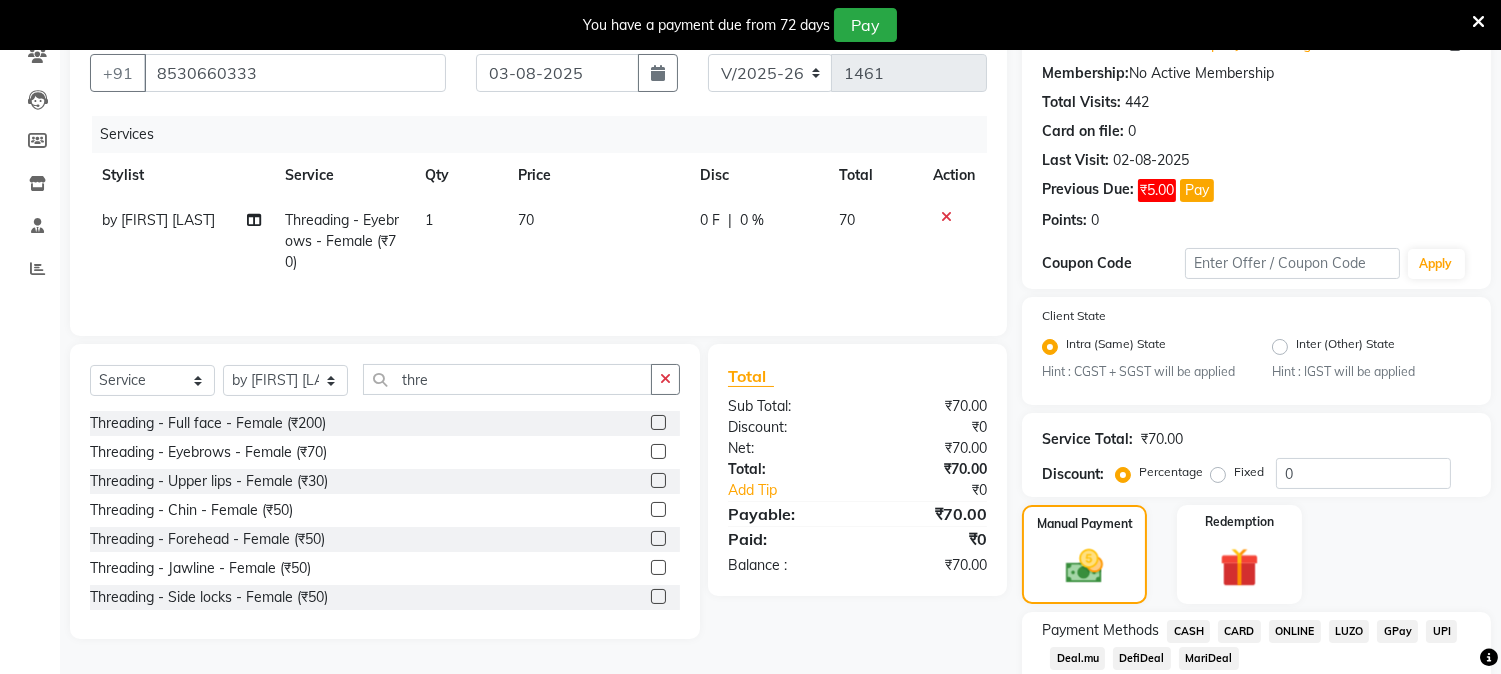 click on "ONLINE" 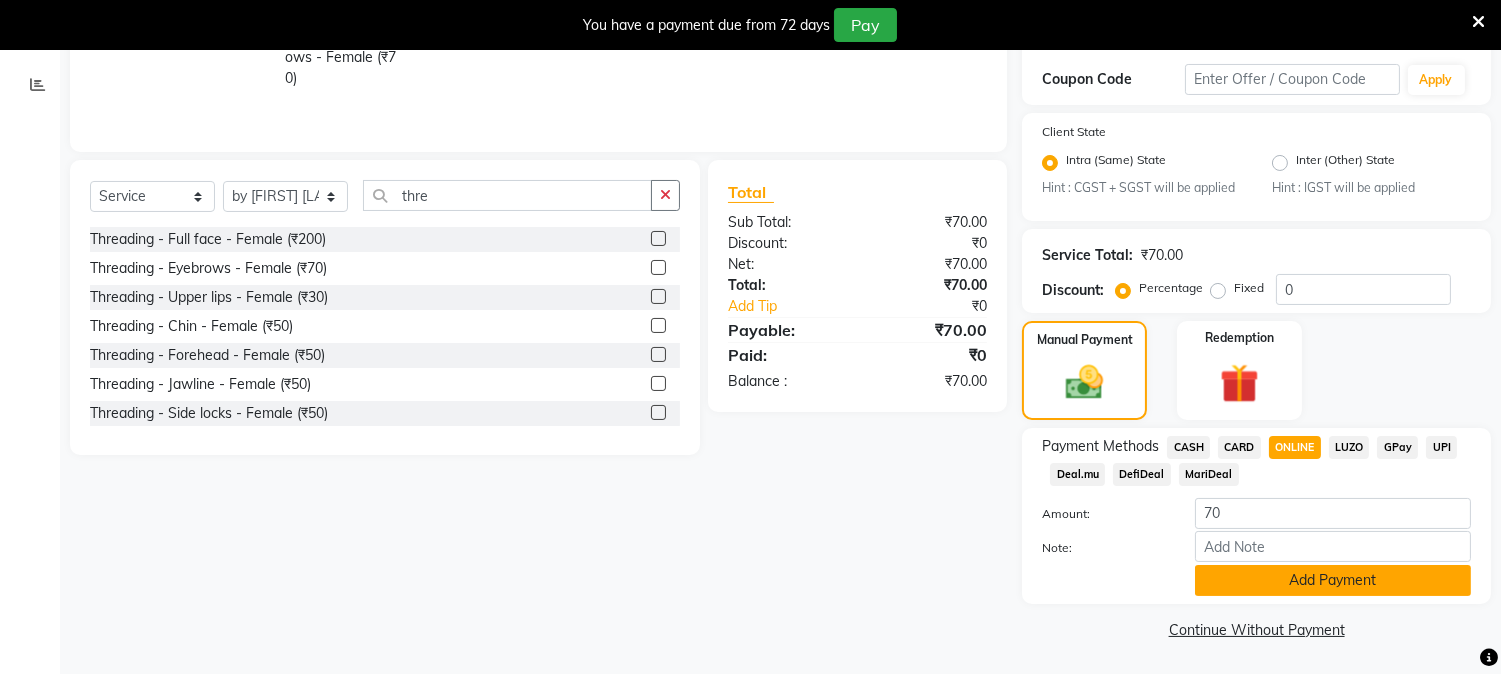 scroll, scrollTop: 367, scrollLeft: 0, axis: vertical 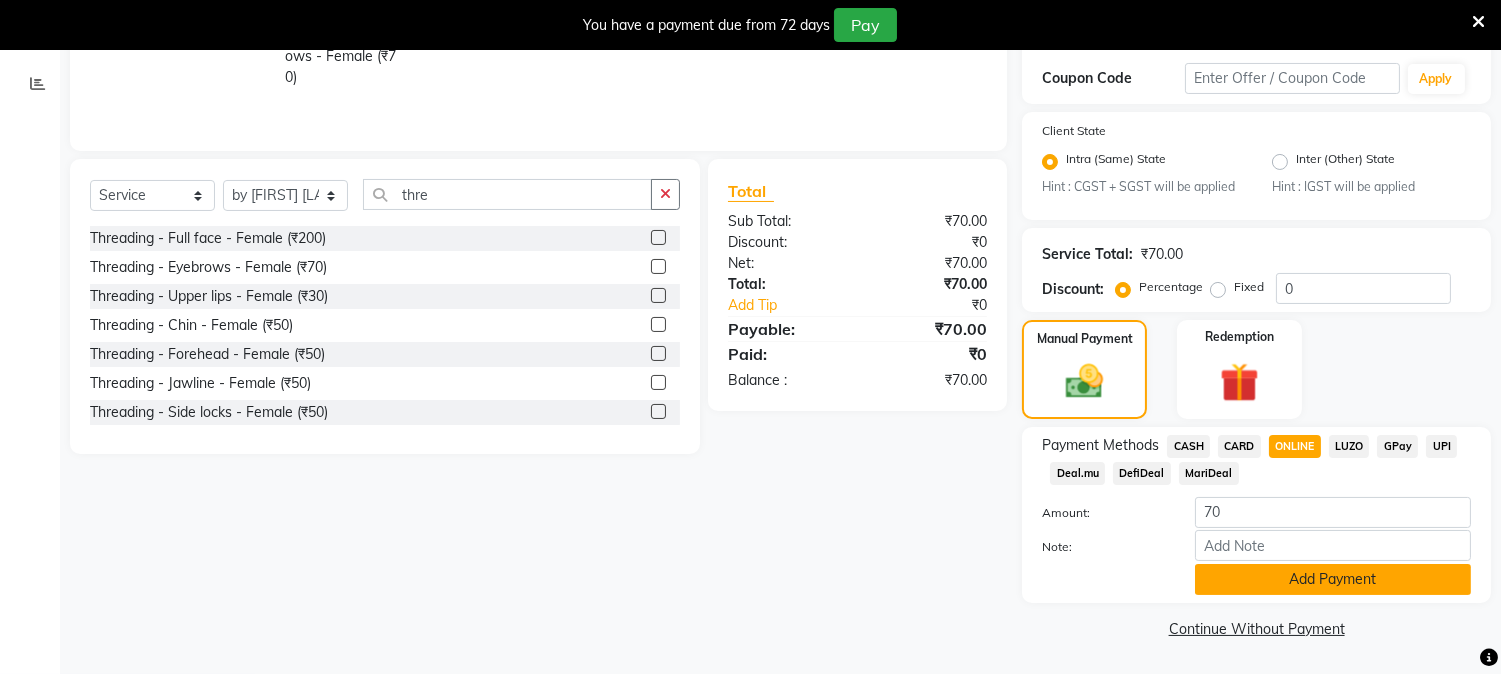 click on "Add Payment" 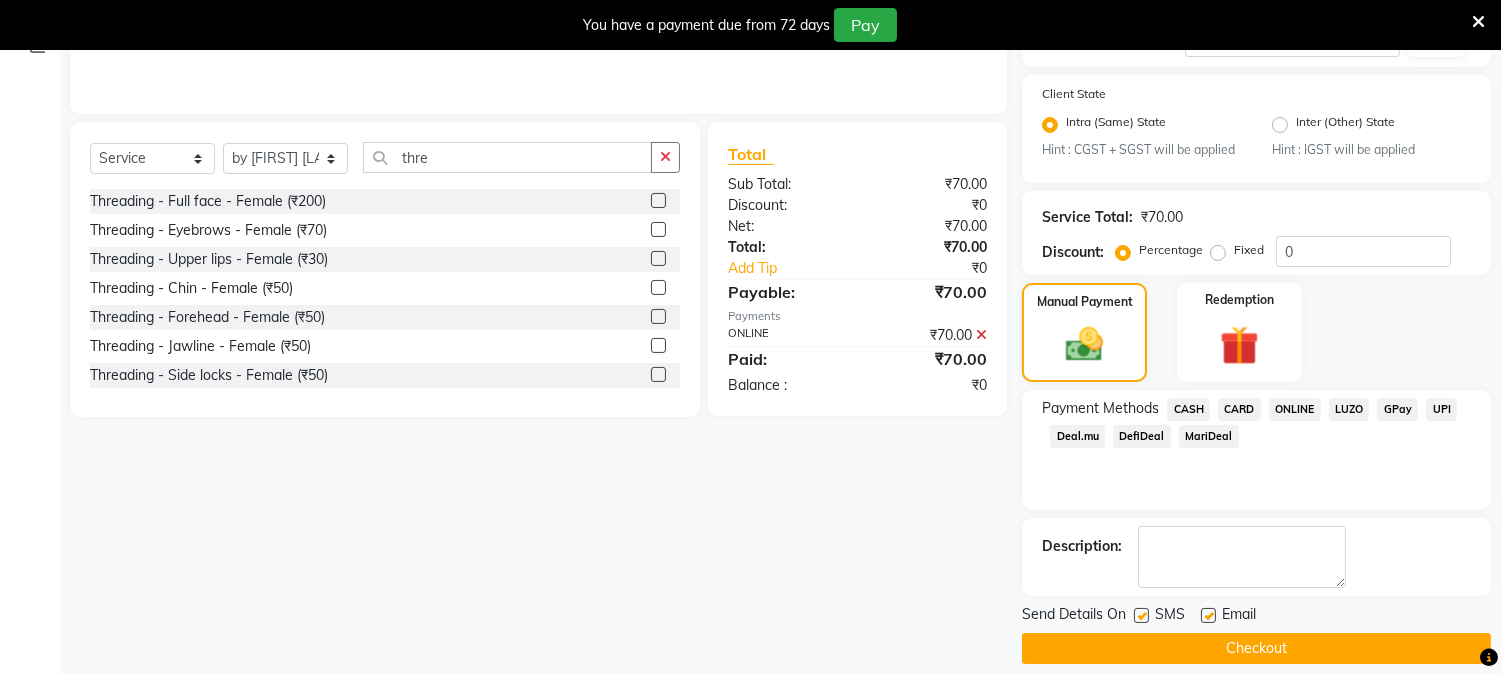 scroll, scrollTop: 424, scrollLeft: 0, axis: vertical 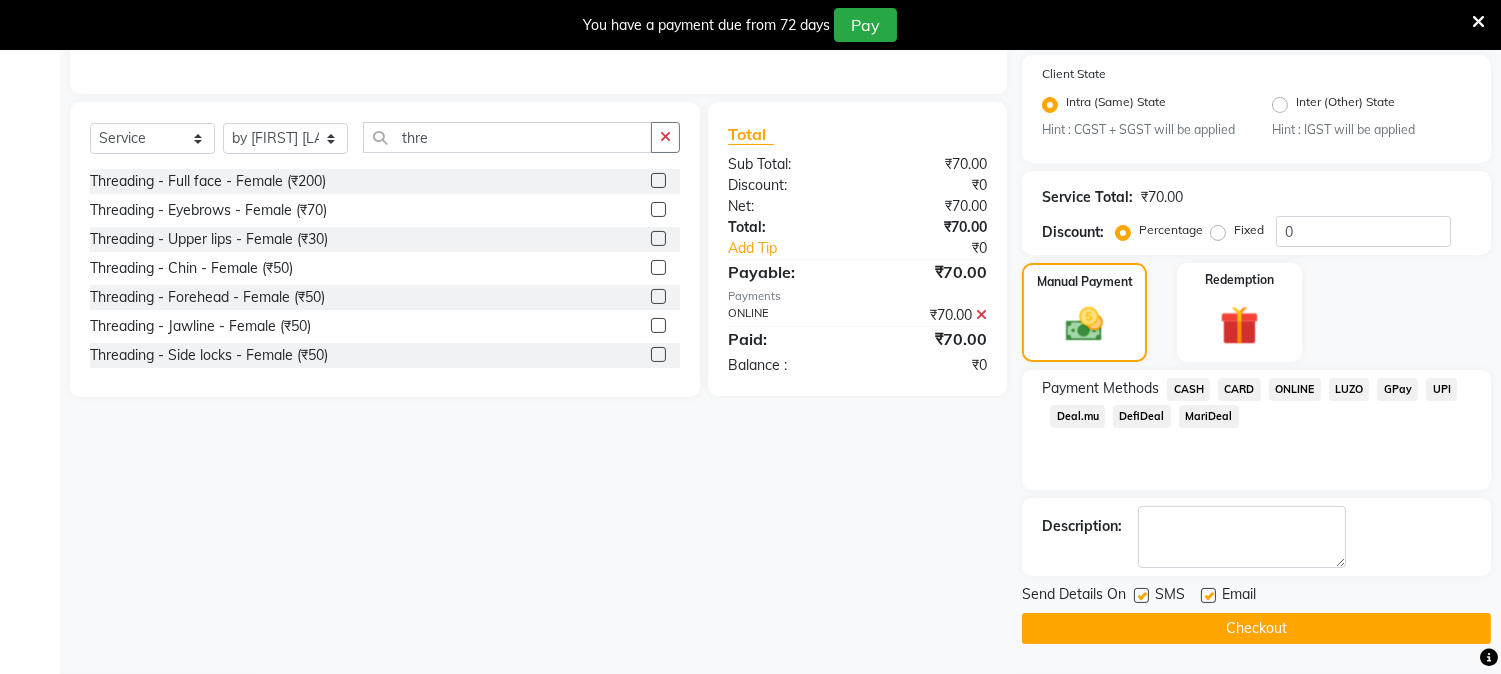 click on "Checkout" 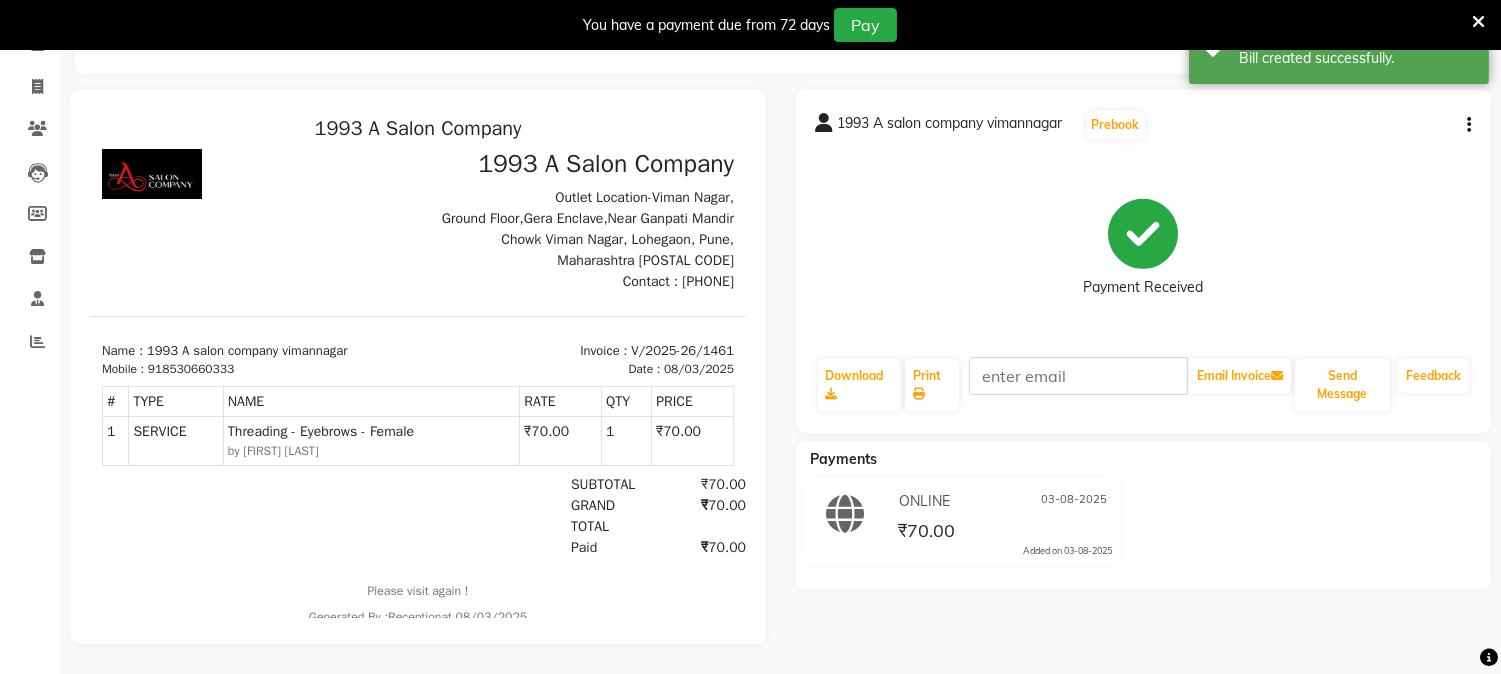 scroll, scrollTop: 0, scrollLeft: 0, axis: both 